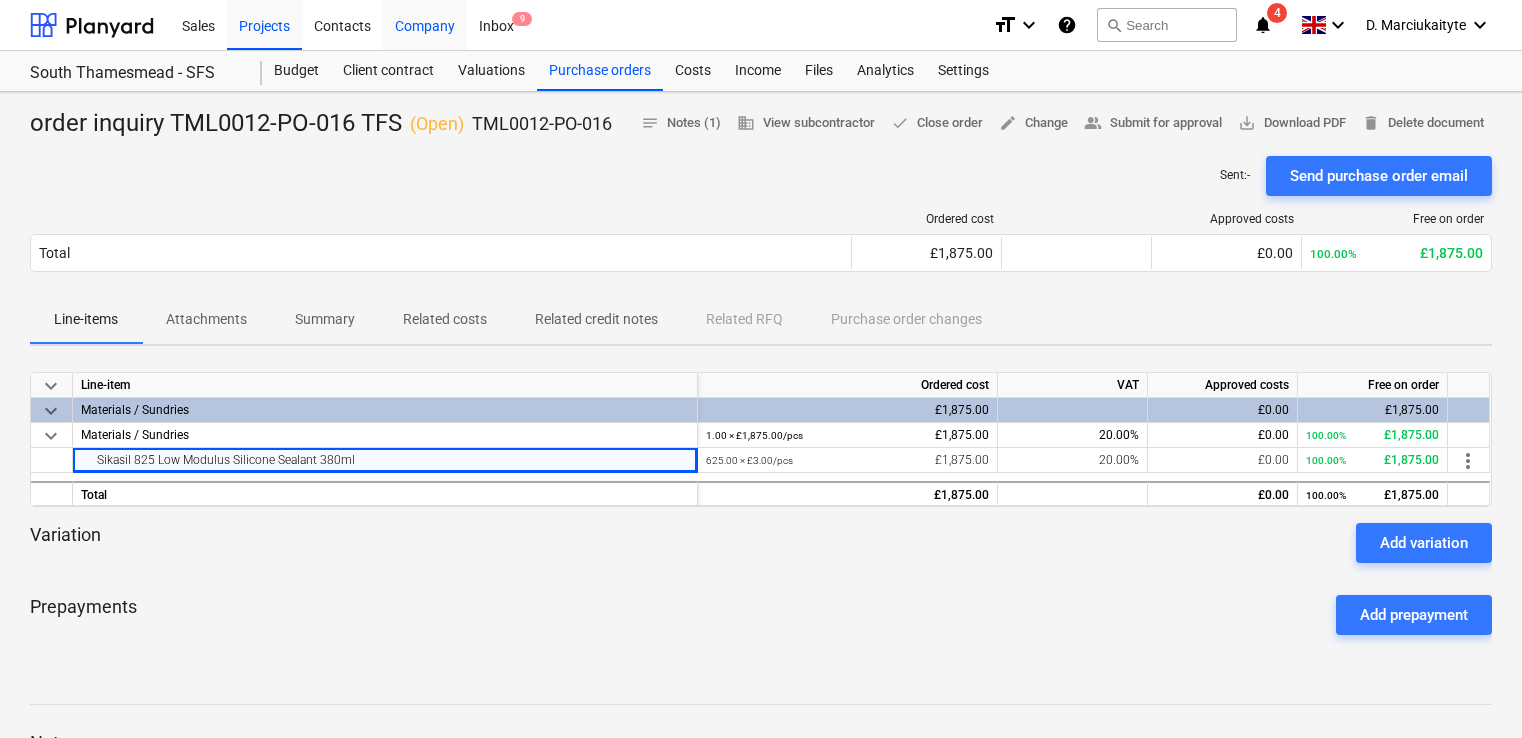 scroll, scrollTop: 0, scrollLeft: 0, axis: both 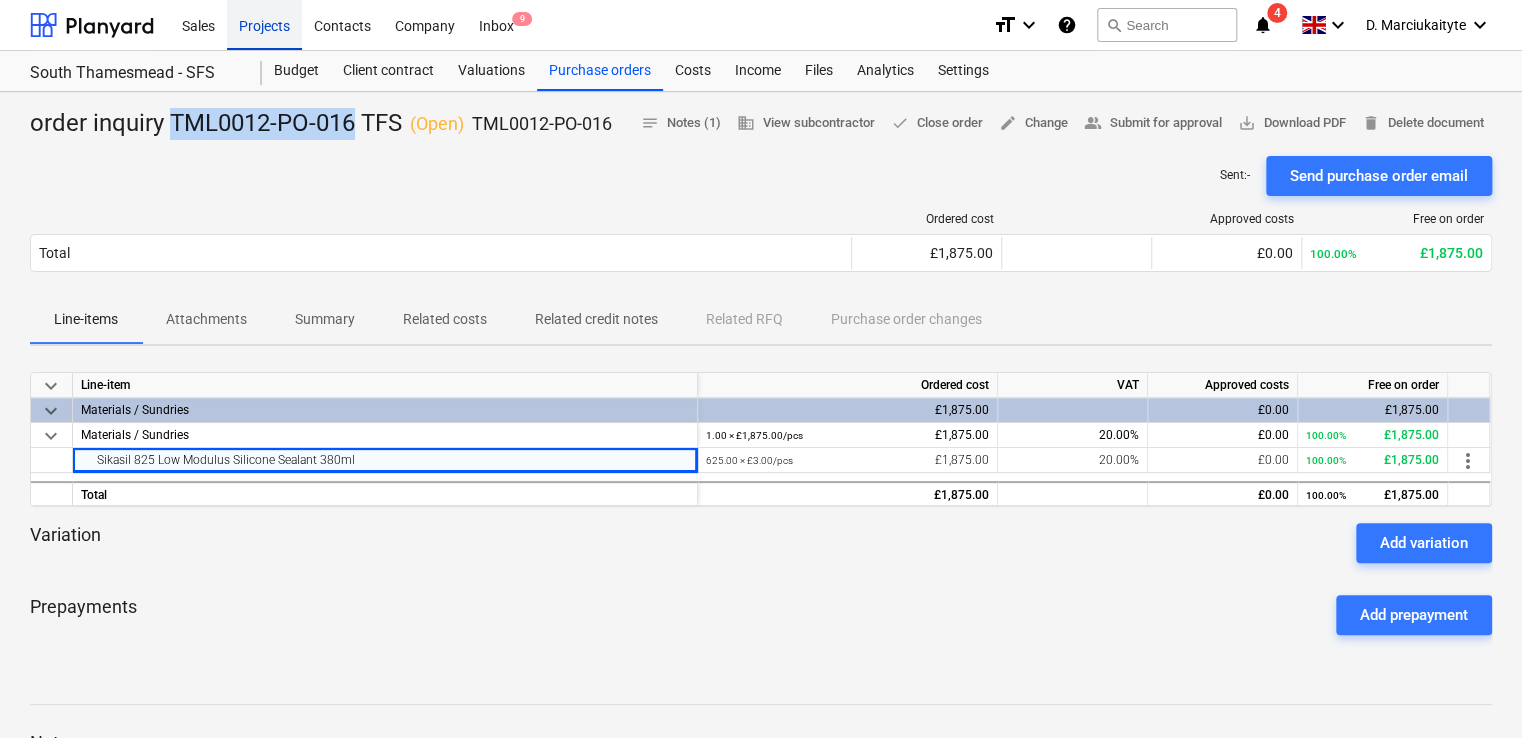 click on "Projects" at bounding box center (264, 24) 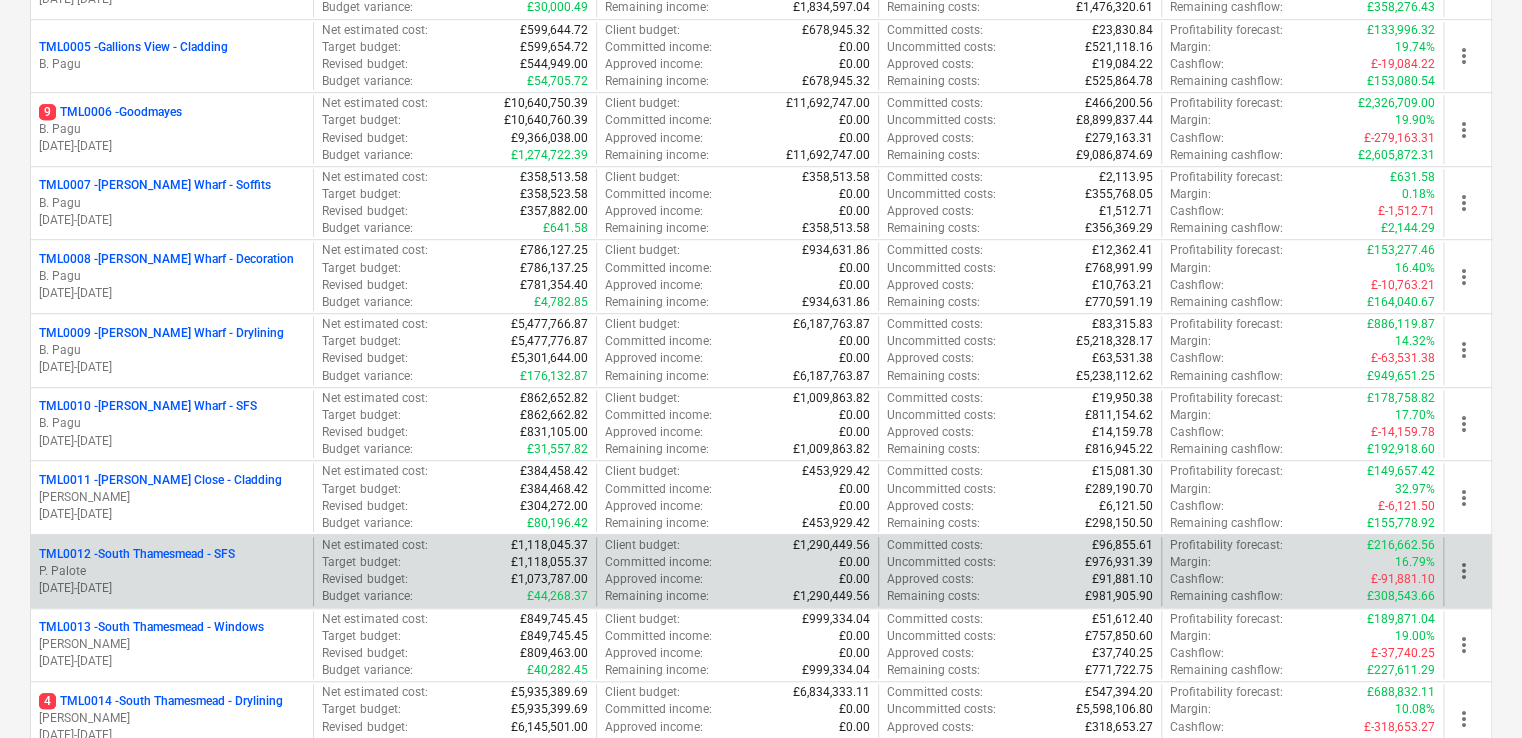 scroll, scrollTop: 900, scrollLeft: 0, axis: vertical 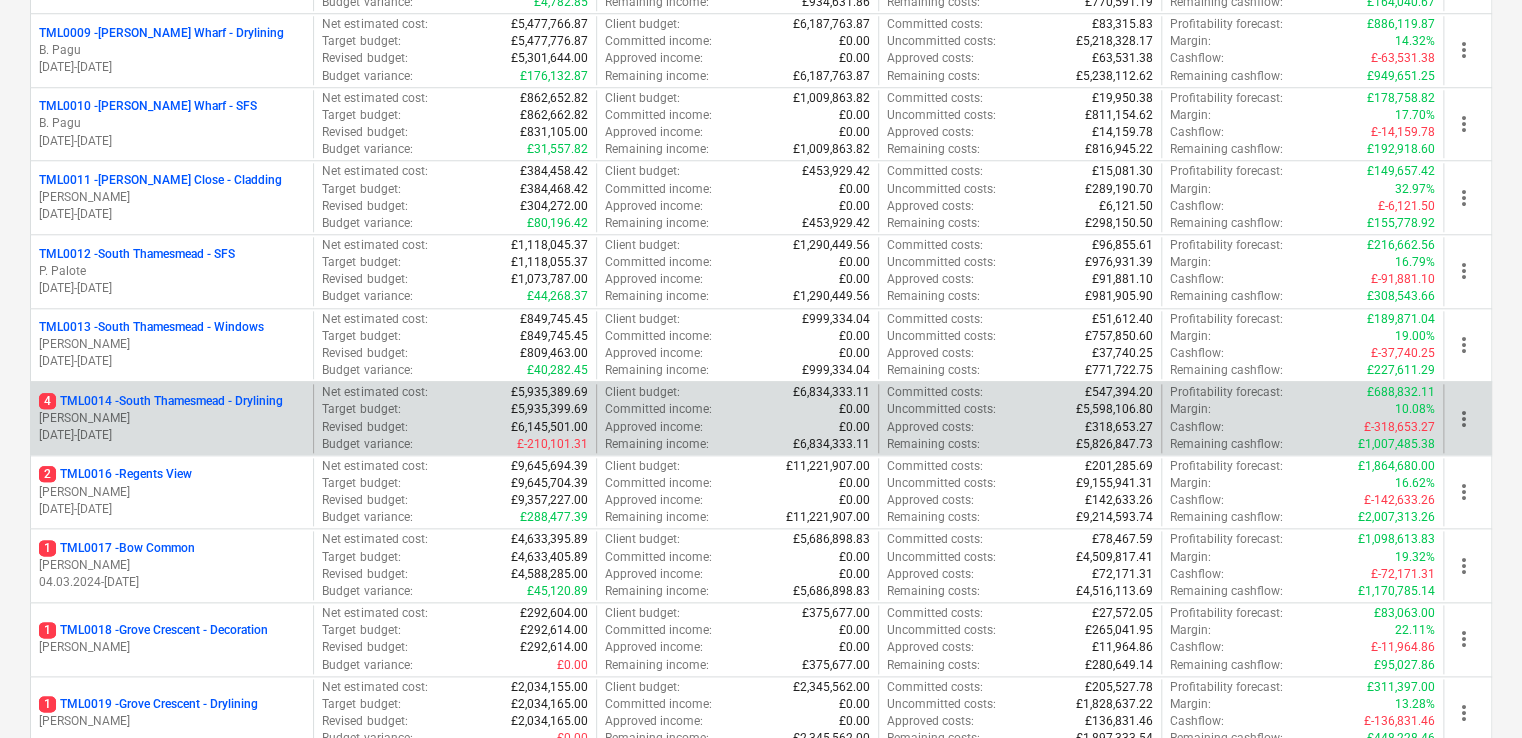 click on "4  TML0014 -  [GEOGRAPHIC_DATA] - Drylining" at bounding box center [161, 401] 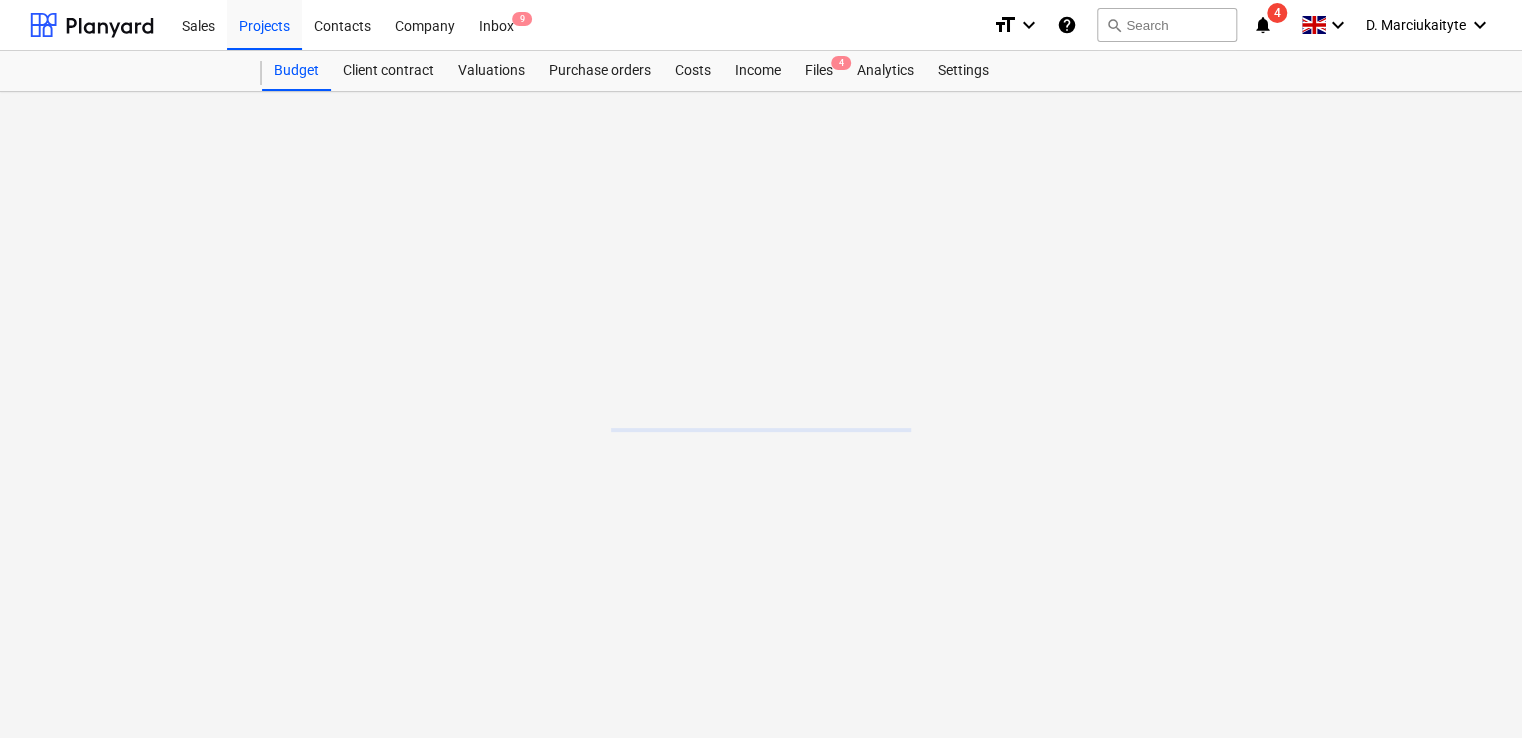 scroll, scrollTop: 0, scrollLeft: 0, axis: both 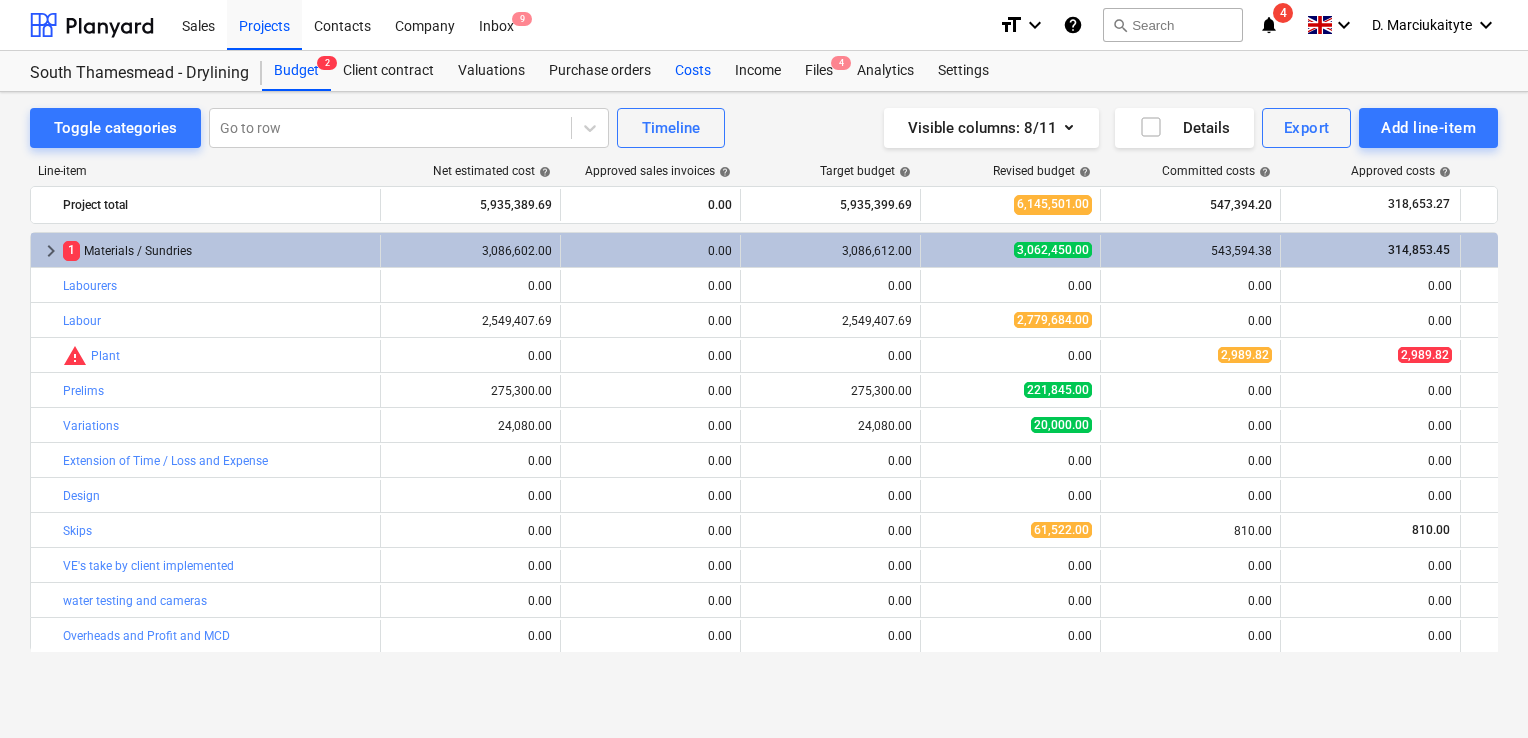 click on "Costs" at bounding box center [693, 71] 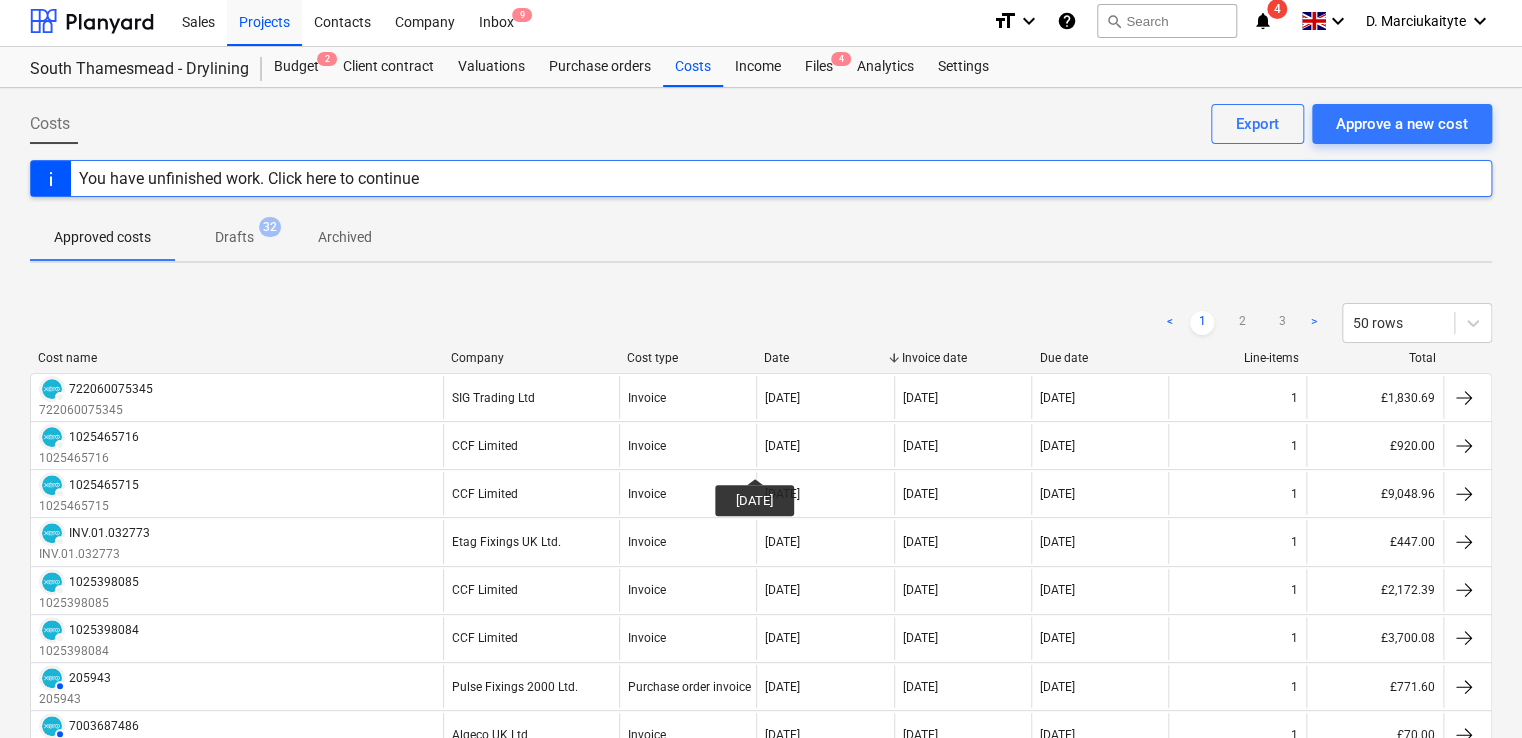 scroll, scrollTop: 0, scrollLeft: 0, axis: both 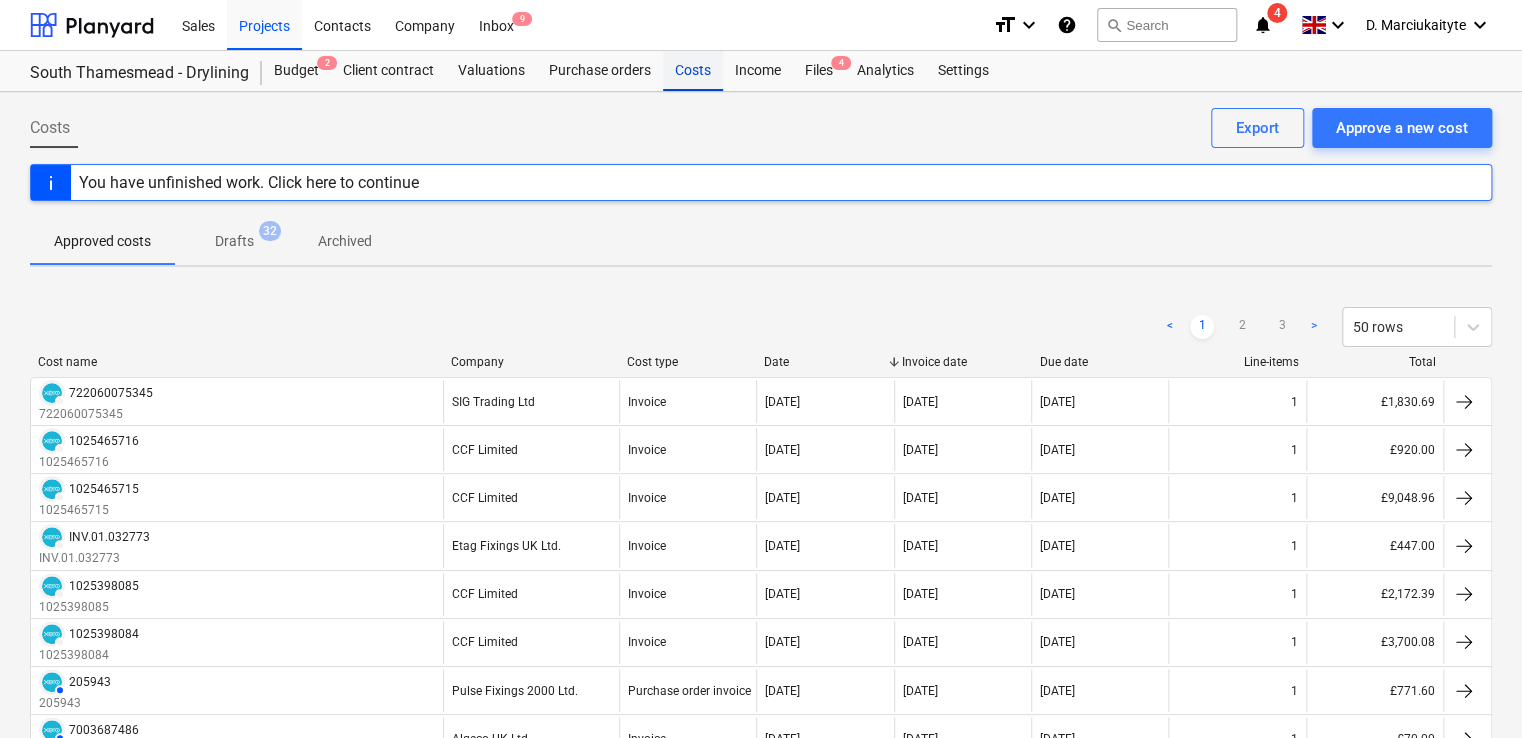 click on "Costs" at bounding box center (693, 71) 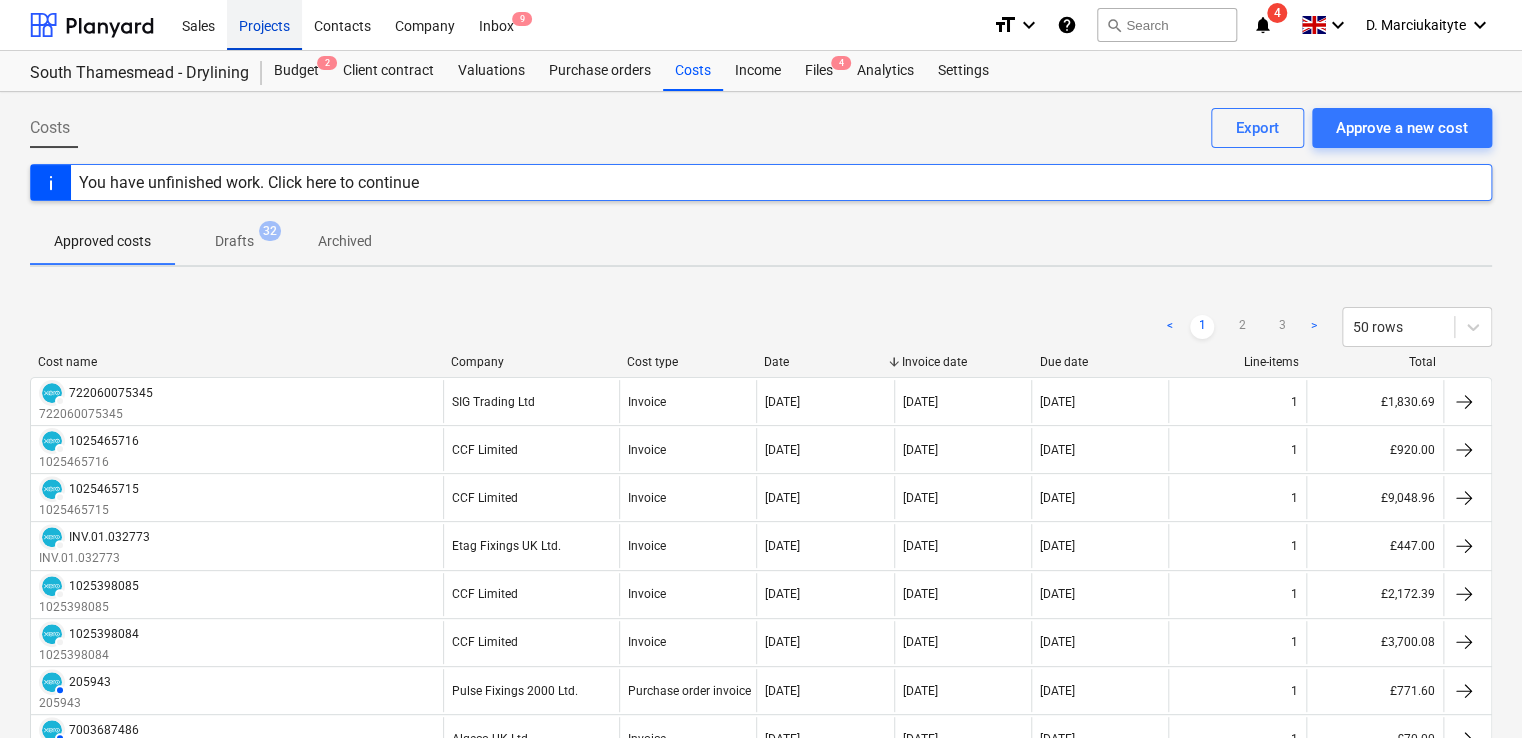 click on "Projects" at bounding box center [264, 24] 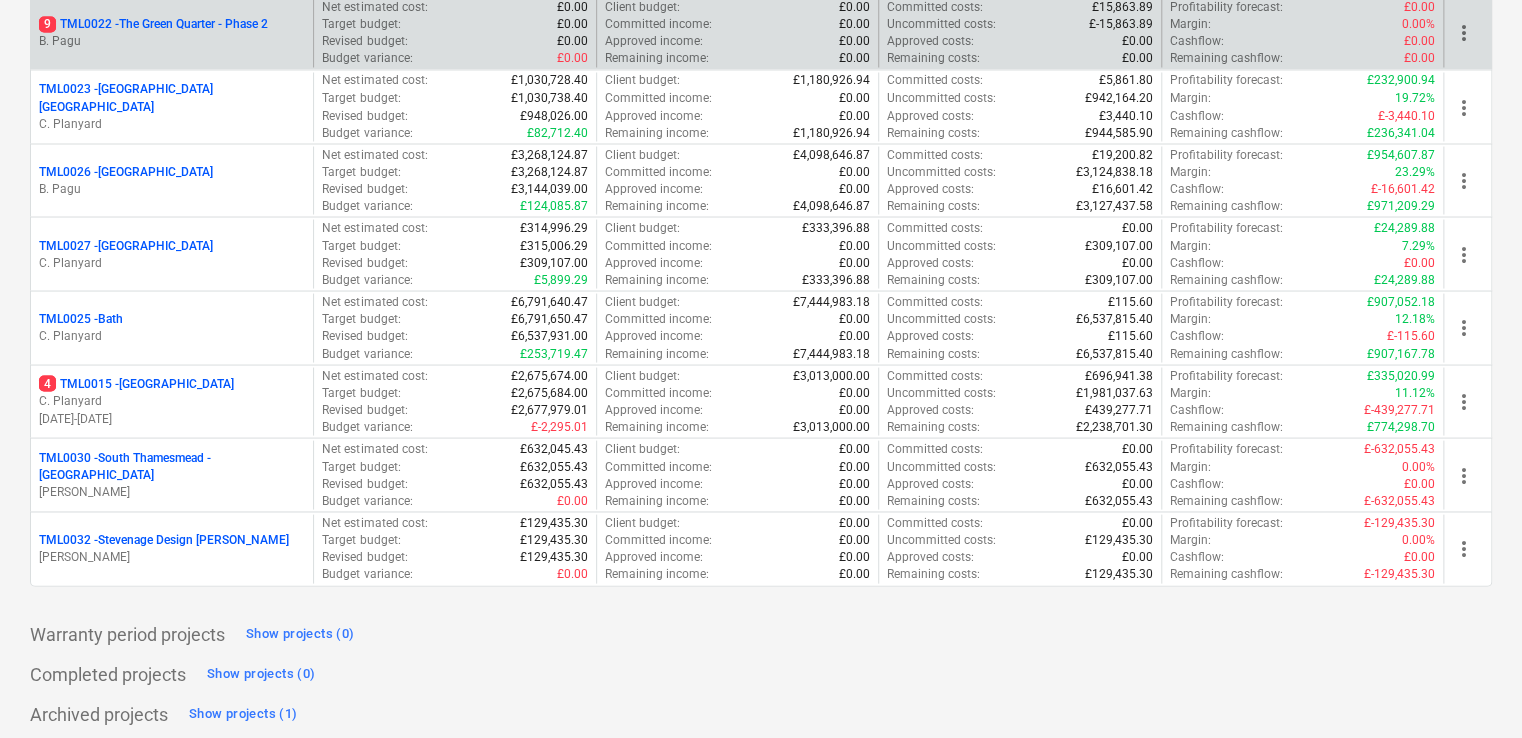 scroll, scrollTop: 1701, scrollLeft: 0, axis: vertical 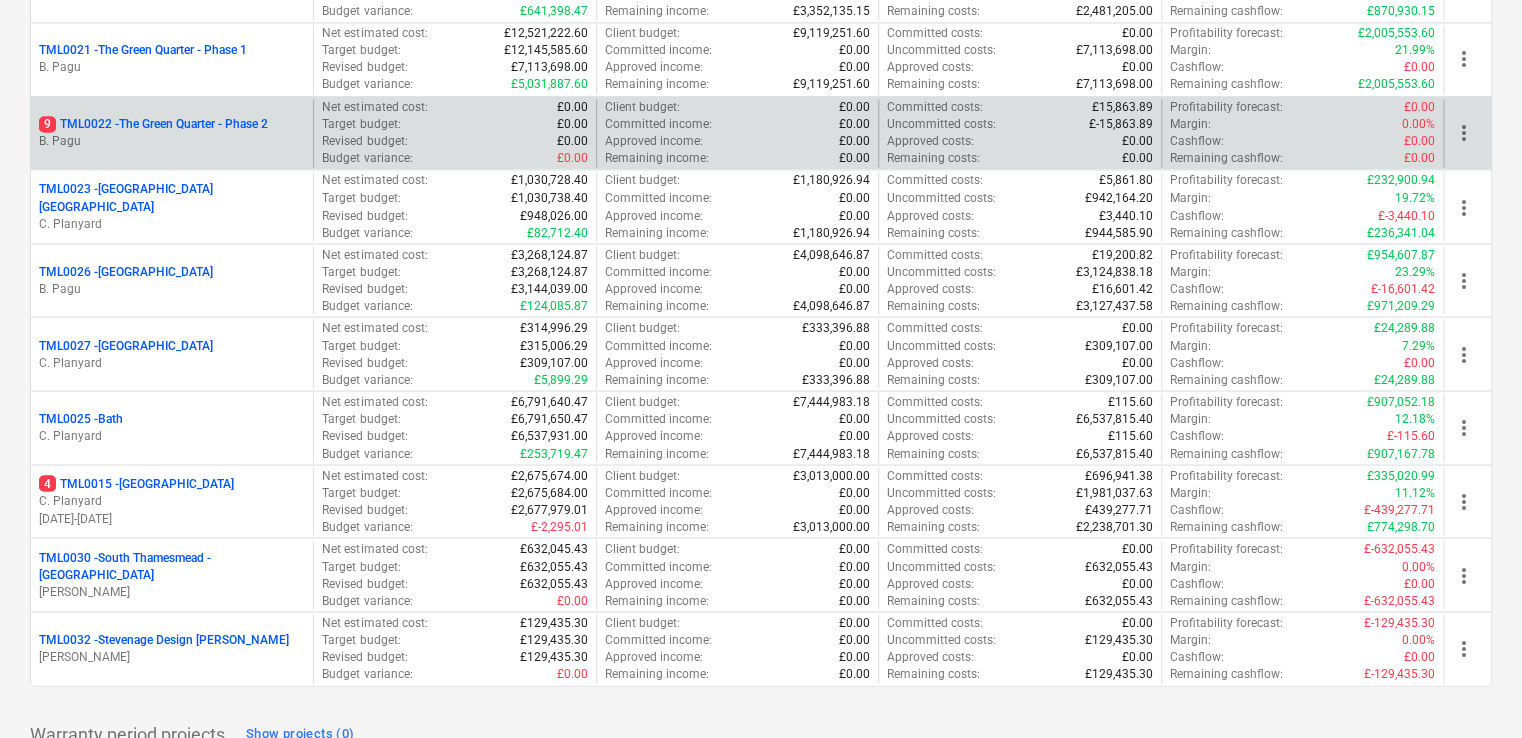 click on "9  TML0022 -  The Green Quarter - Phase 2" at bounding box center (153, 124) 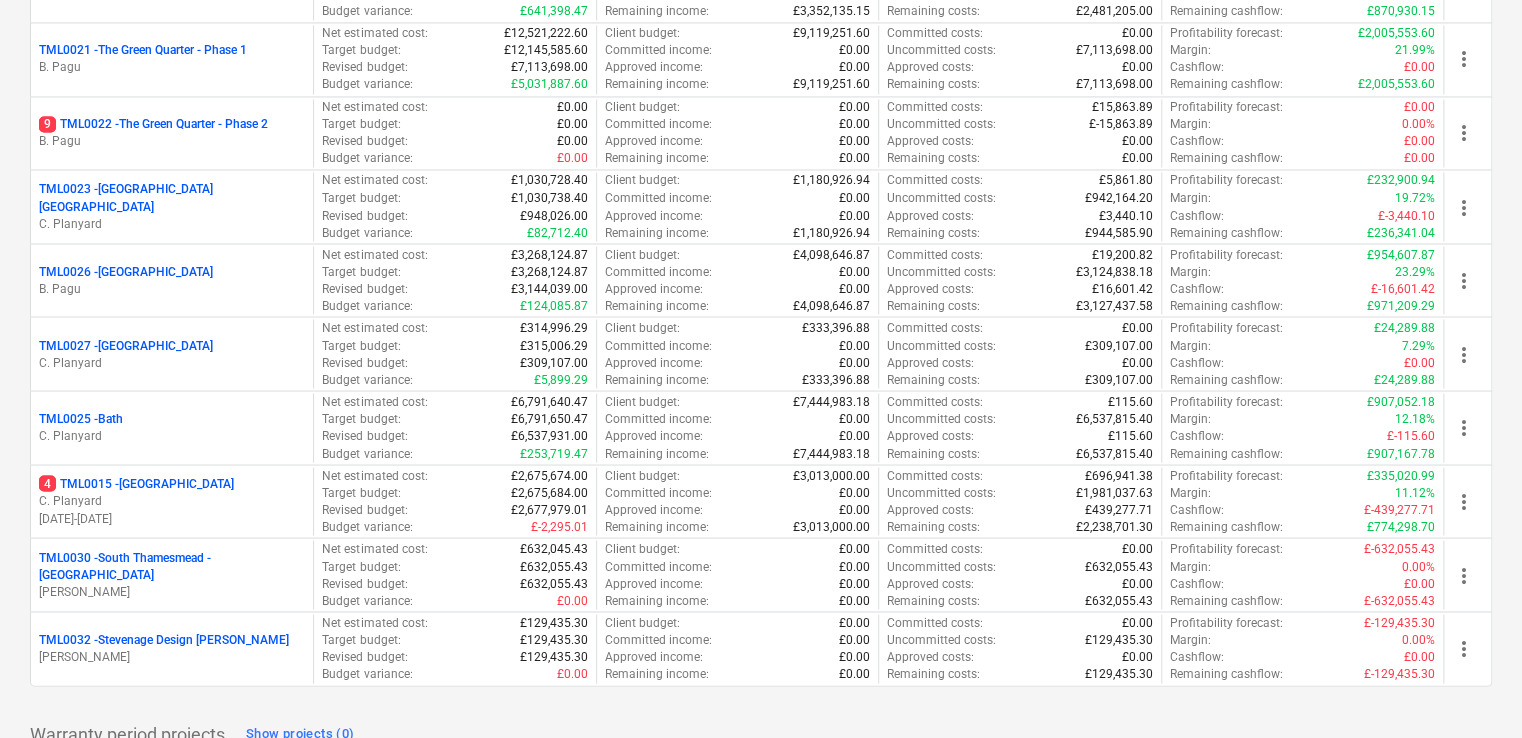 scroll, scrollTop: 0, scrollLeft: 0, axis: both 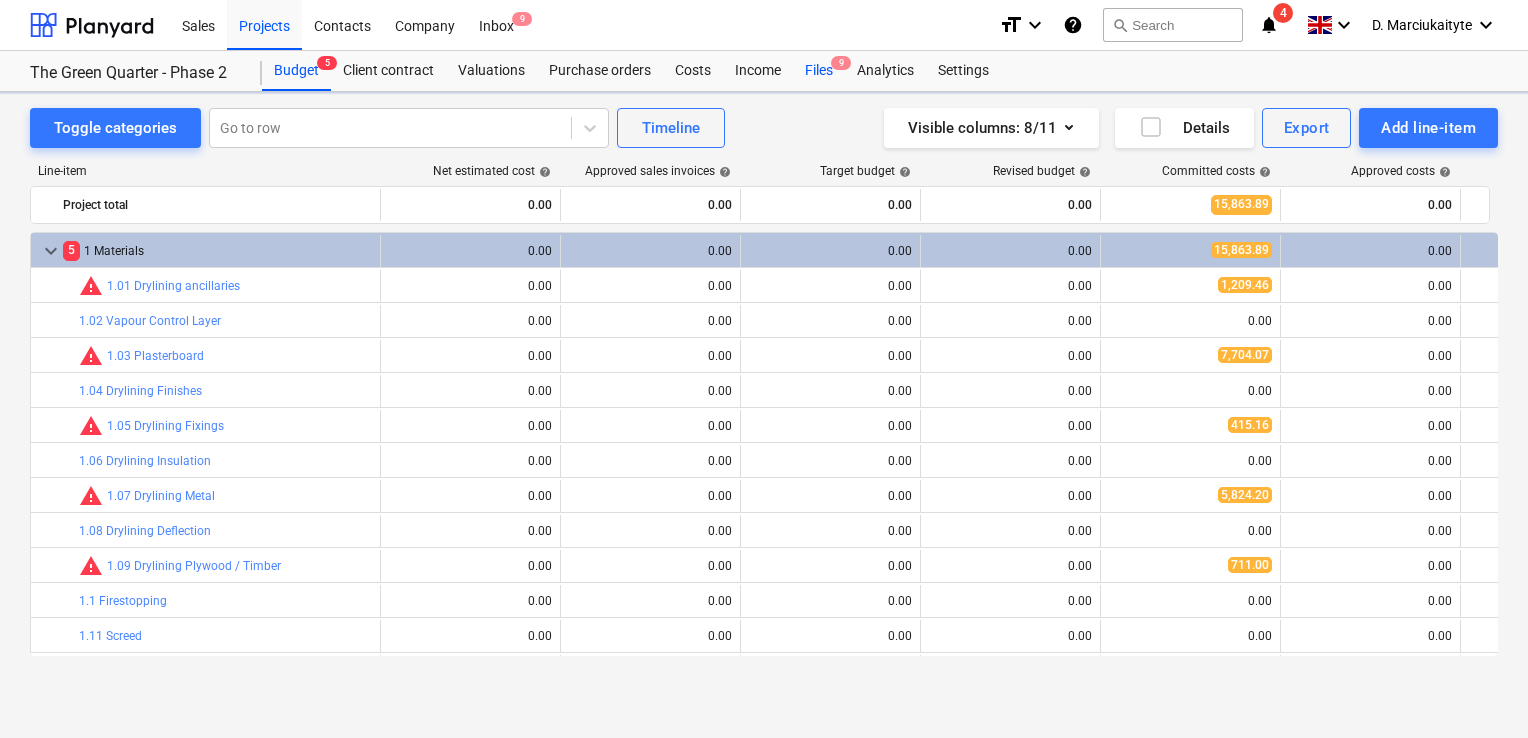 click on "Files 9" at bounding box center [819, 71] 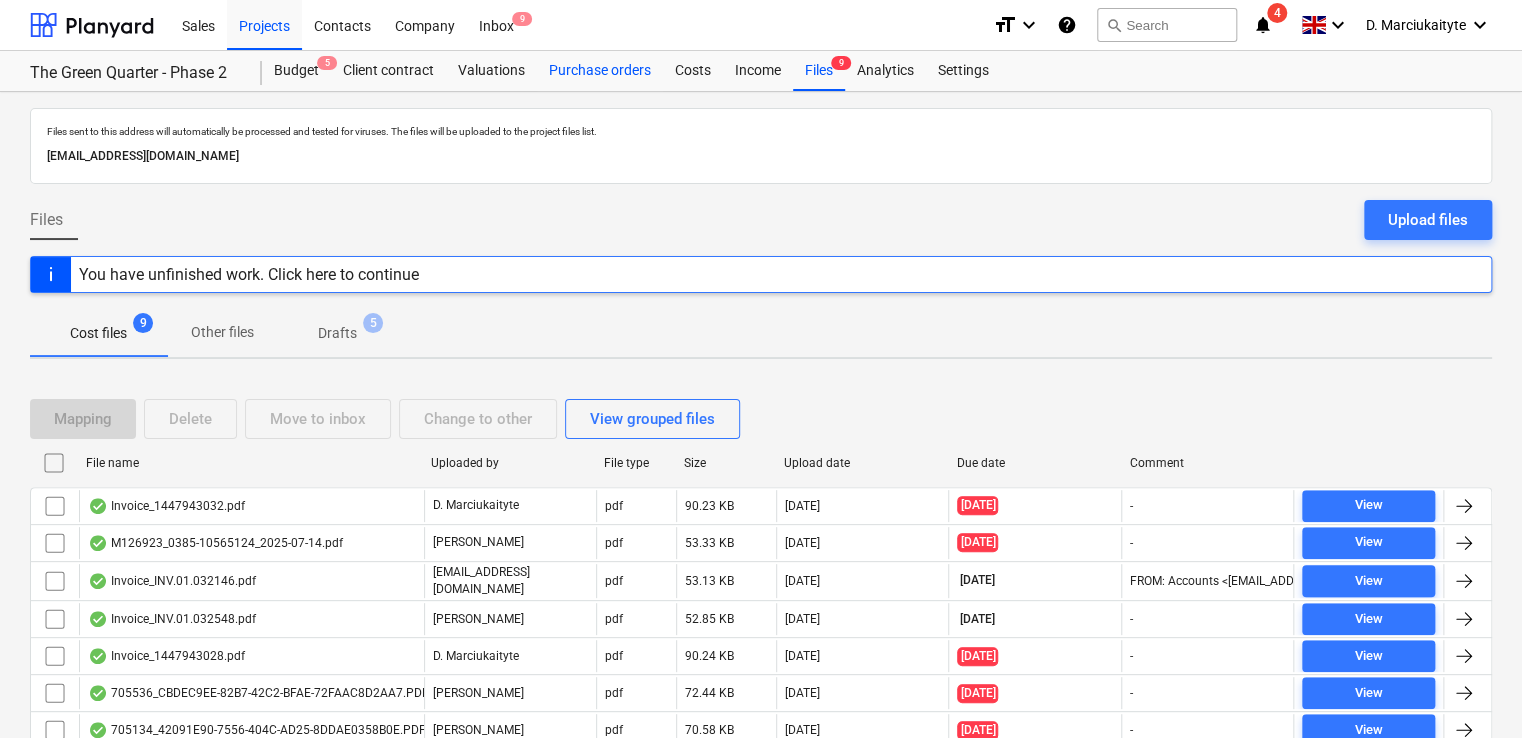 click on "Purchase orders" at bounding box center (600, 71) 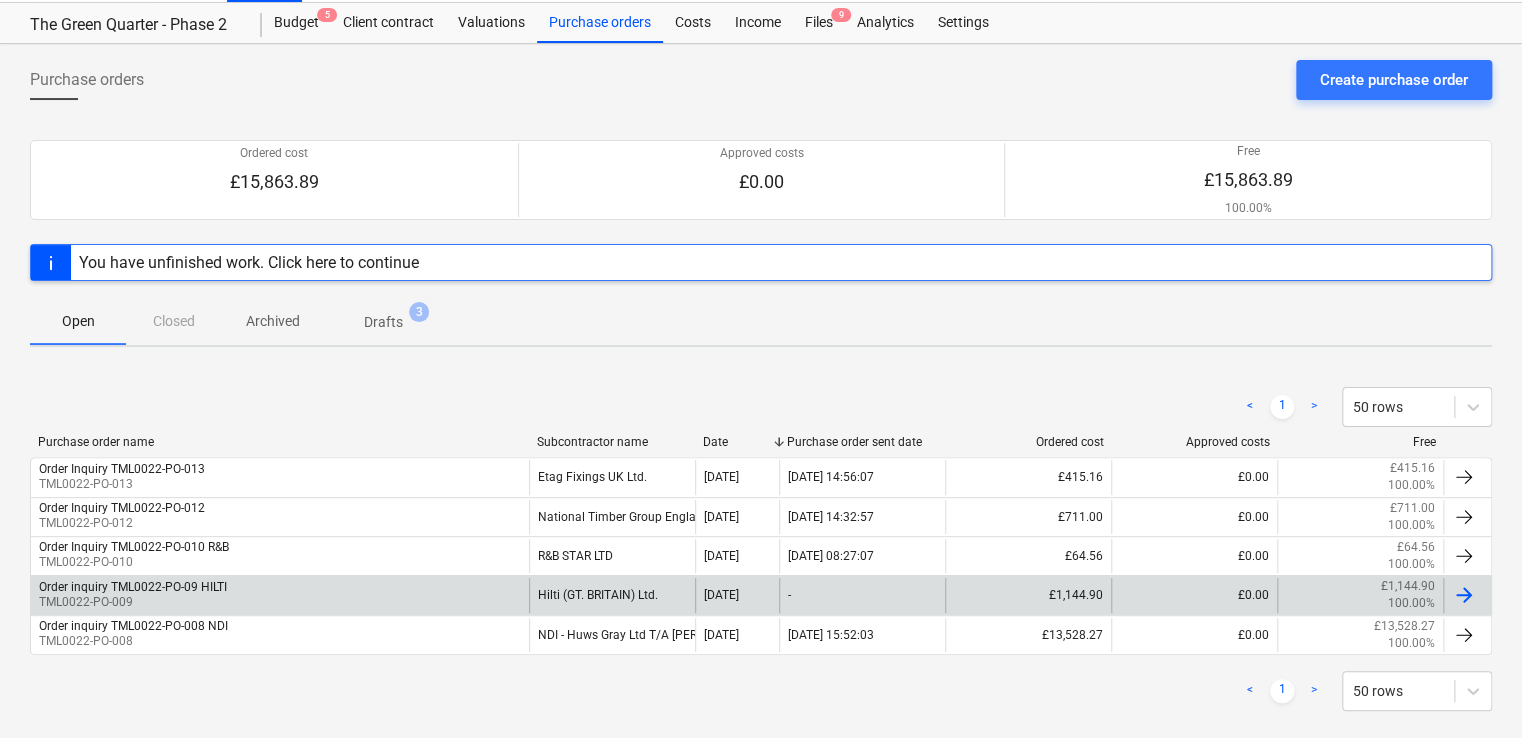 scroll, scrollTop: 74, scrollLeft: 0, axis: vertical 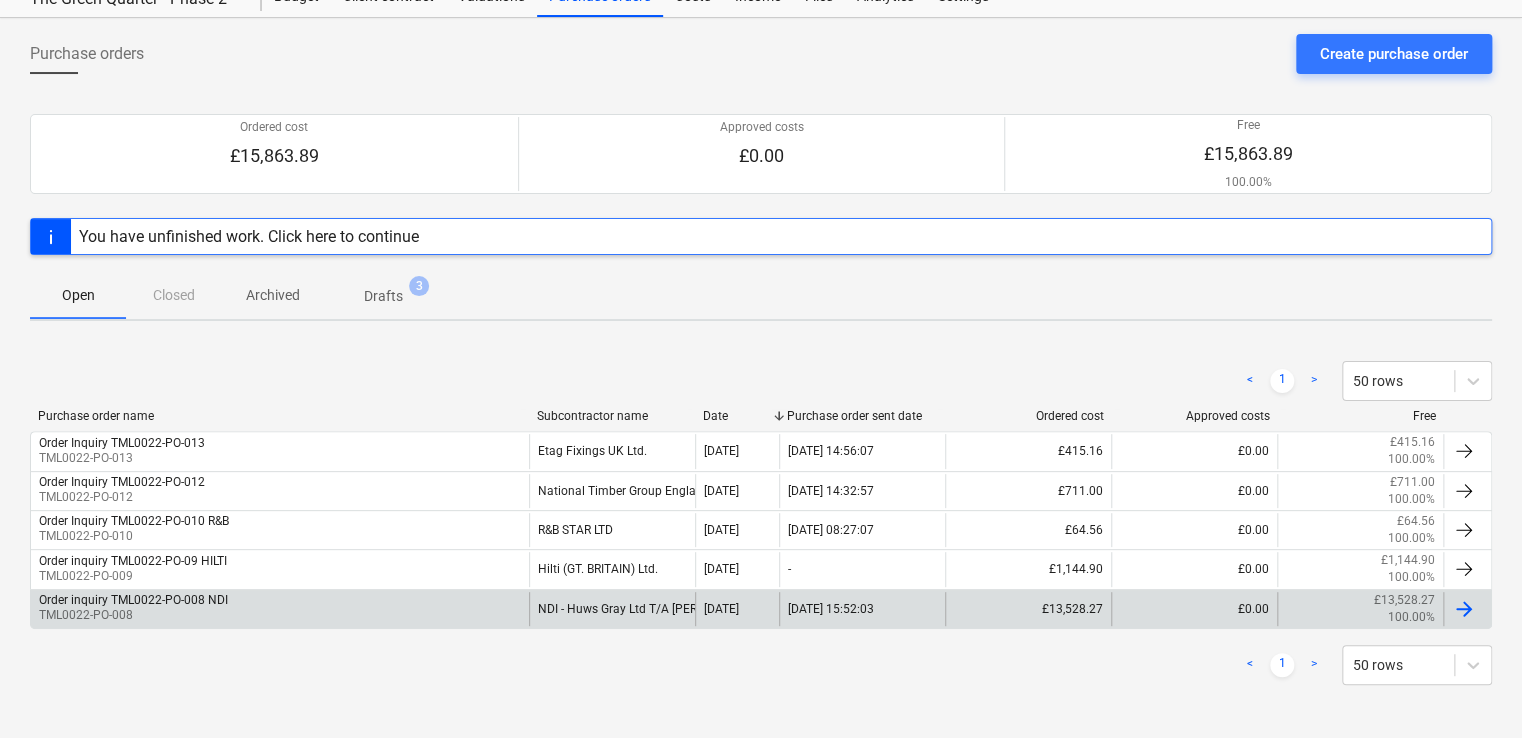 click on "Order inquiry TML0022-PO-008 NDI TML0022-PO-008" at bounding box center [280, 609] 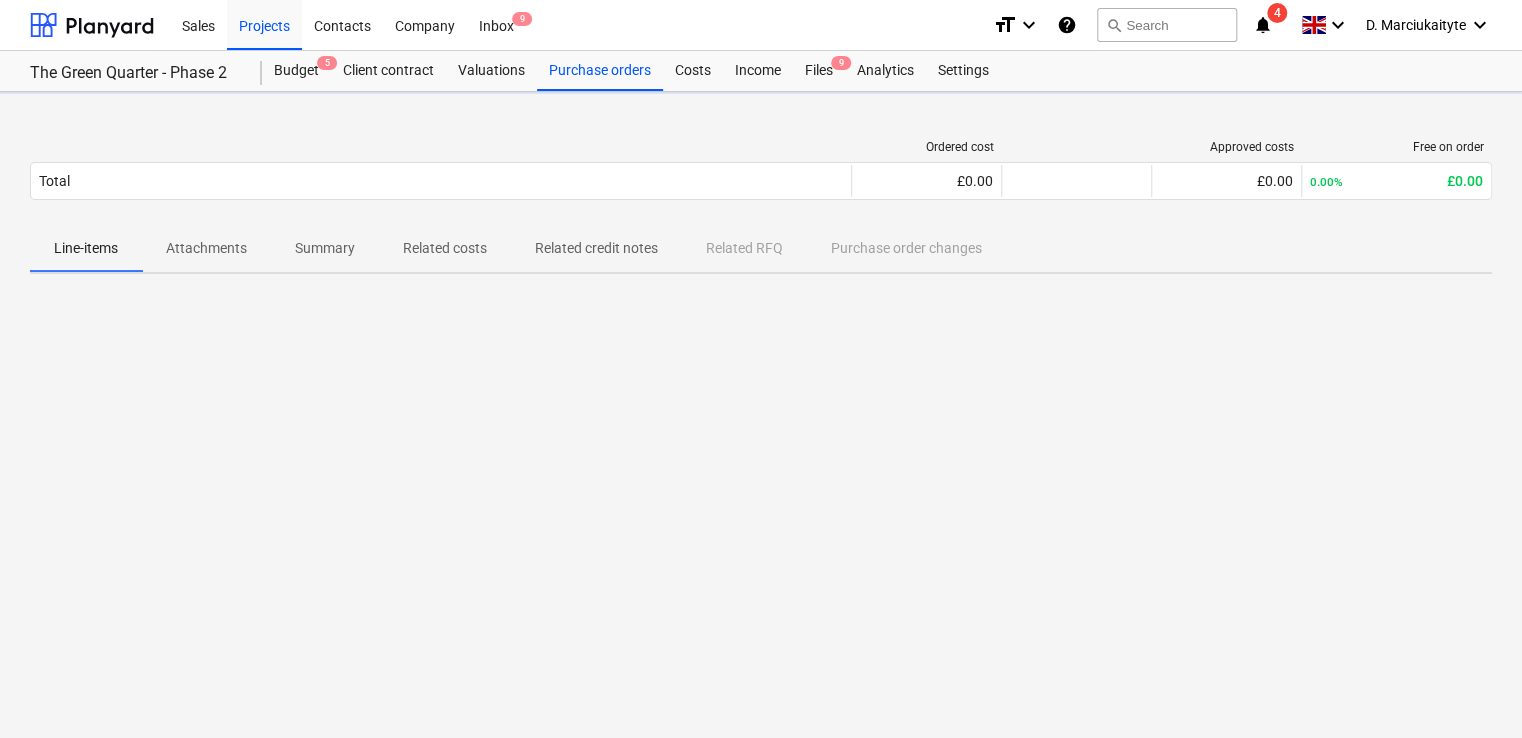 scroll, scrollTop: 0, scrollLeft: 0, axis: both 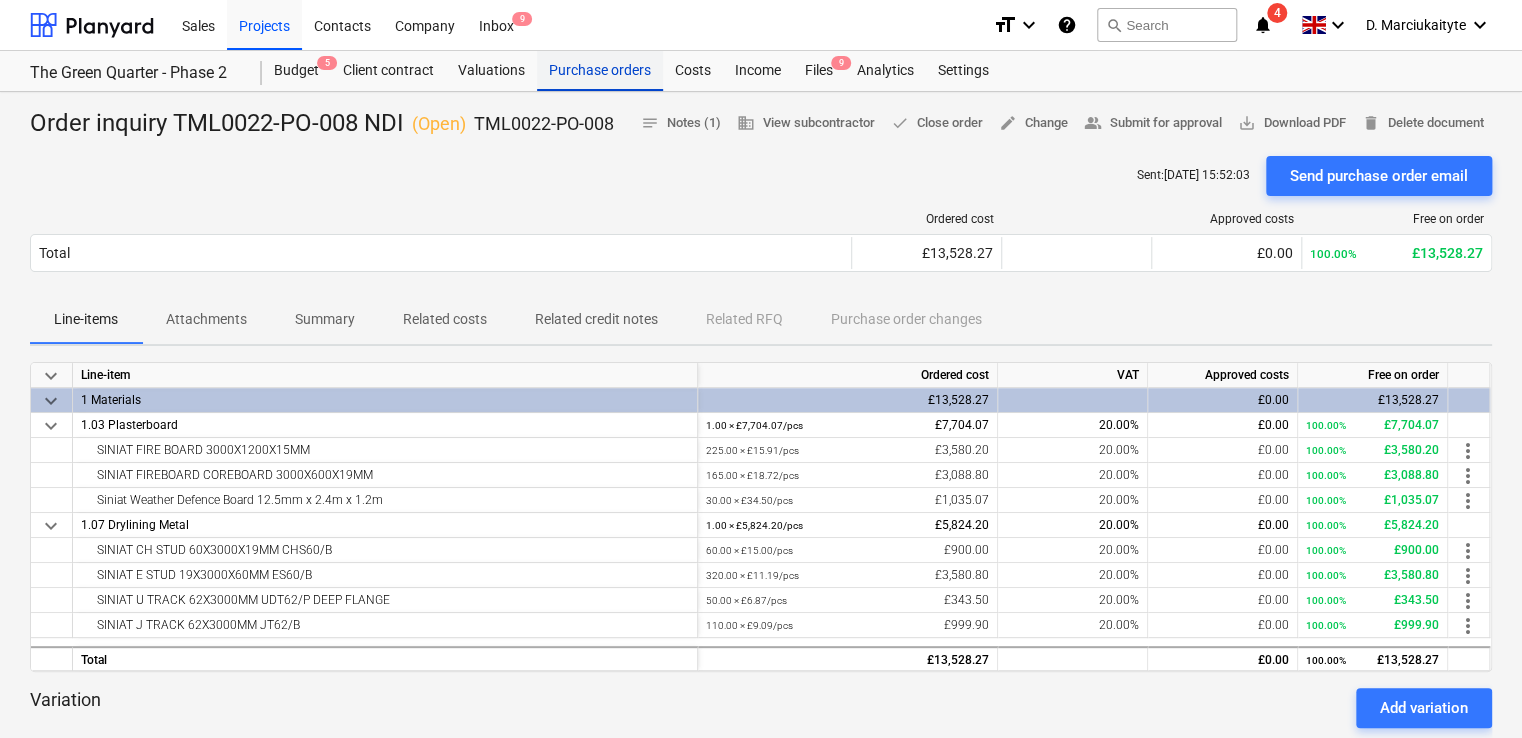 click on "Purchase orders" at bounding box center (600, 71) 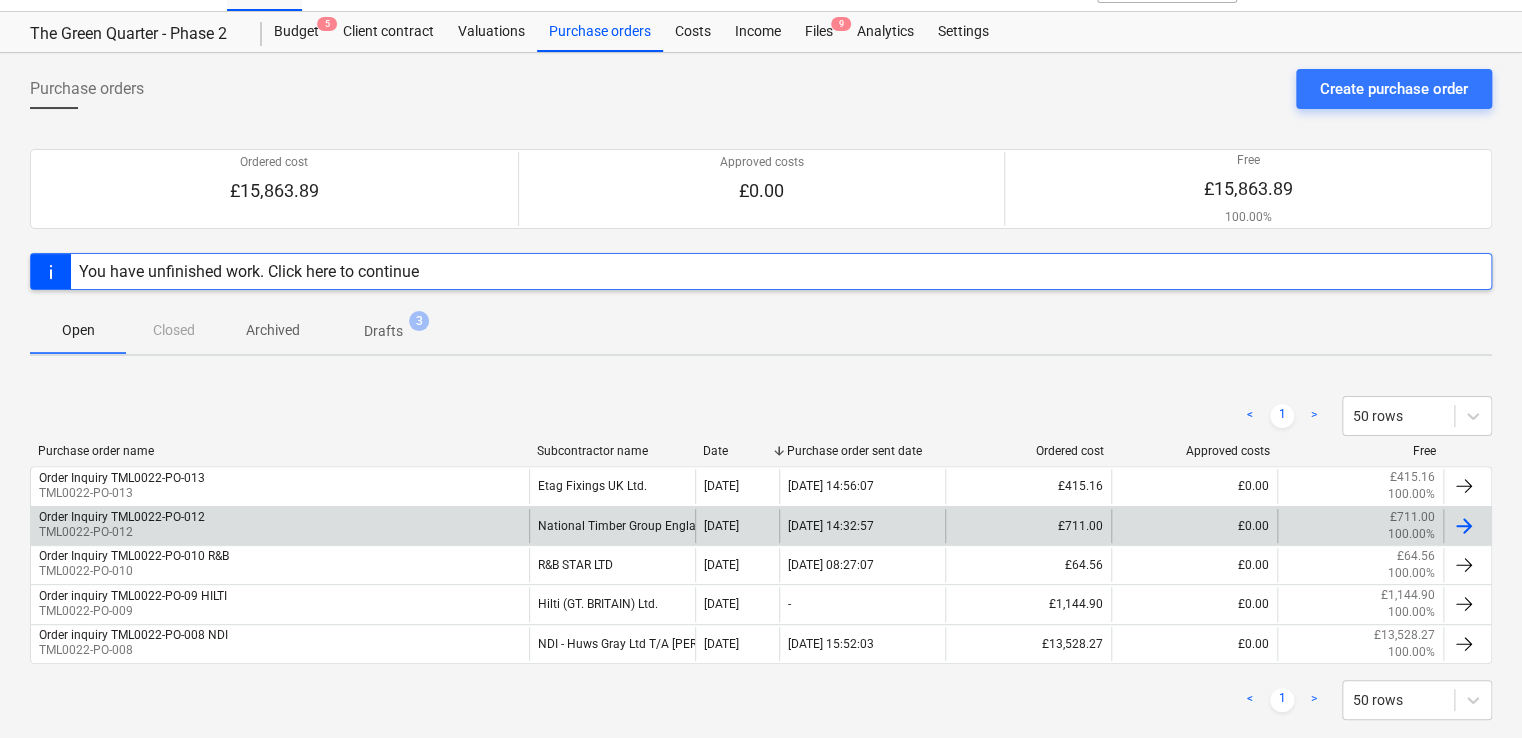scroll, scrollTop: 74, scrollLeft: 0, axis: vertical 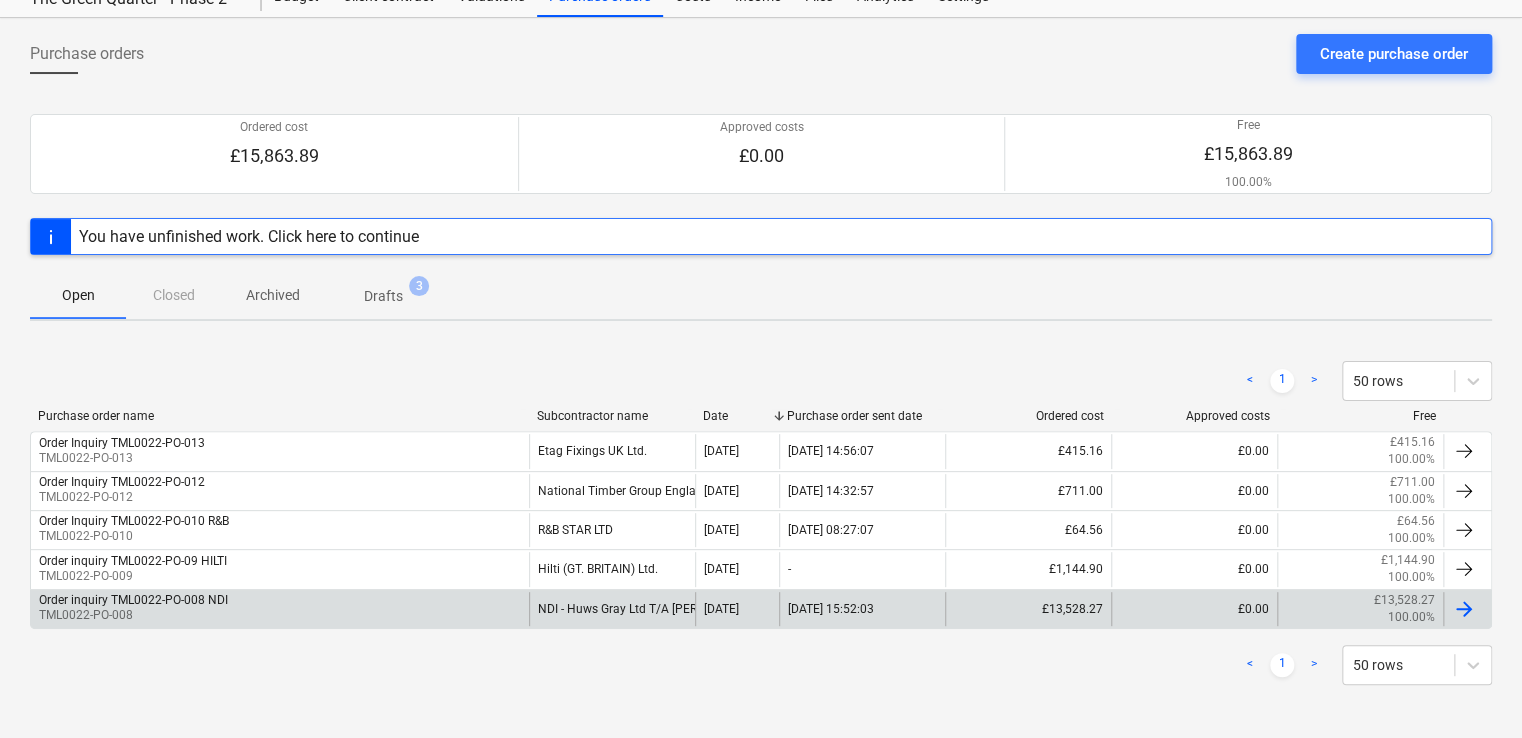 click on "Order inquiry TML0022-PO-008 NDI TML0022-PO-008" at bounding box center (280, 609) 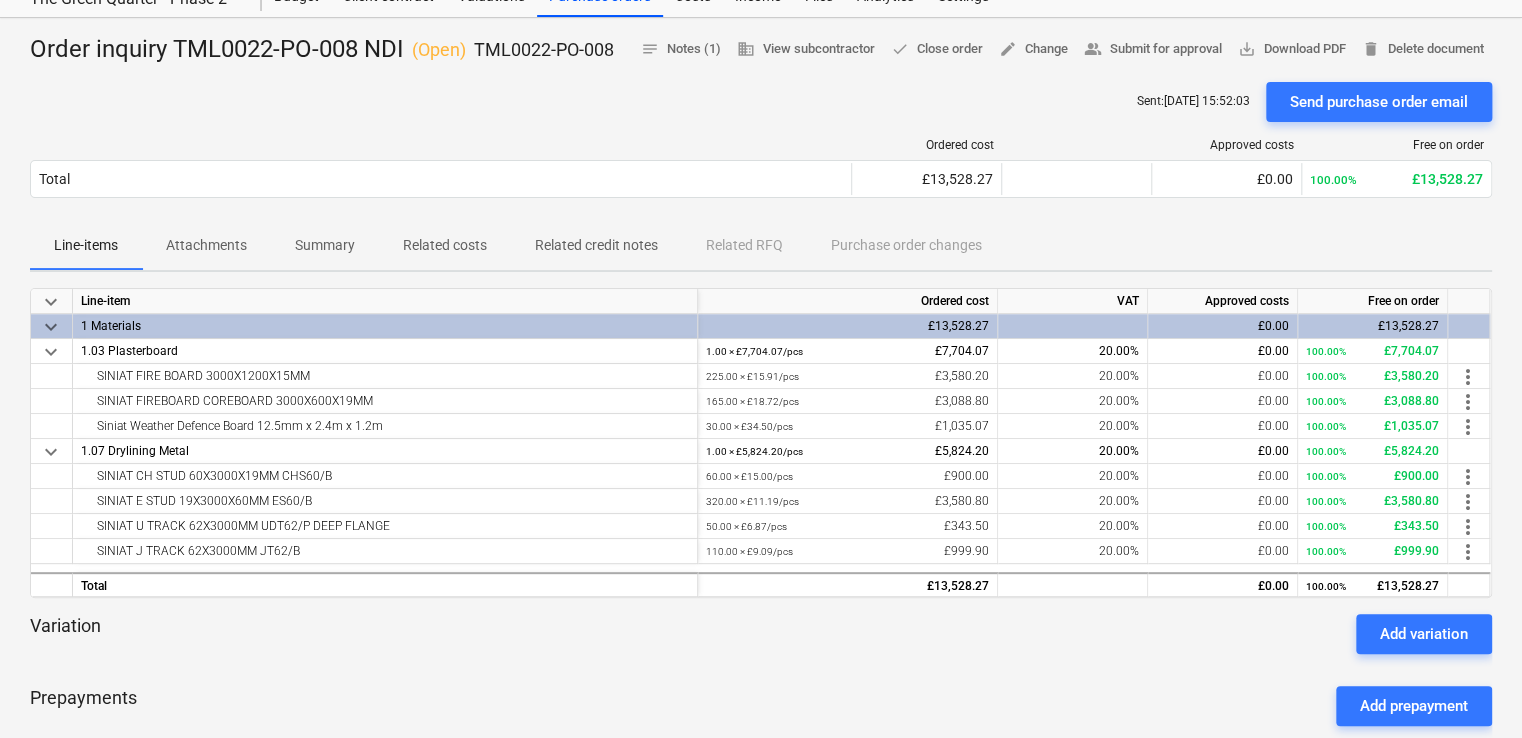 click on "Summary" at bounding box center [325, 245] 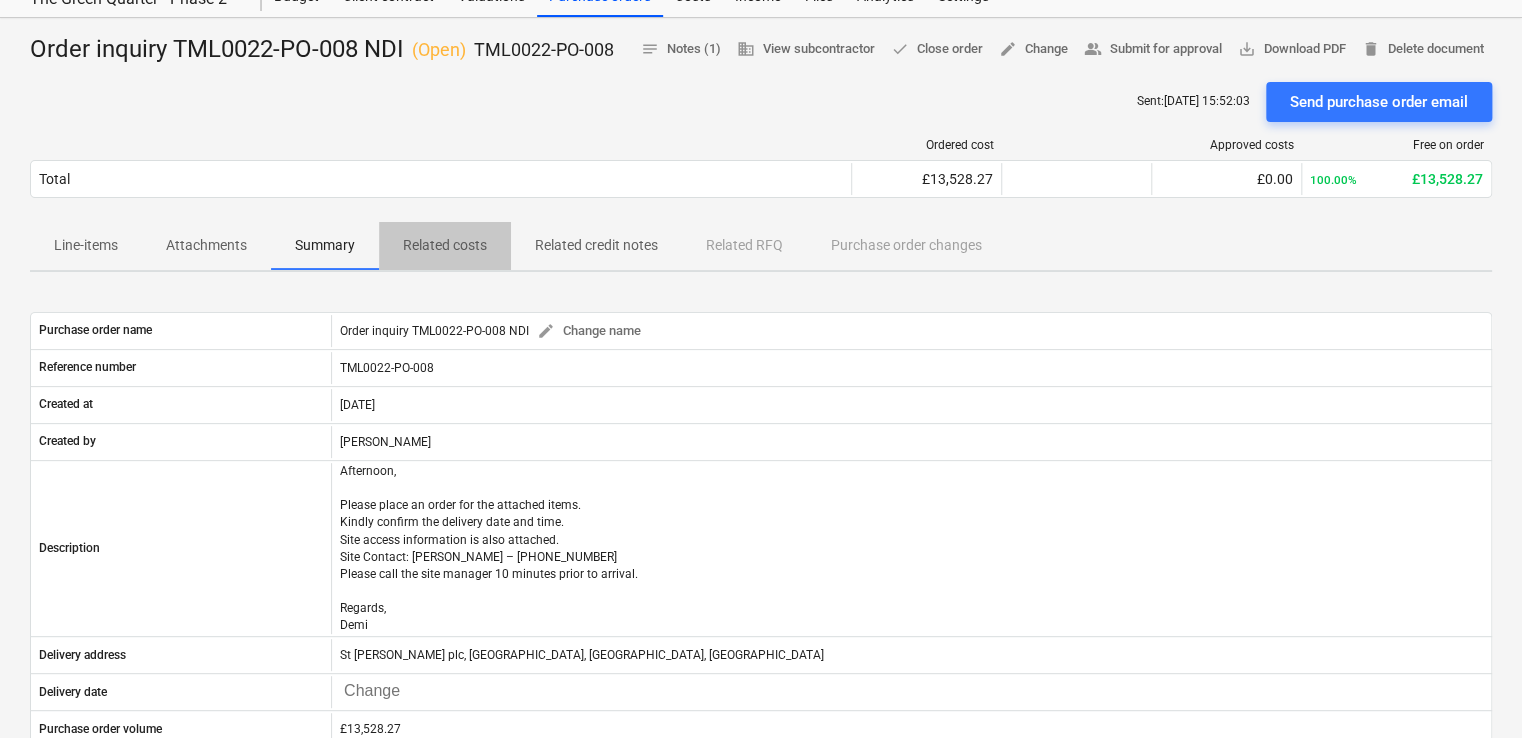 click on "Related costs" at bounding box center (445, 245) 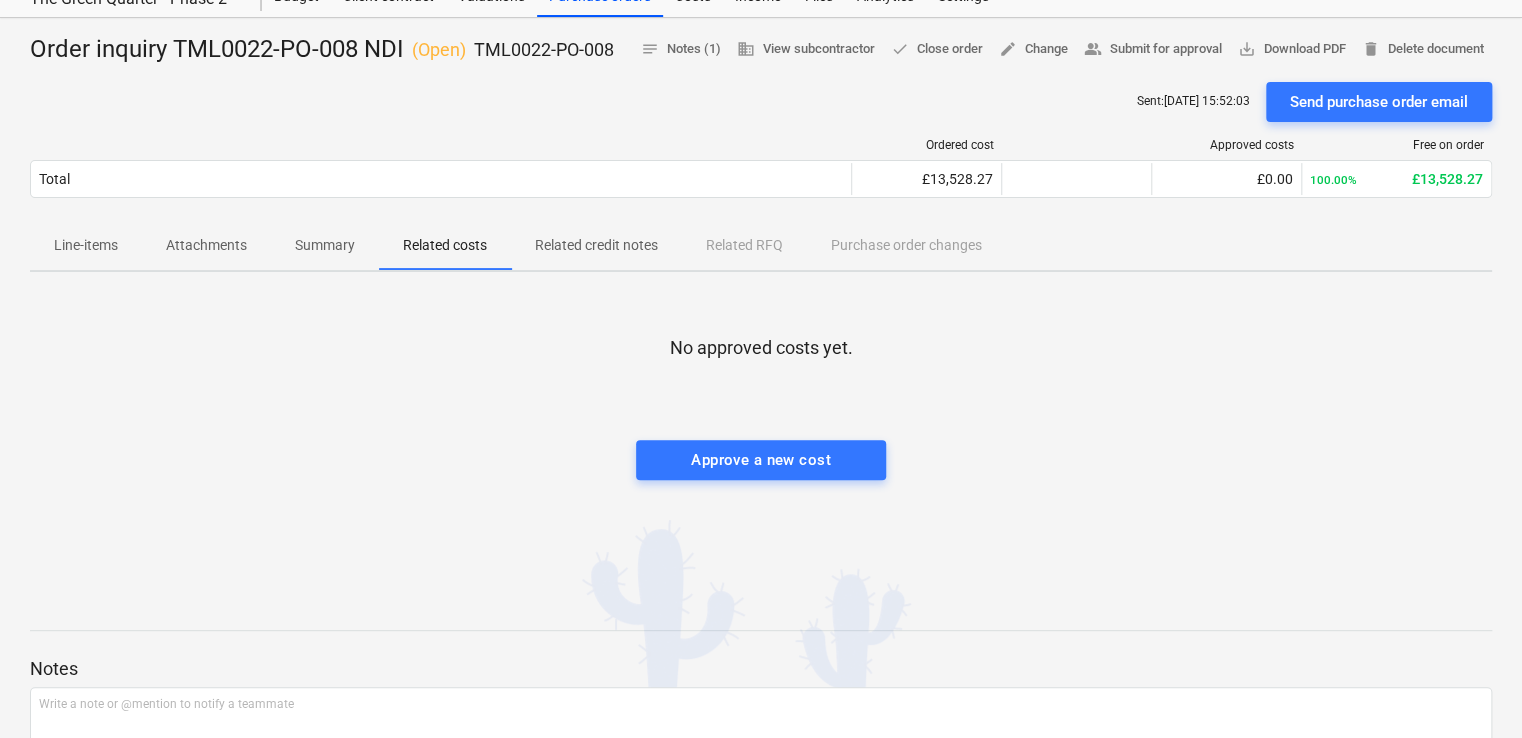 click on "Attachments" at bounding box center (206, 245) 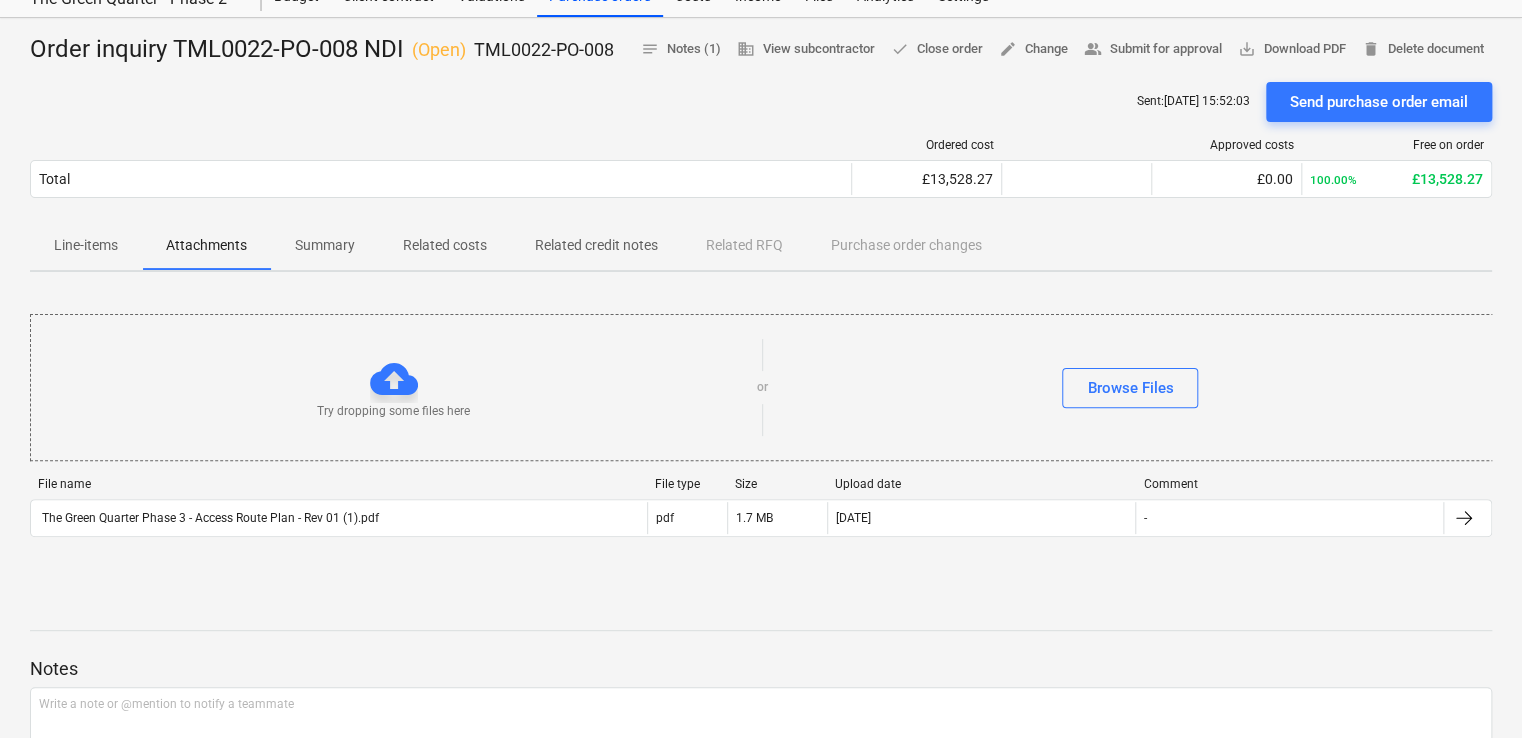 click on "Line-items" at bounding box center (86, 245) 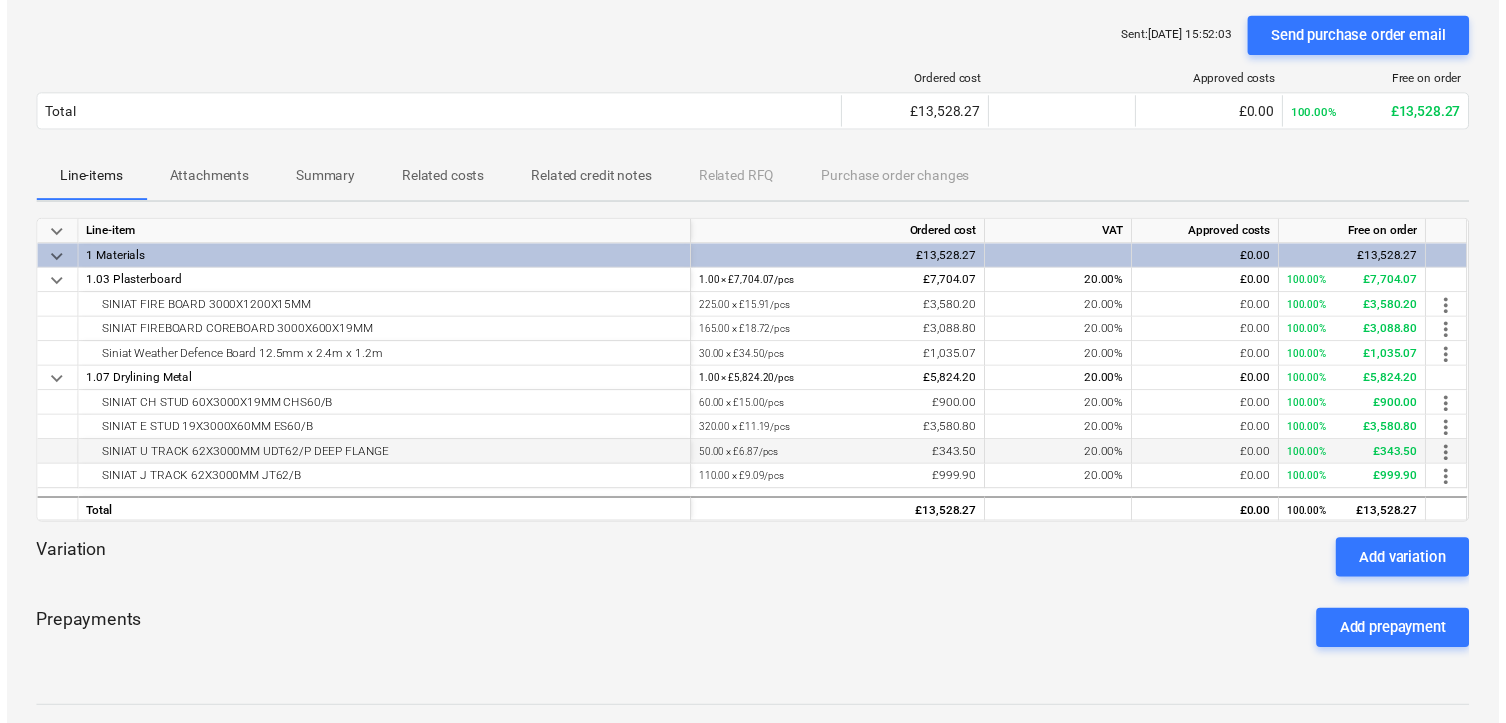 scroll, scrollTop: 174, scrollLeft: 0, axis: vertical 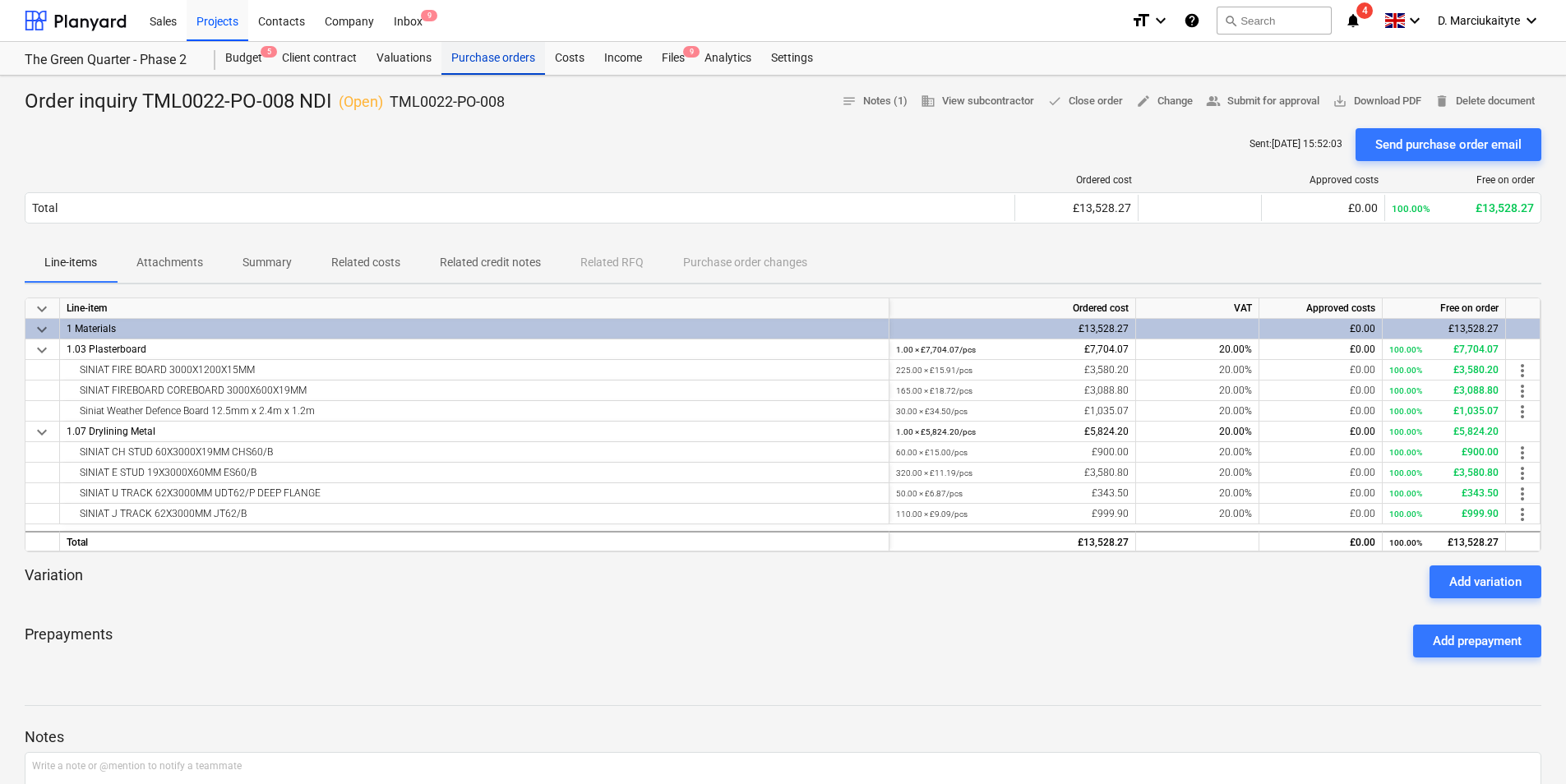 click on "Purchase orders" at bounding box center [493, 58] 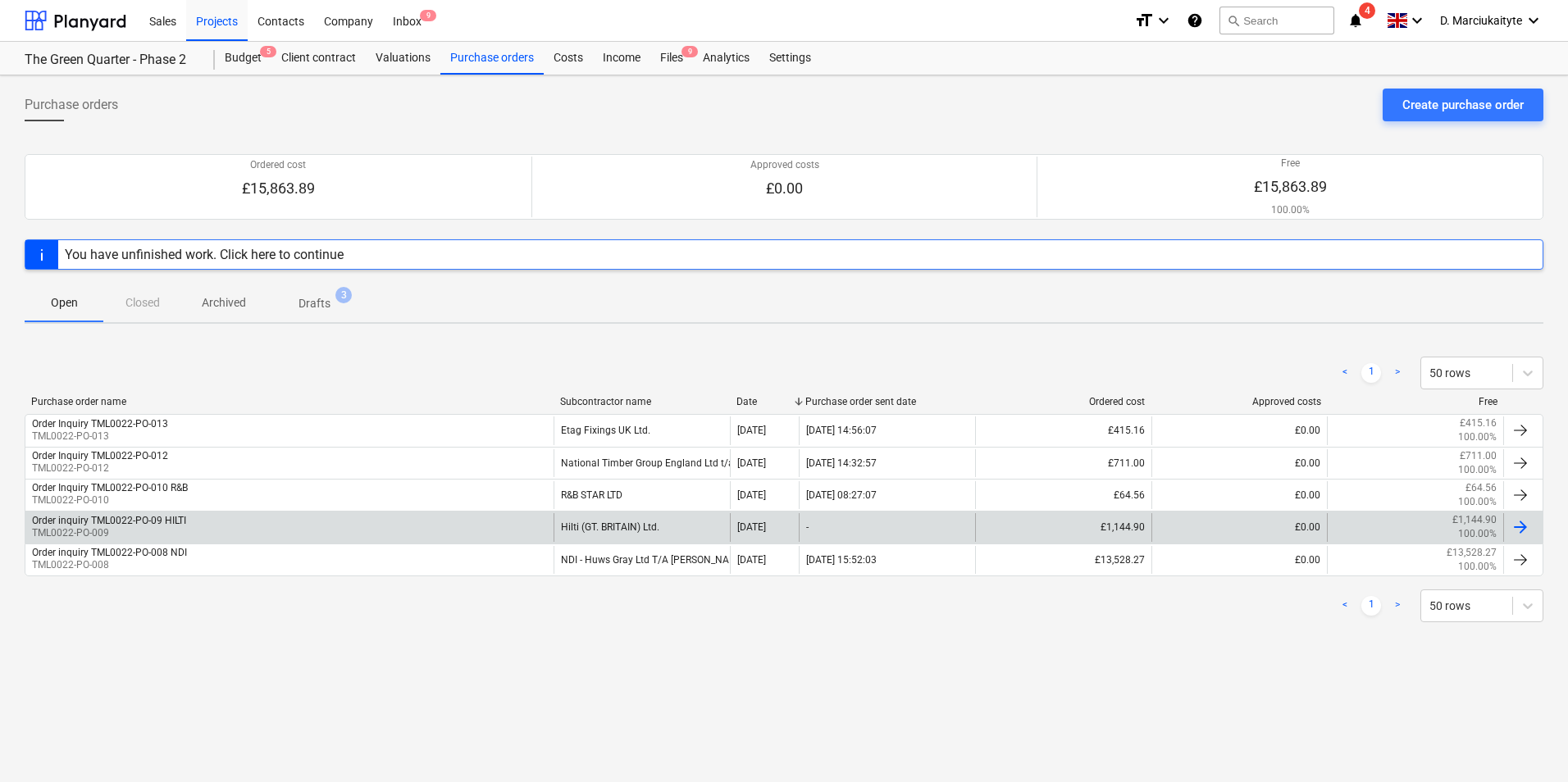 click on "Order inquiry TML0022-PO-09 HILTI TML0022-PO-009" at bounding box center [289, 527] 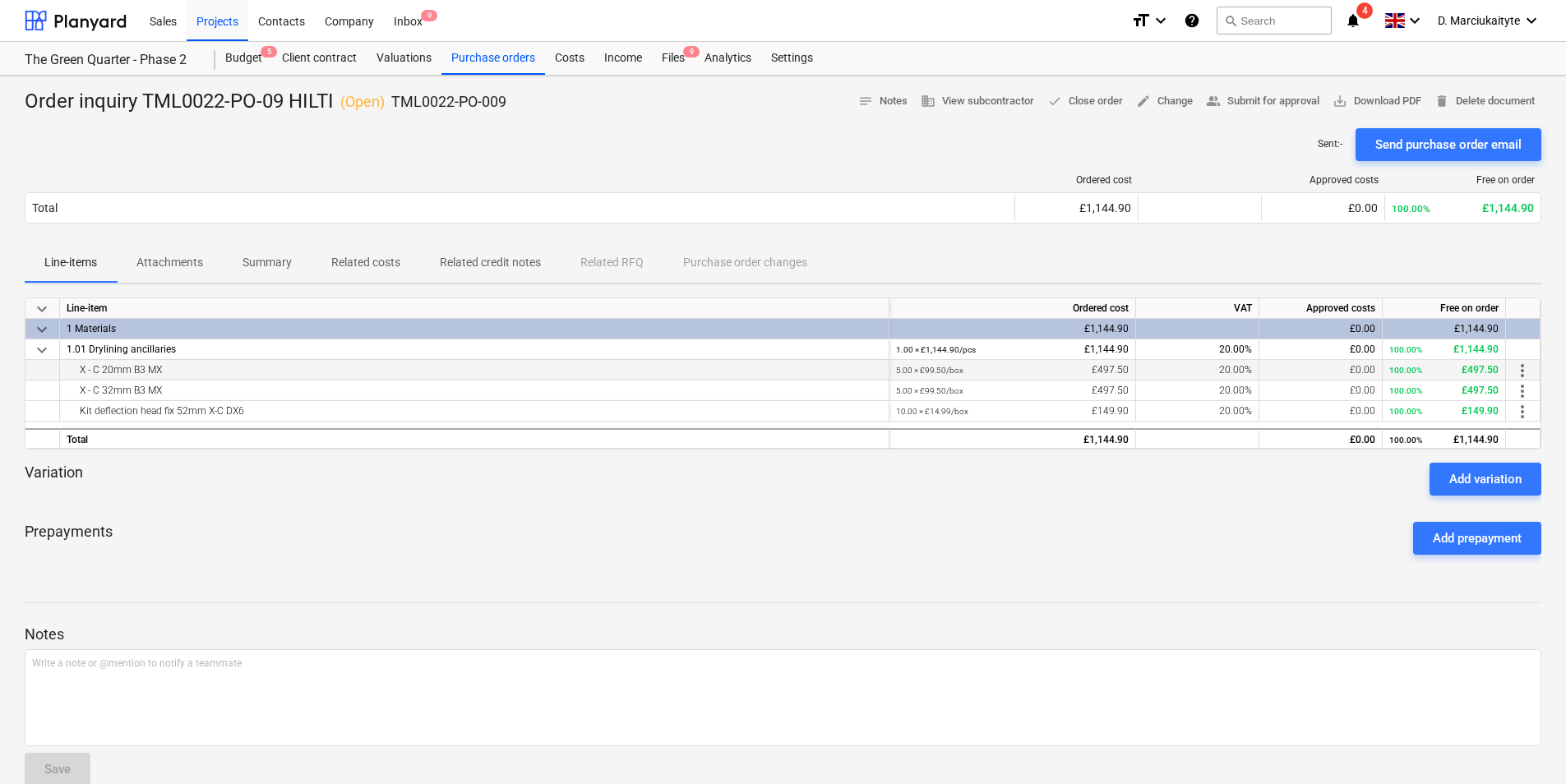 drag, startPoint x: 182, startPoint y: 372, endPoint x: 63, endPoint y: 376, distance: 119.06721 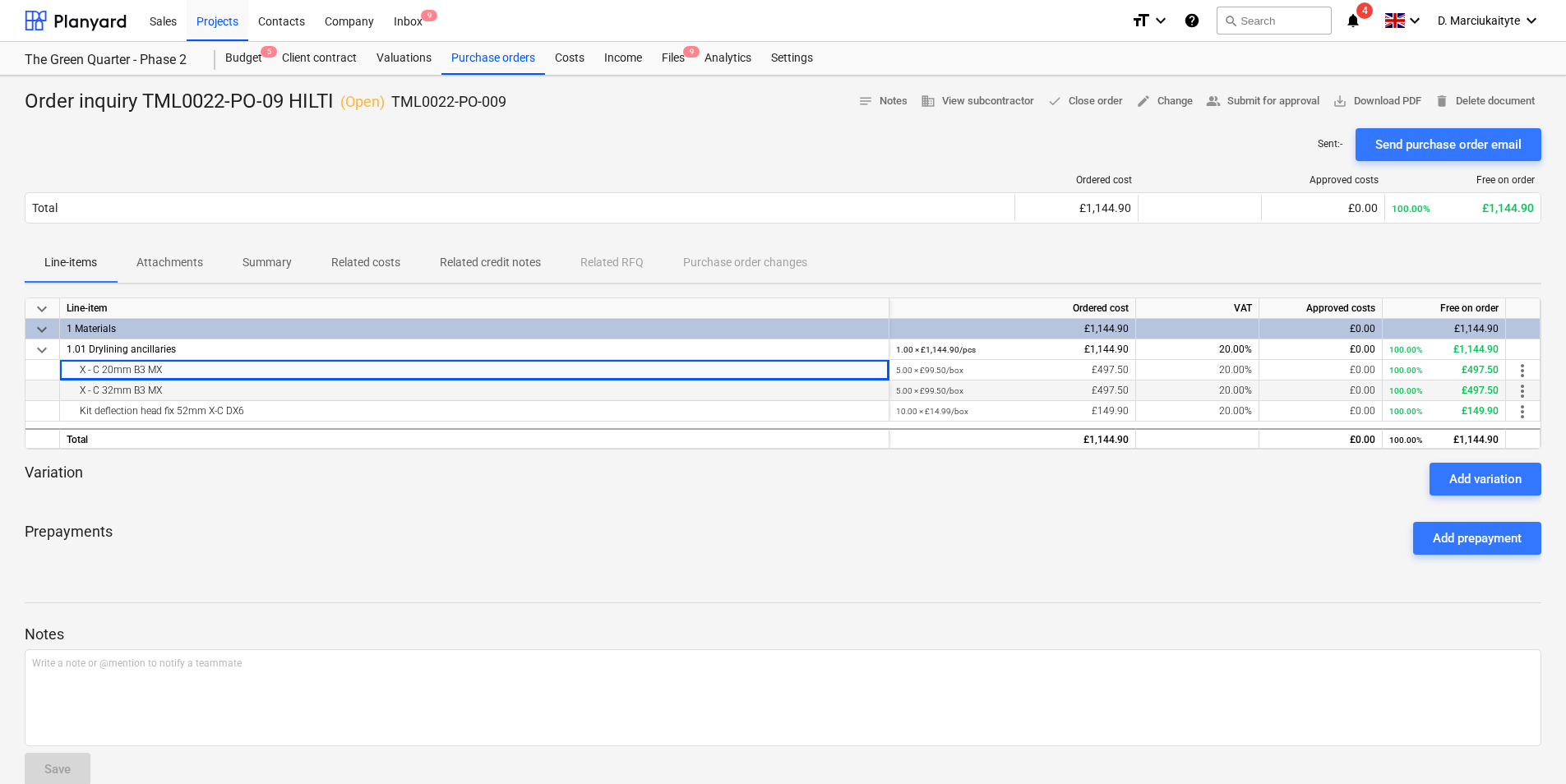 copy on "X - C 20mm B3 MX" 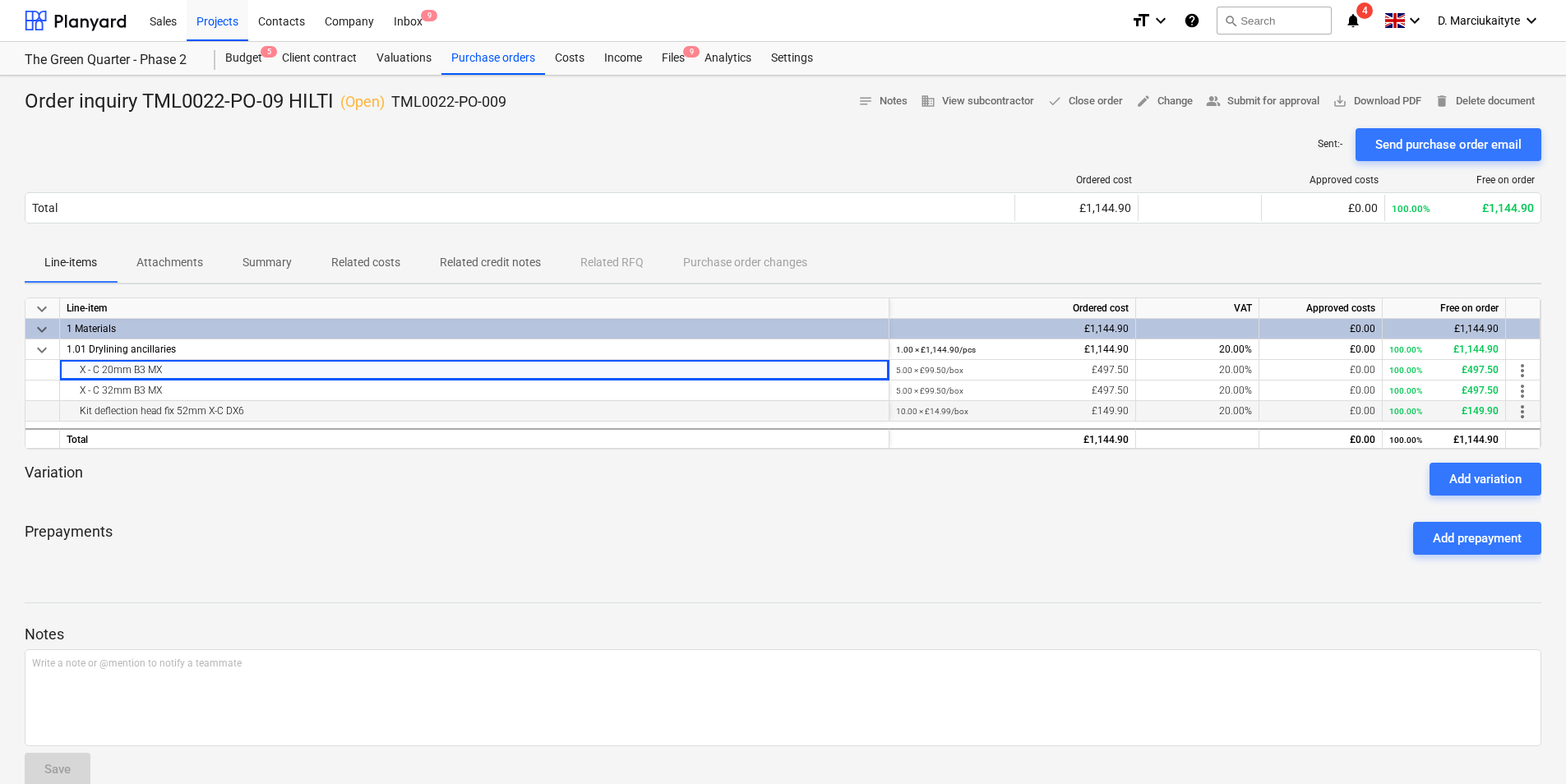 drag, startPoint x: 134, startPoint y: 411, endPoint x: 144, endPoint y: 404, distance: 12.206556 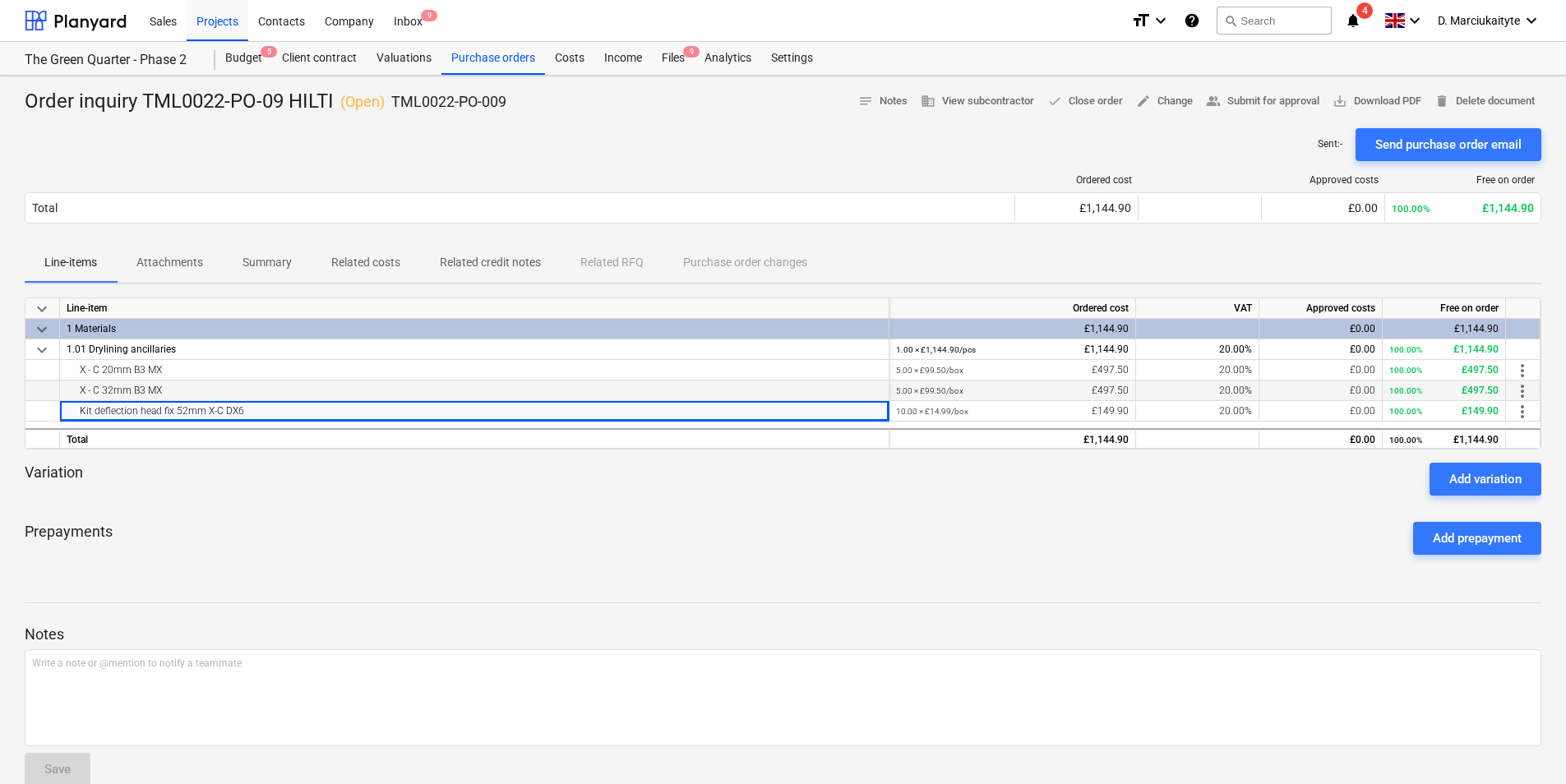 drag, startPoint x: 168, startPoint y: 389, endPoint x: 72, endPoint y: 391, distance: 96.02083 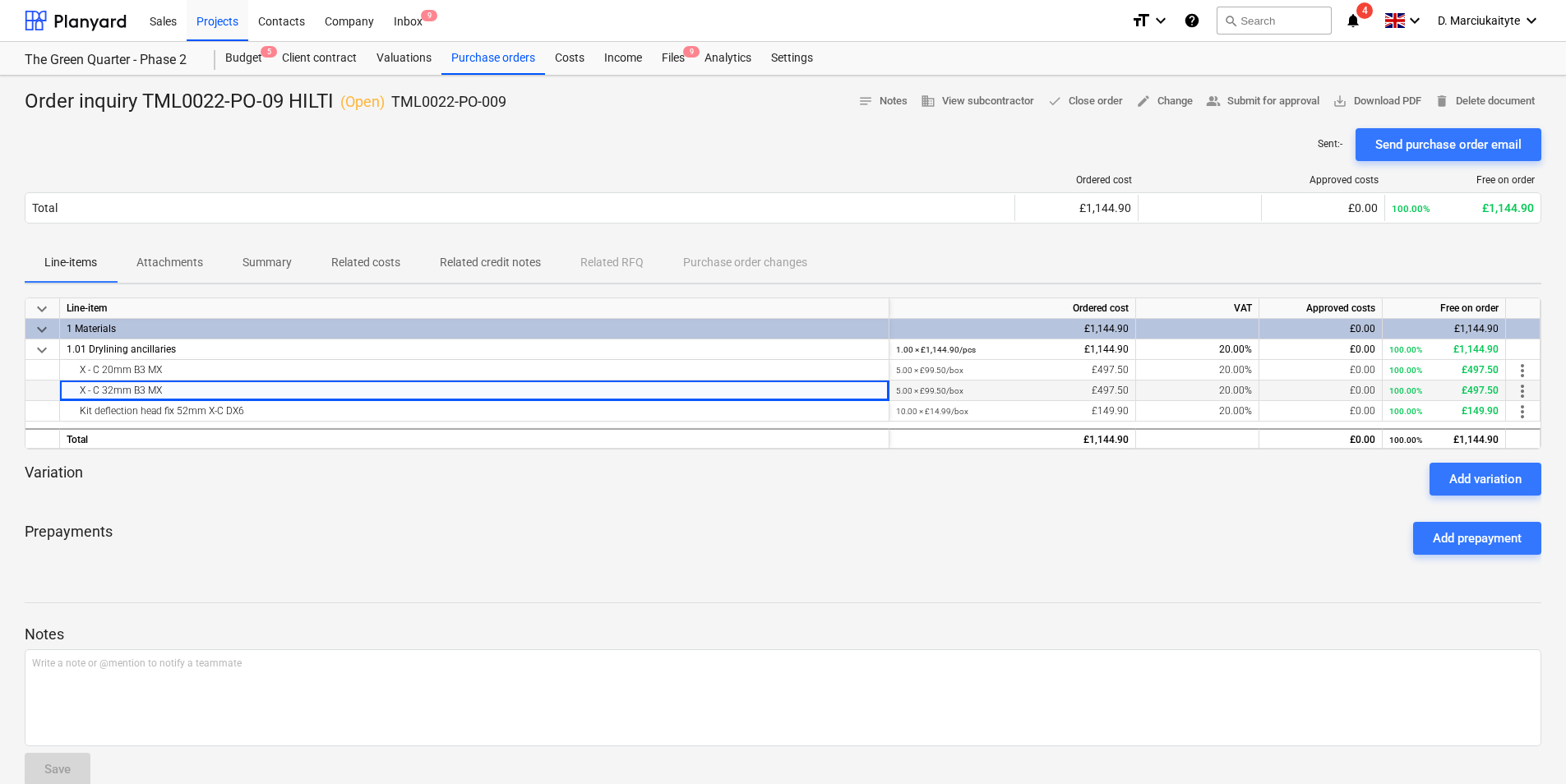 copy on "X - C 32mm B3 MX" 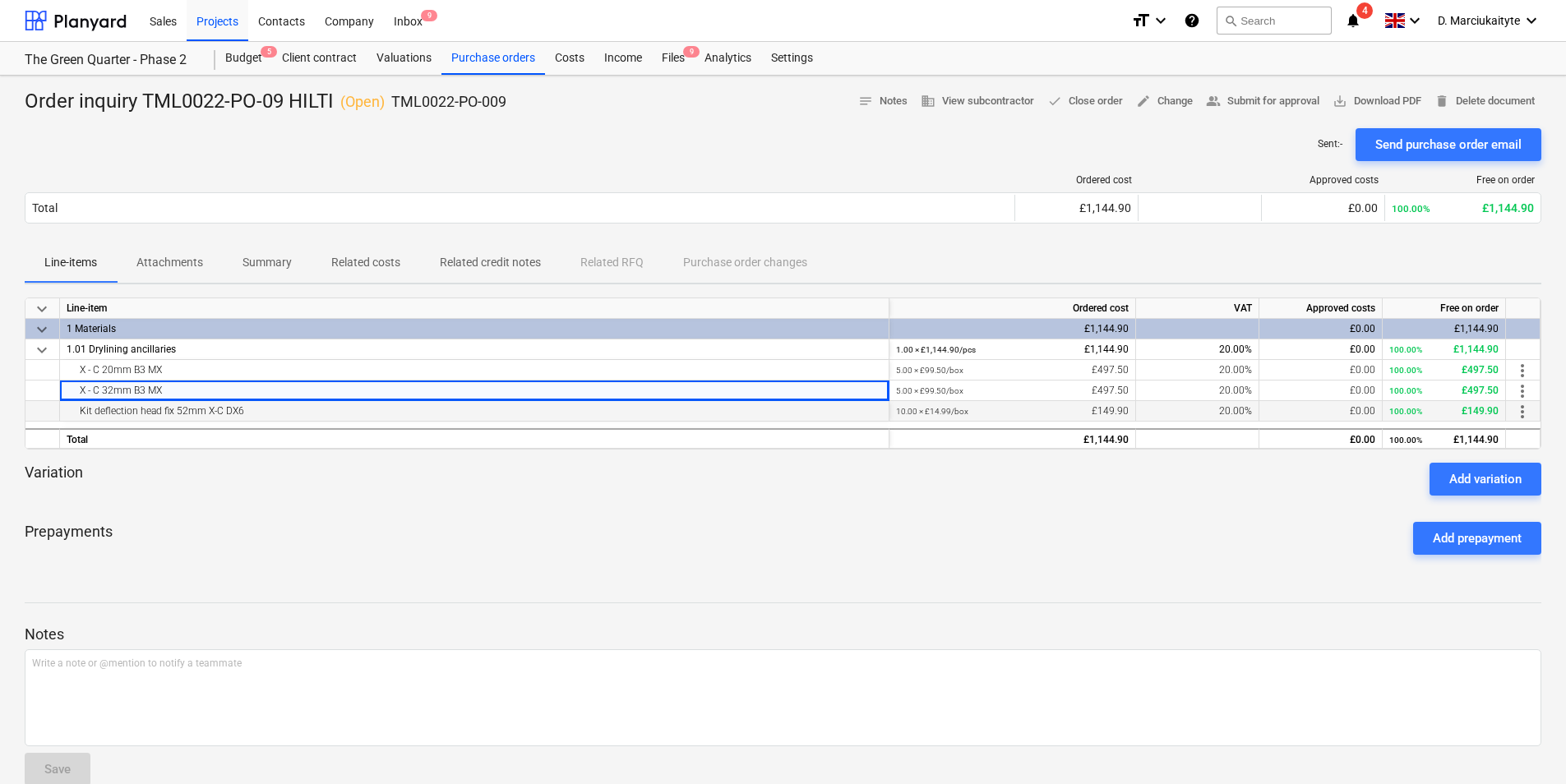 drag, startPoint x: 270, startPoint y: 414, endPoint x: 59, endPoint y: 418, distance: 211.03791 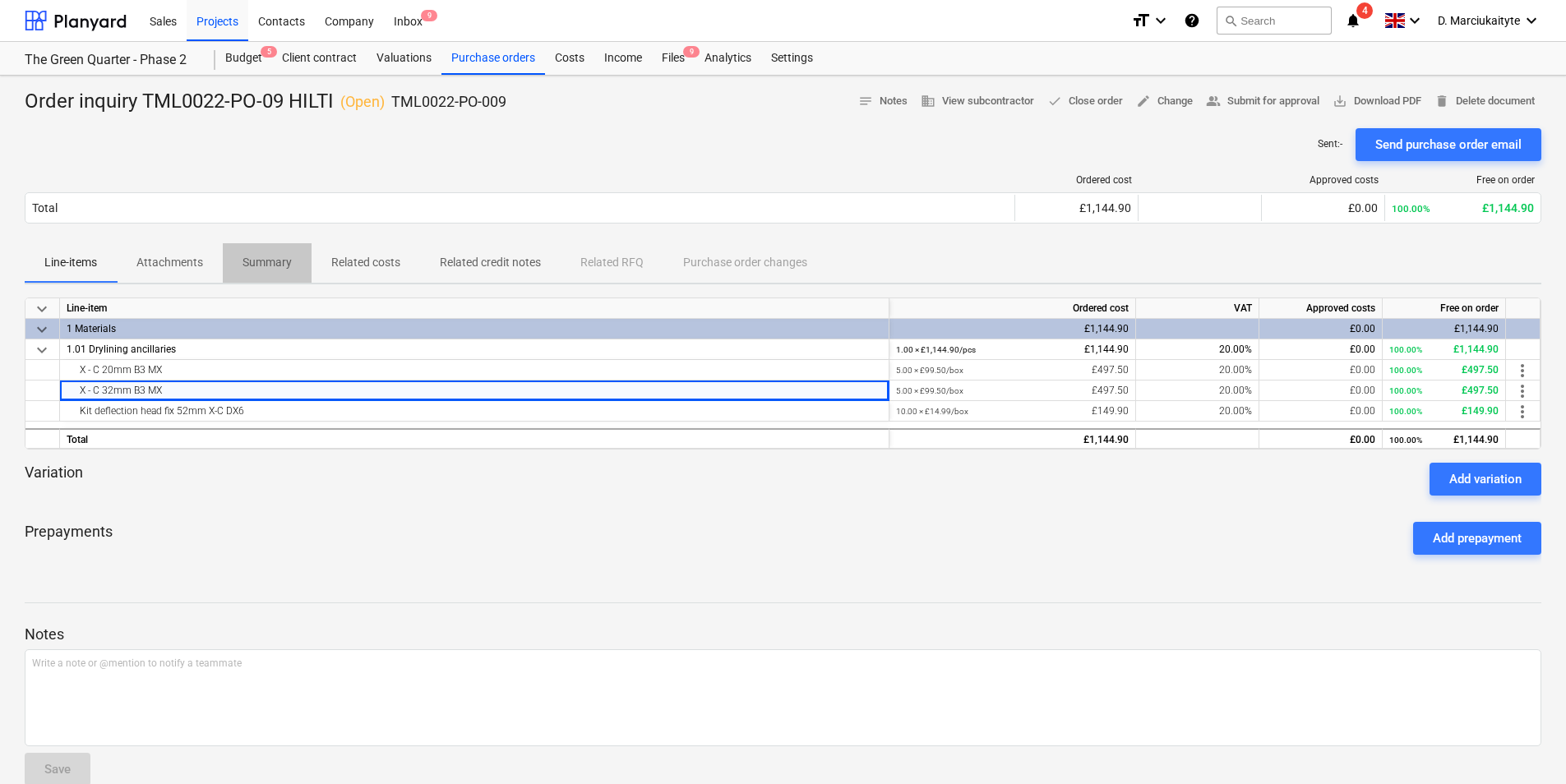 click on "Summary" at bounding box center [267, 262] 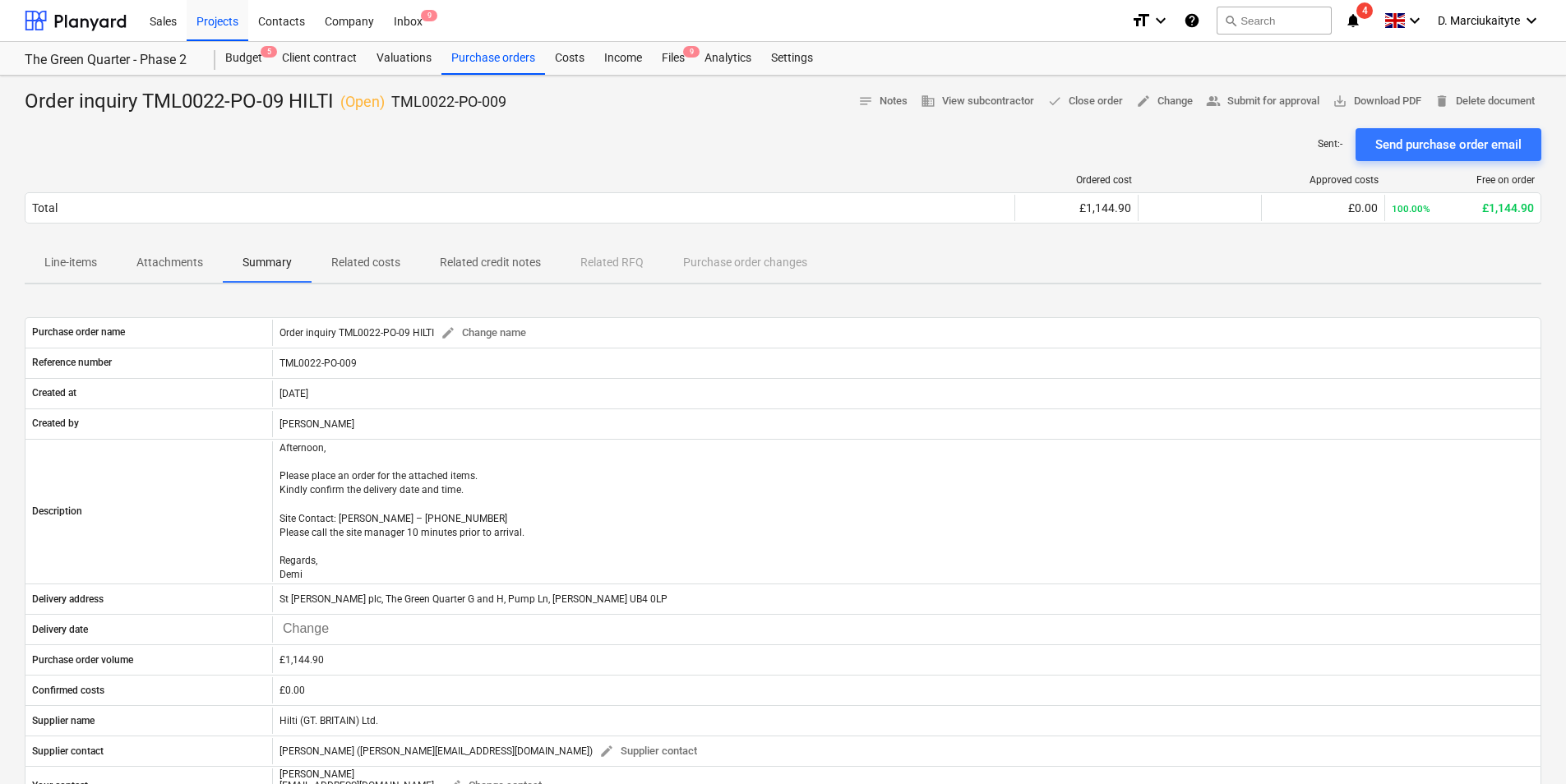 click on "Attachments" at bounding box center (169, 262) 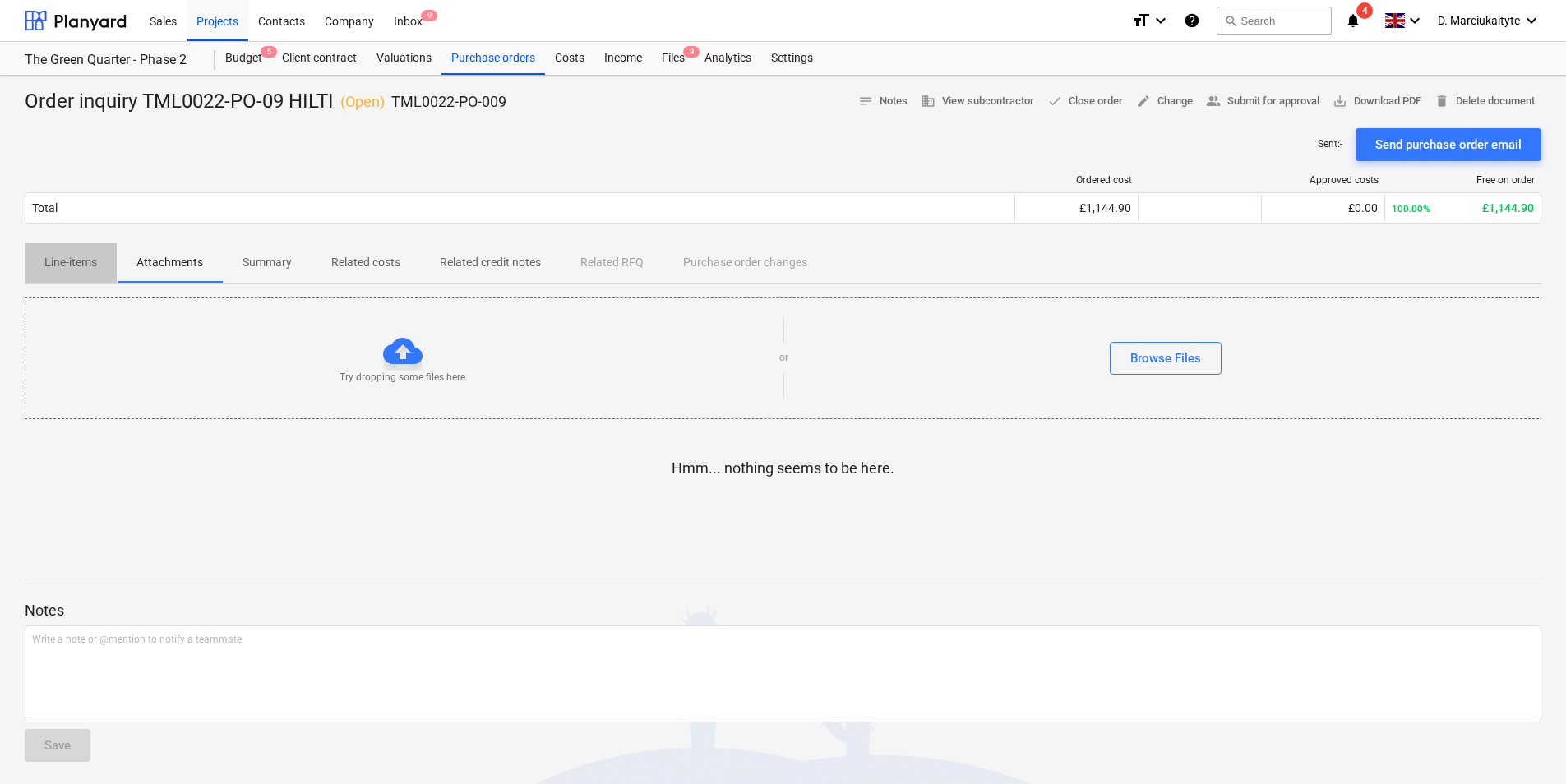 click on "Line-items" at bounding box center (71, 262) 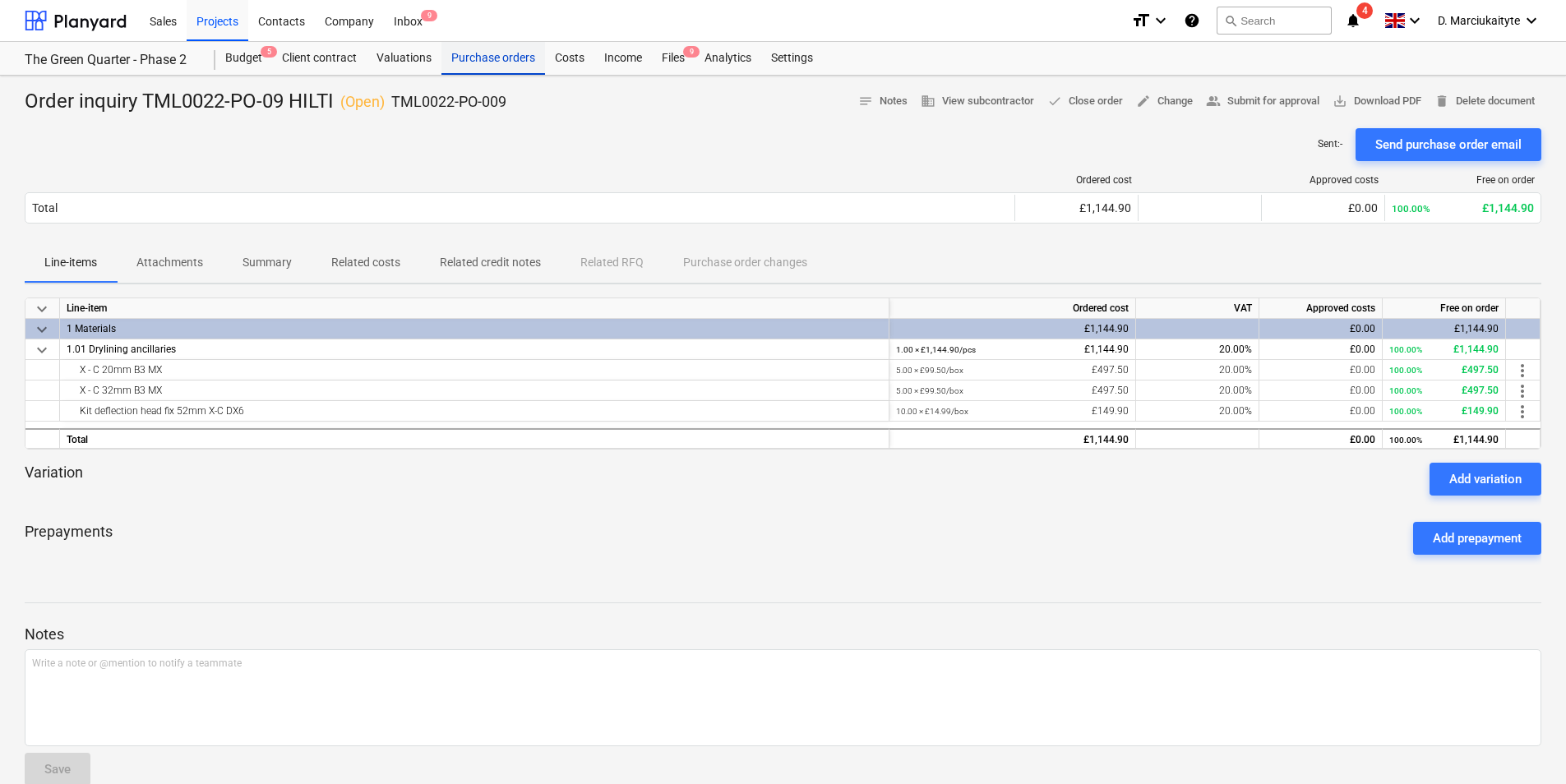 click on "Purchase orders" at bounding box center (493, 58) 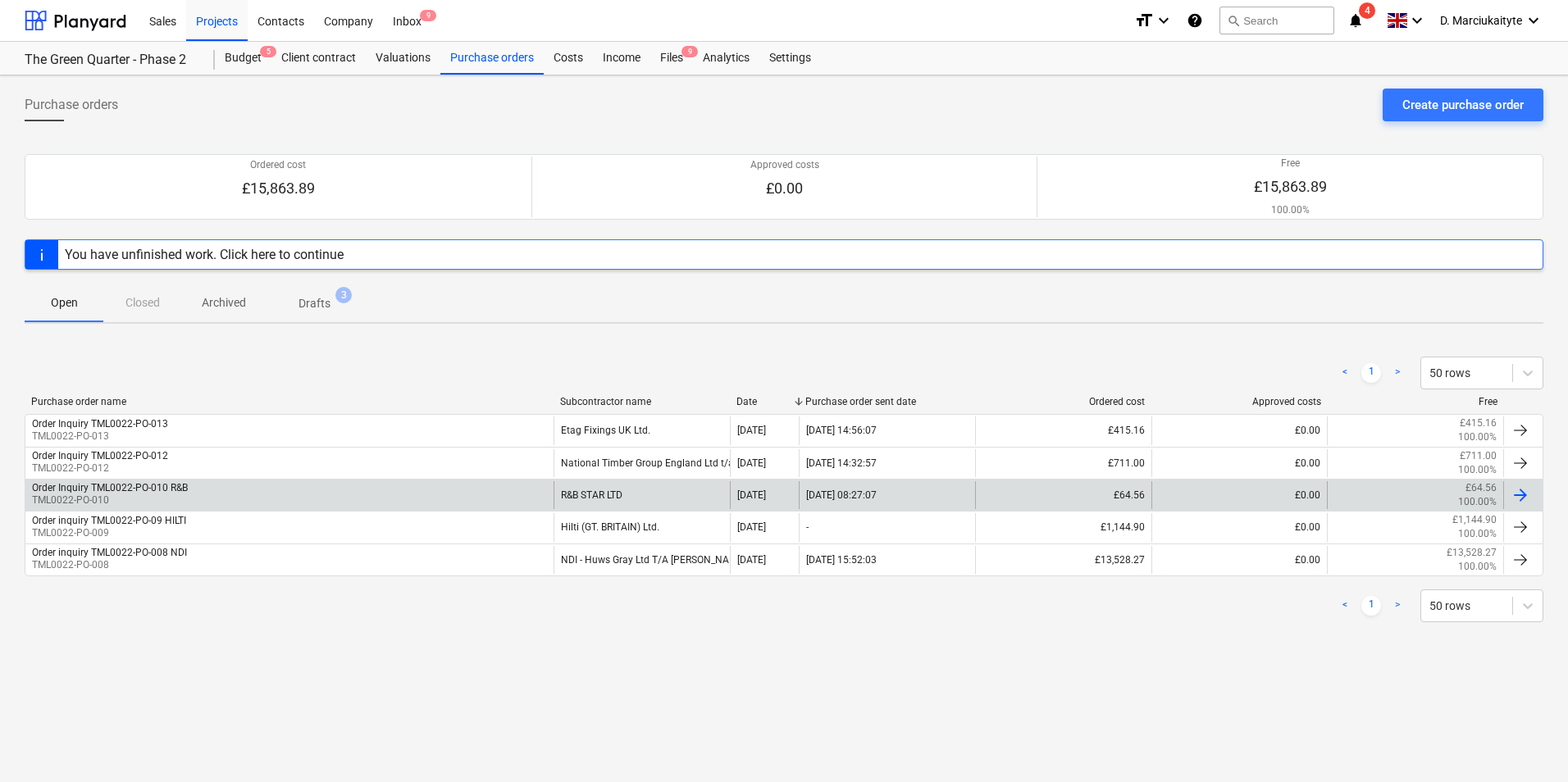 click on "Order Inquiry TML0022-PO-010 R&B TML0022-PO-010" at bounding box center [289, 495] 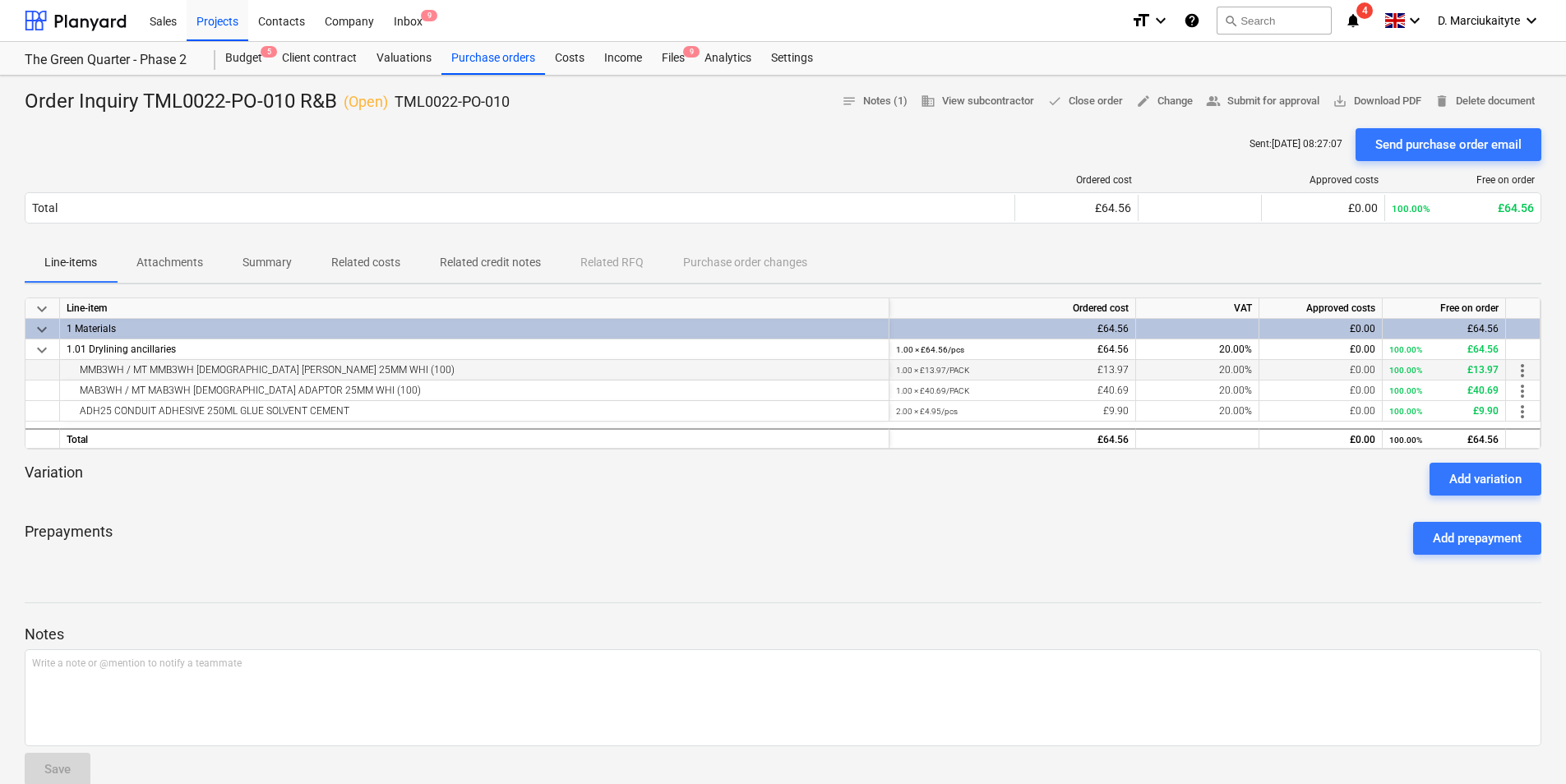 click on "MMB3WH / MT MMB3WH [DEMOGRAPHIC_DATA] [PERSON_NAME] 25MM WHI (100)" at bounding box center (474, 370) 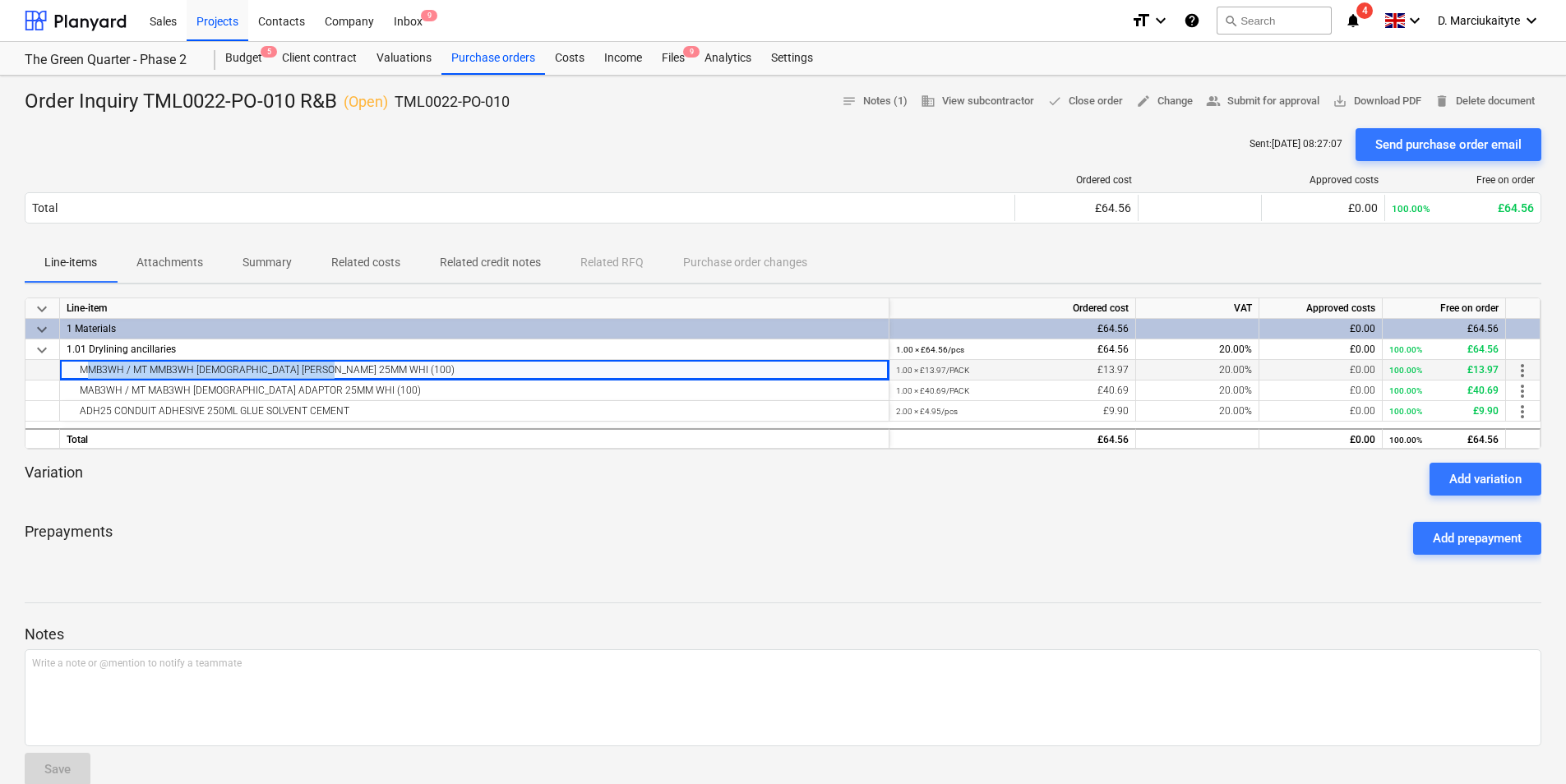 drag, startPoint x: 353, startPoint y: 373, endPoint x: 76, endPoint y: 368, distance: 277.0451 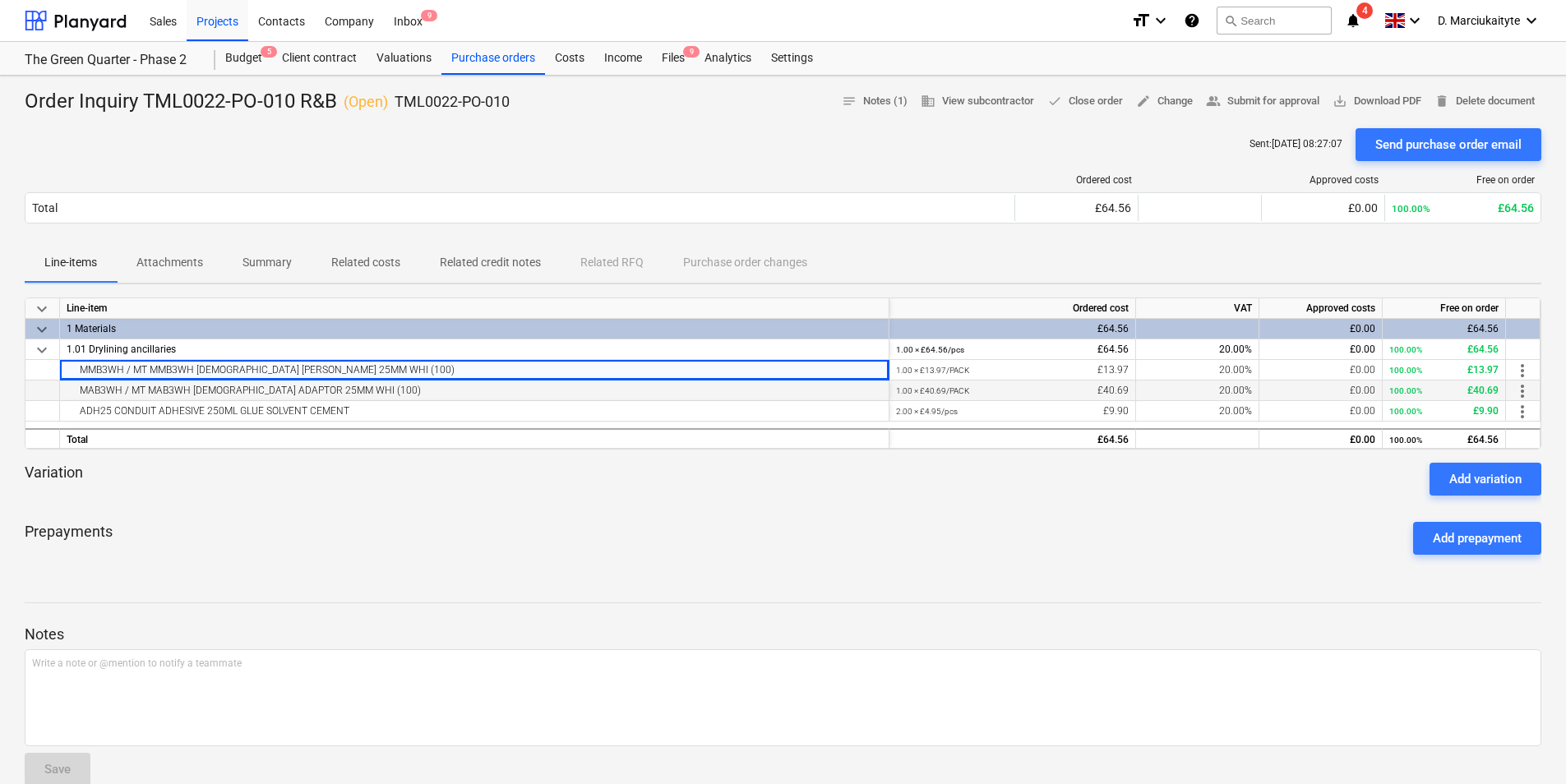 click on "MAB3WH / MT MAB3WH [DEMOGRAPHIC_DATA] ADAPTOR 25MM WHI (100)" at bounding box center [474, 390] 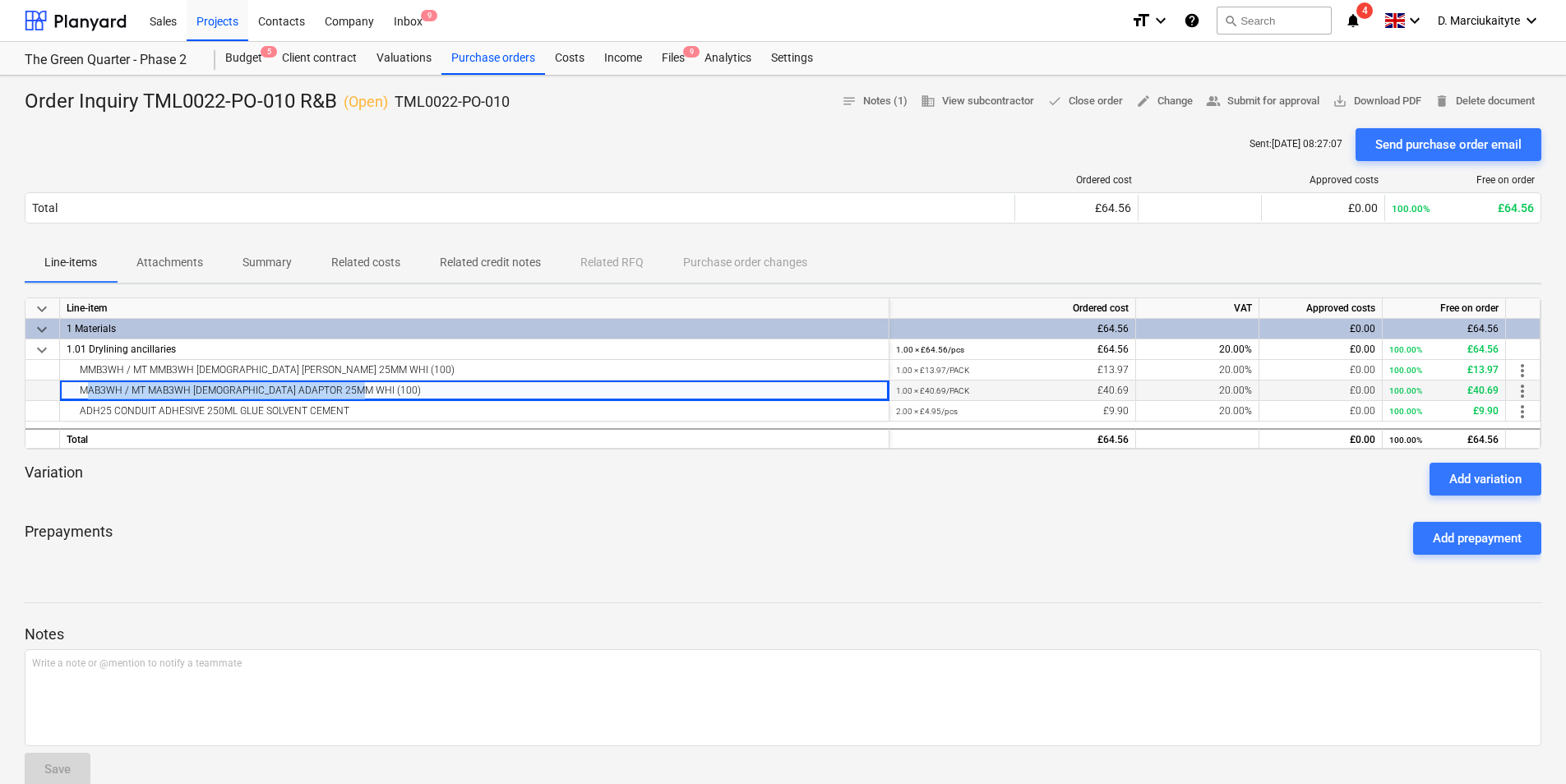 drag, startPoint x: 304, startPoint y: 395, endPoint x: 72, endPoint y: 384, distance: 232.2606 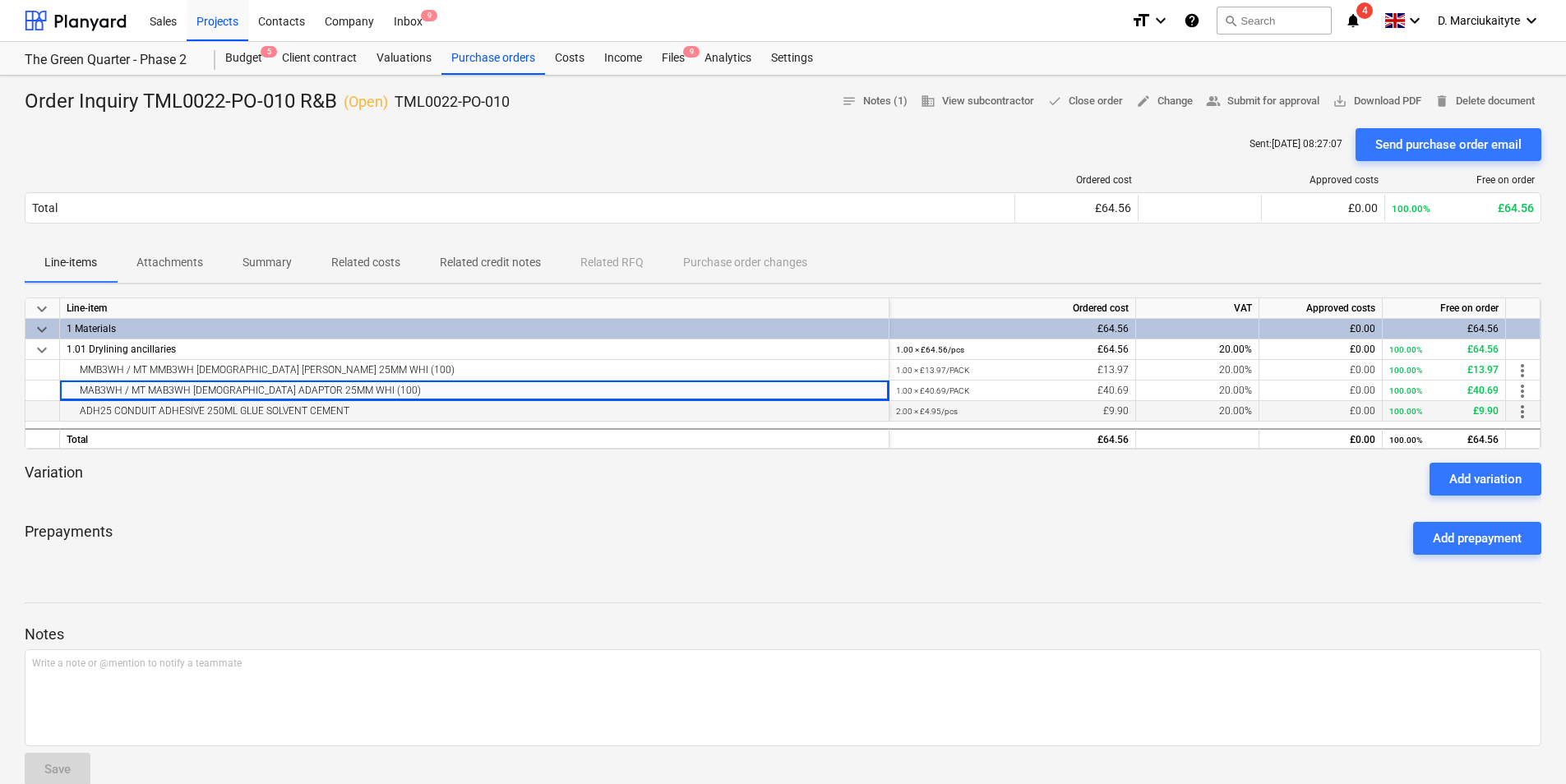 click on "ADH25 CONDUIT ADHESIVE 250ML GLUE  SOLVENT CEMENT" at bounding box center (474, 411) 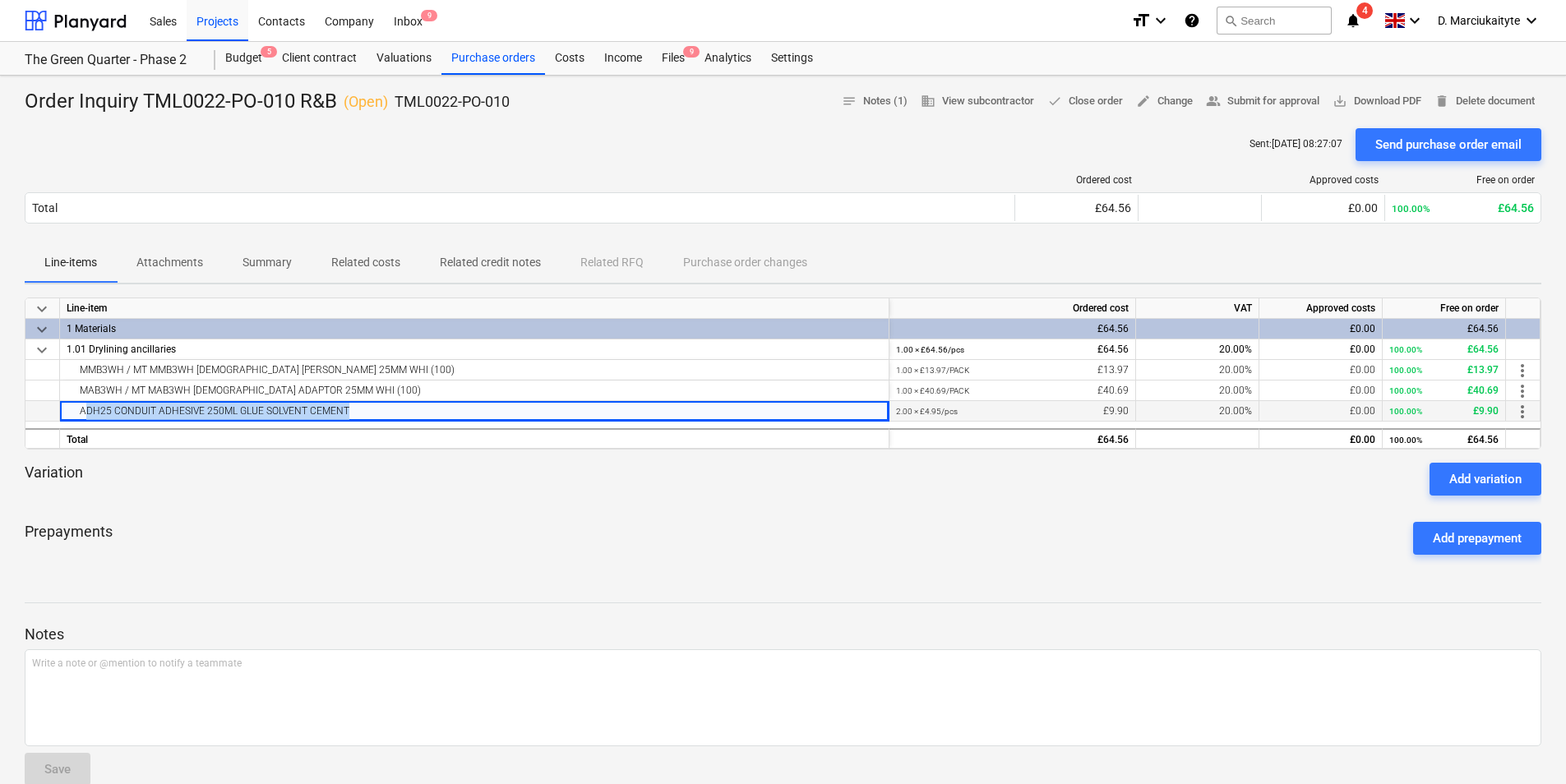 drag, startPoint x: 392, startPoint y: 411, endPoint x: 74, endPoint y: 418, distance: 318.07703 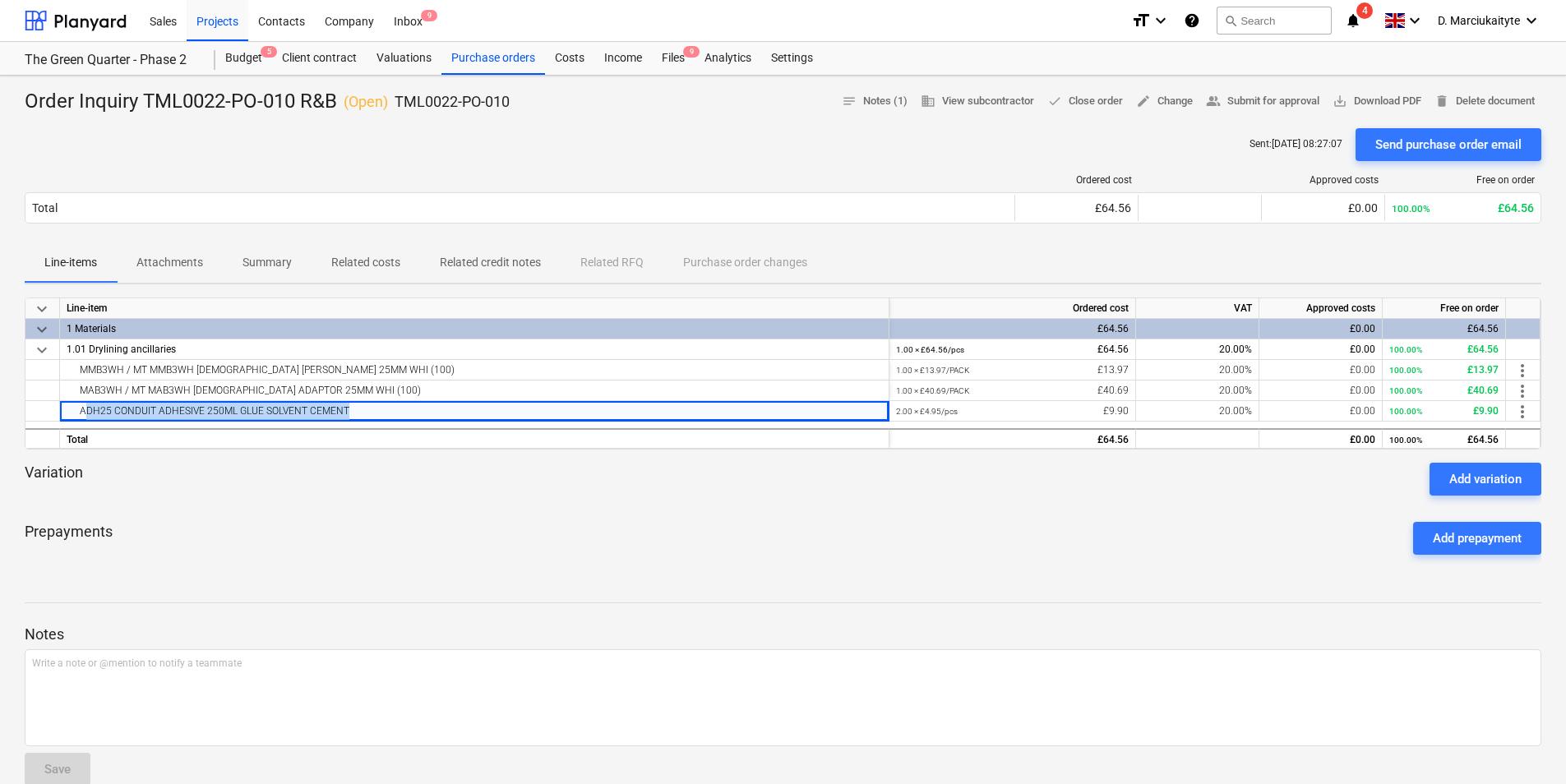 copy on "ADH25 CONDUIT ADHESIVE 250ML GLUE  SOLVENT CEMENT" 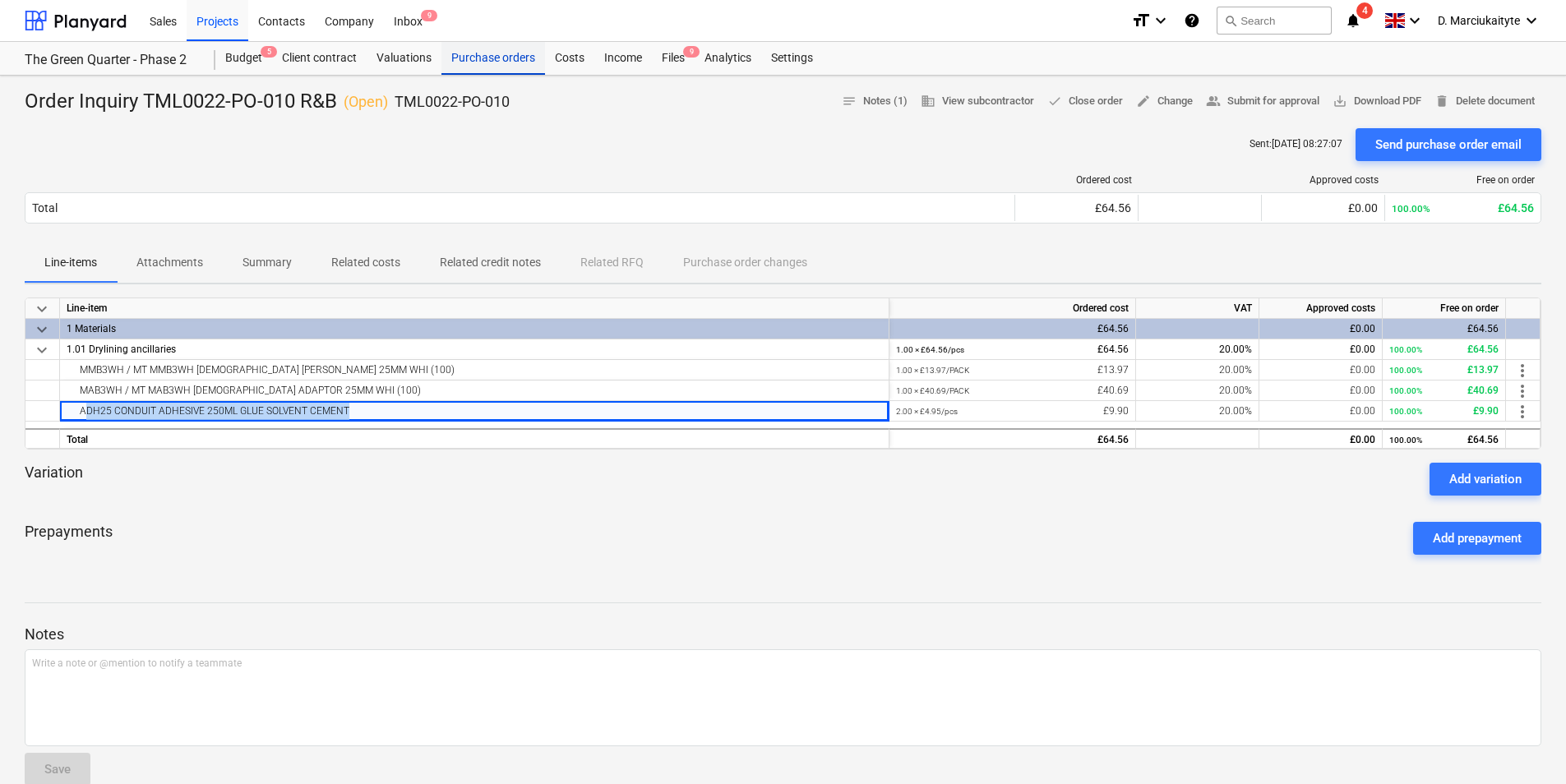 click on "Purchase orders" at bounding box center (493, 58) 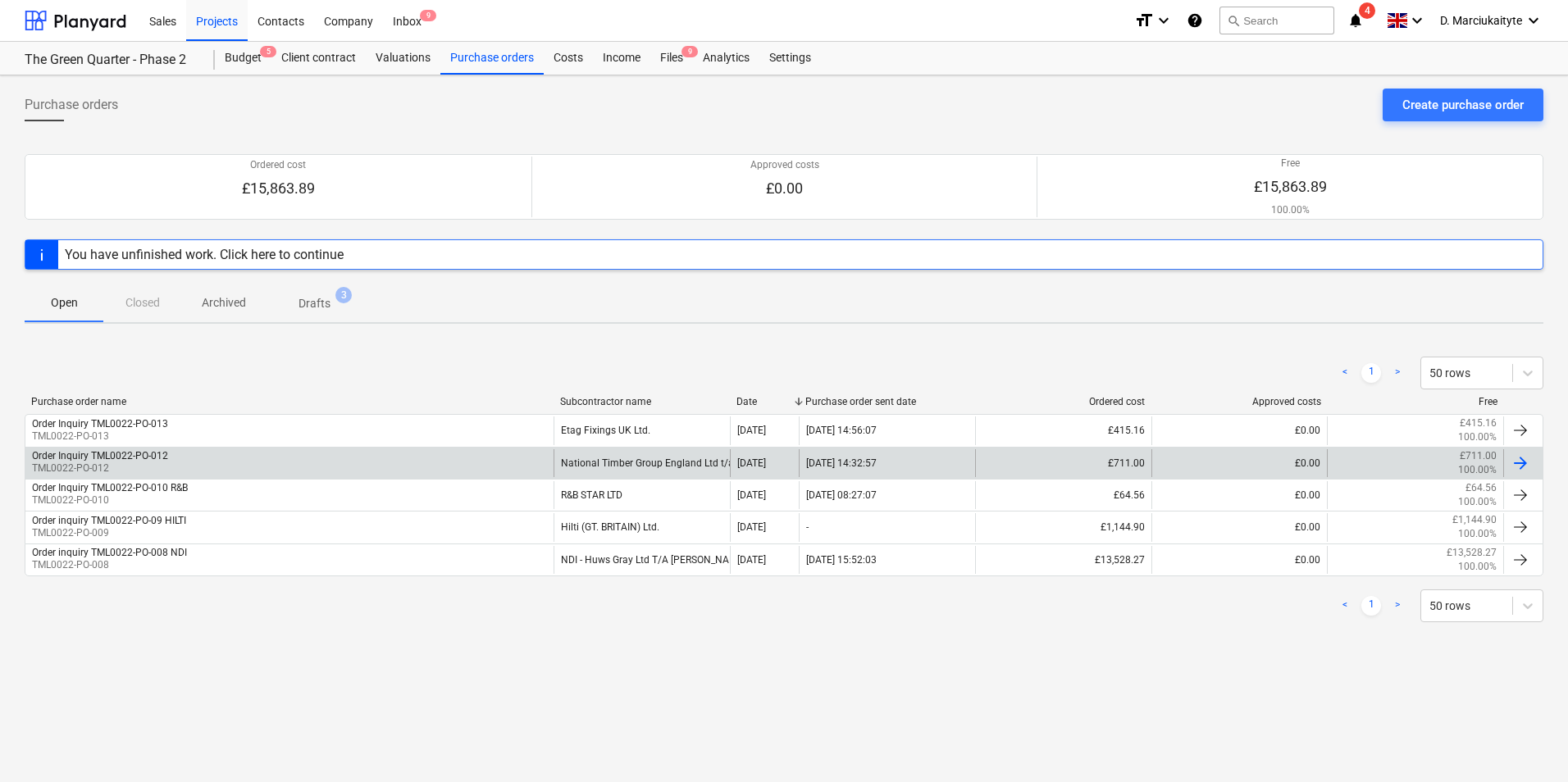 click on "Order Inquiry TML0022-PO-012 TML0022-PO-012" at bounding box center (289, 463) 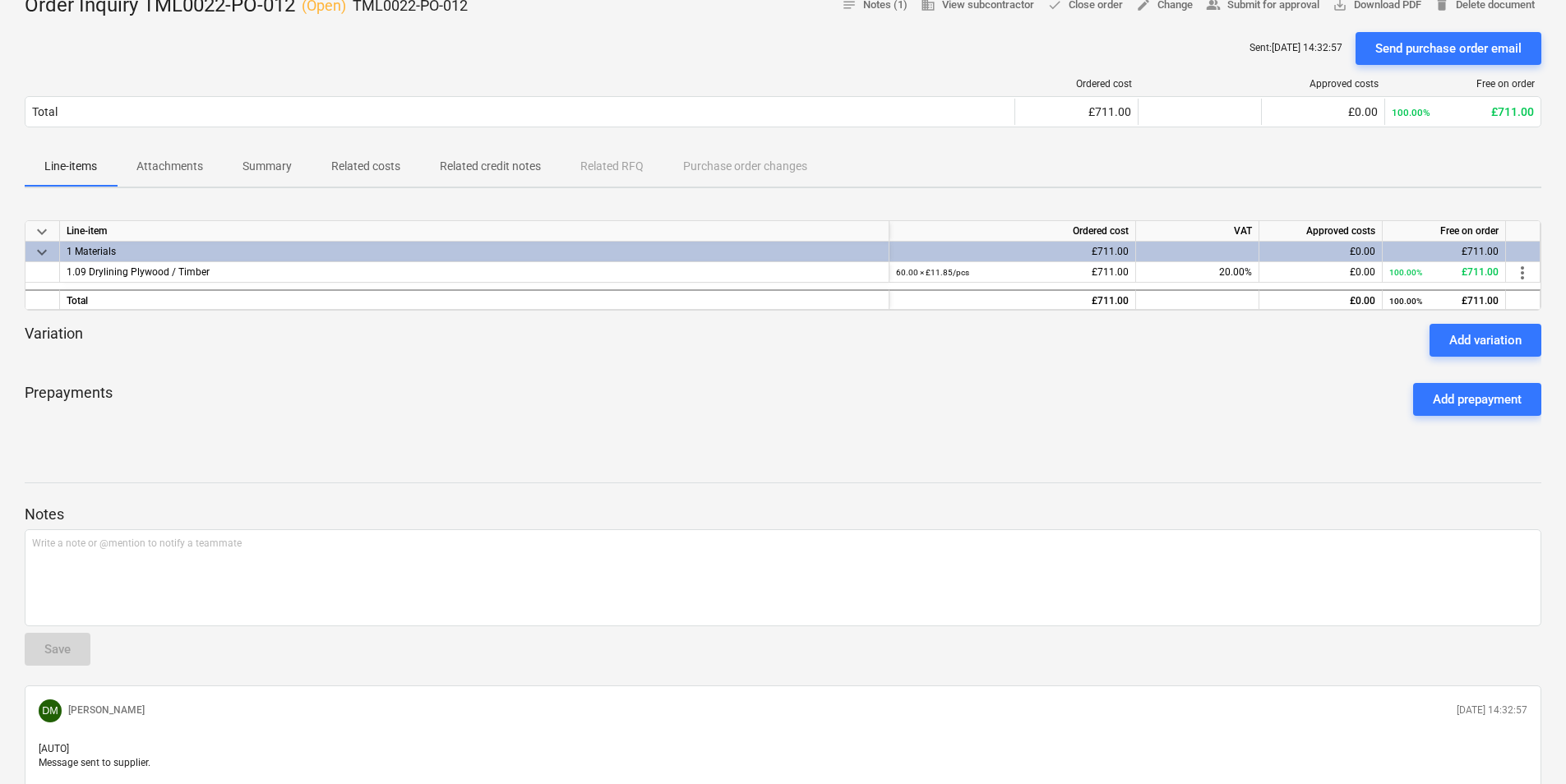 scroll, scrollTop: 0, scrollLeft: 0, axis: both 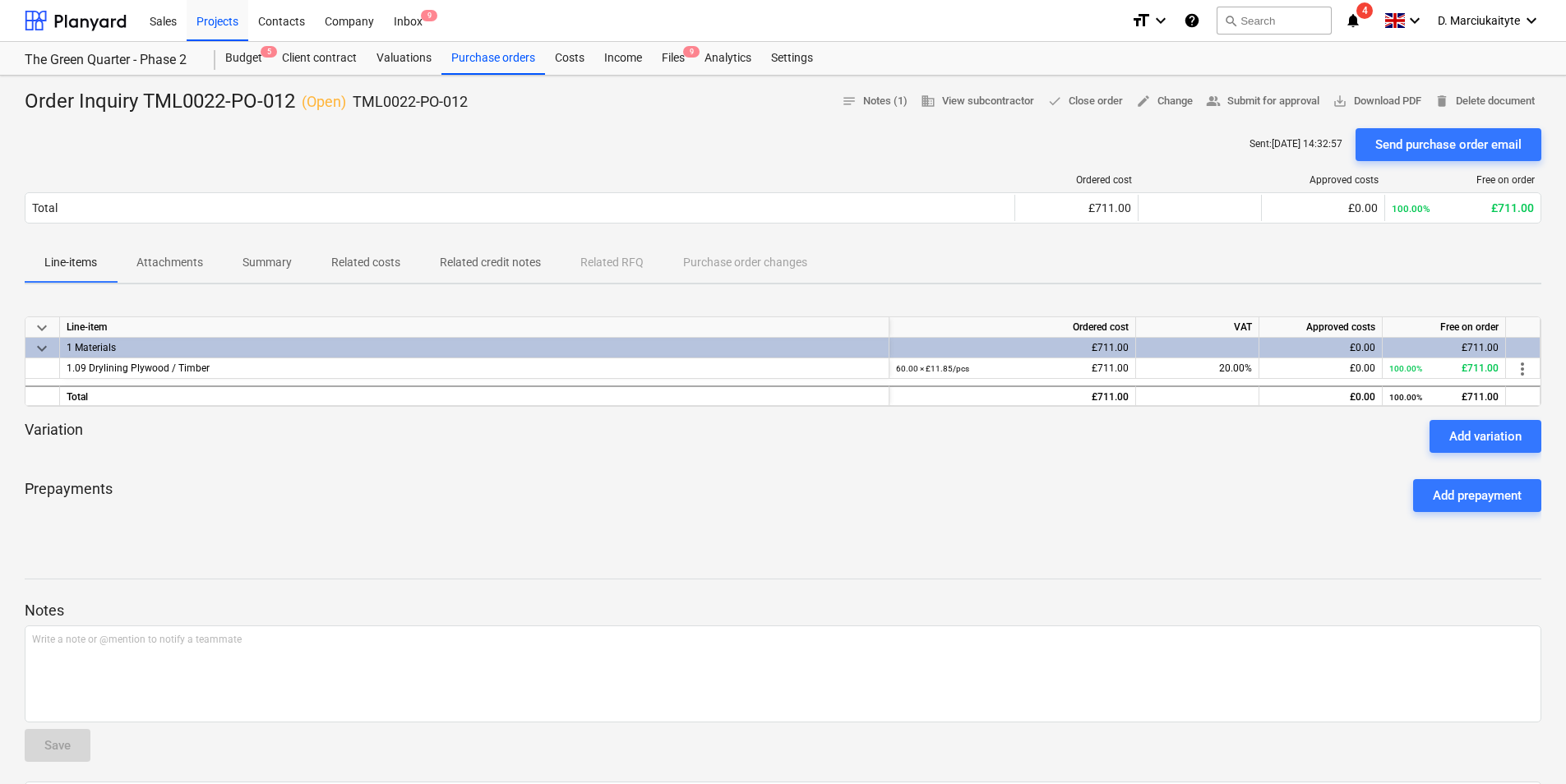 click on "Summary" at bounding box center [267, 262] 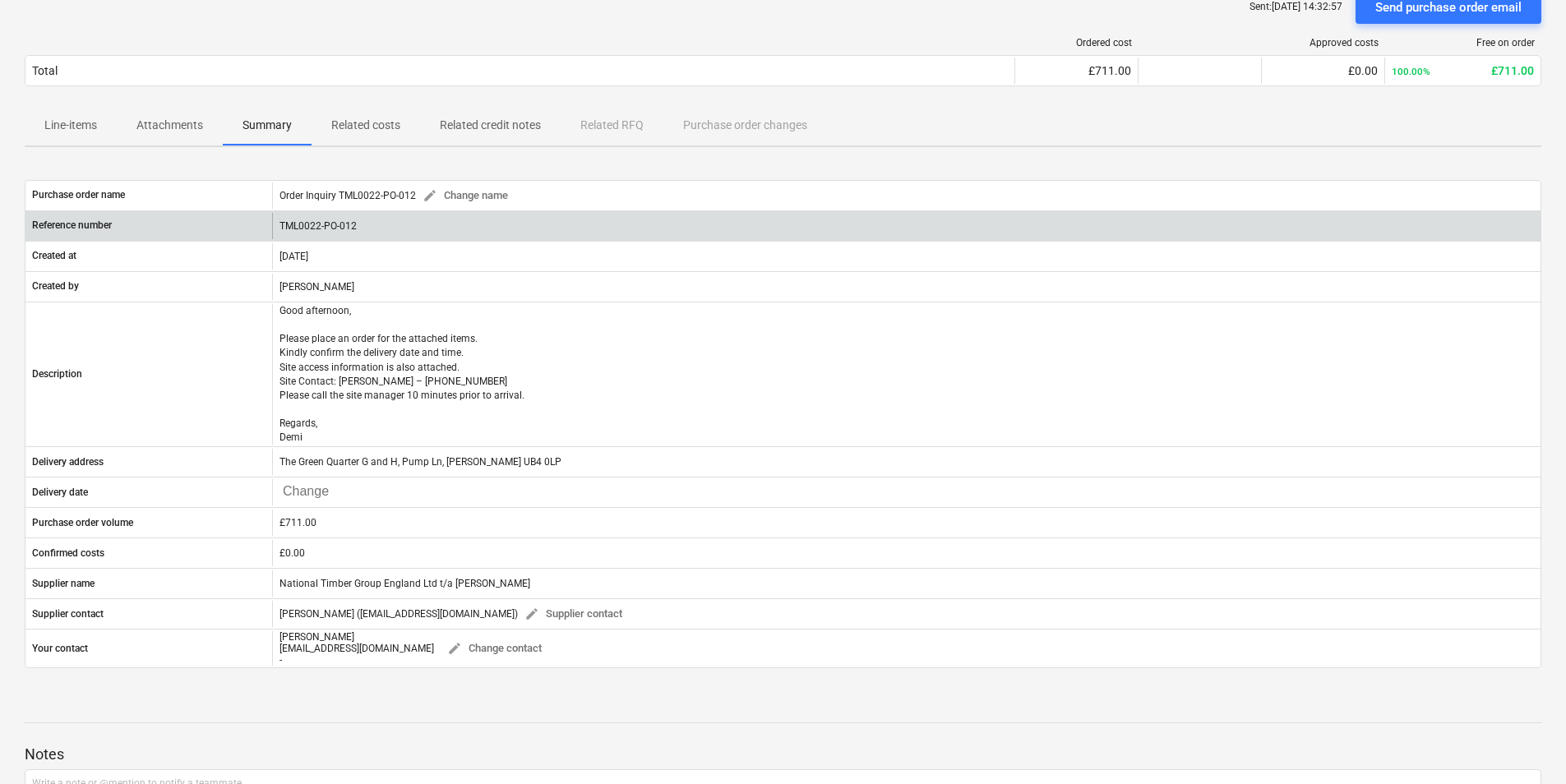 scroll, scrollTop: 0, scrollLeft: 0, axis: both 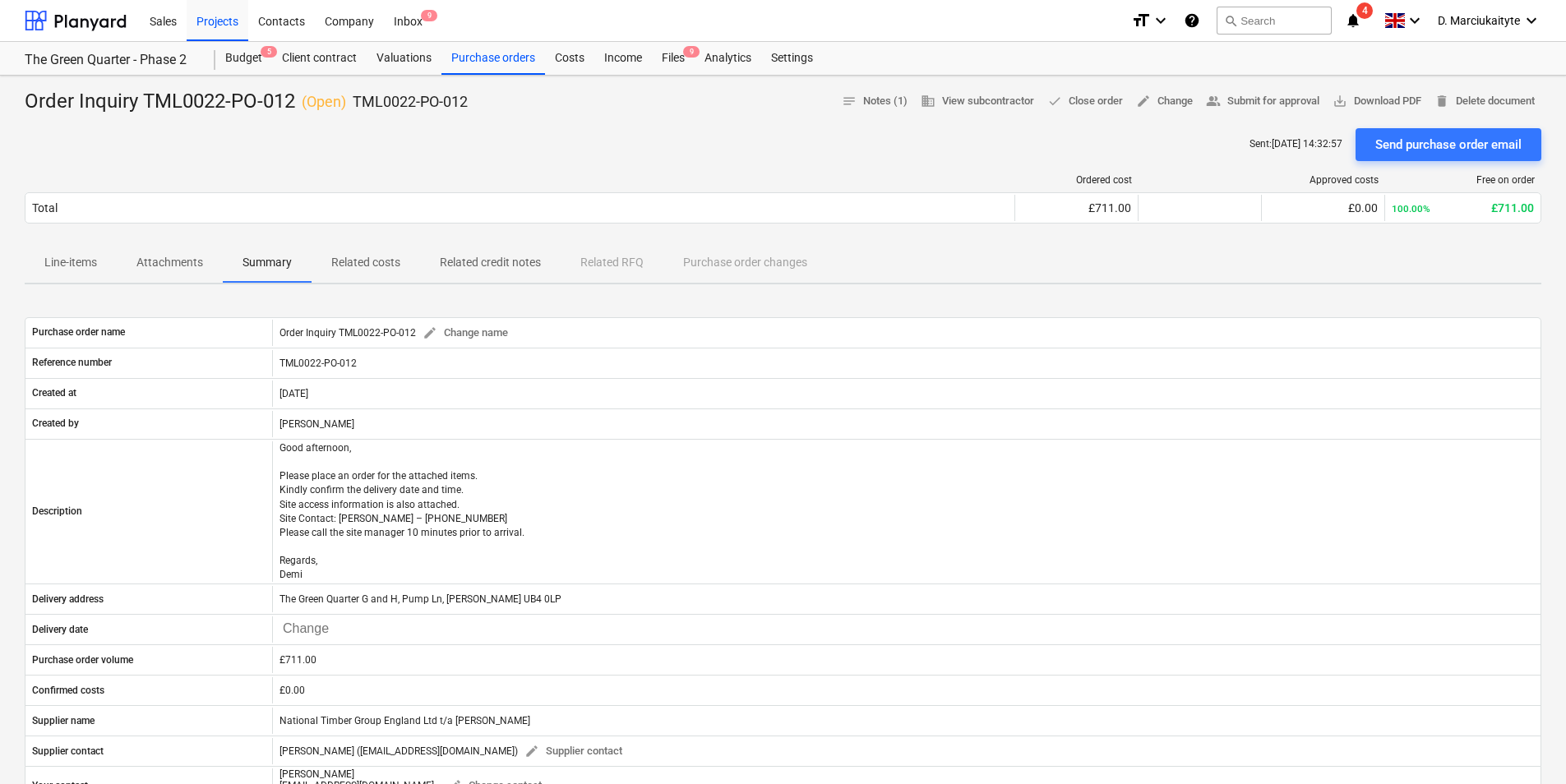 click on "Related costs" at bounding box center [366, 262] 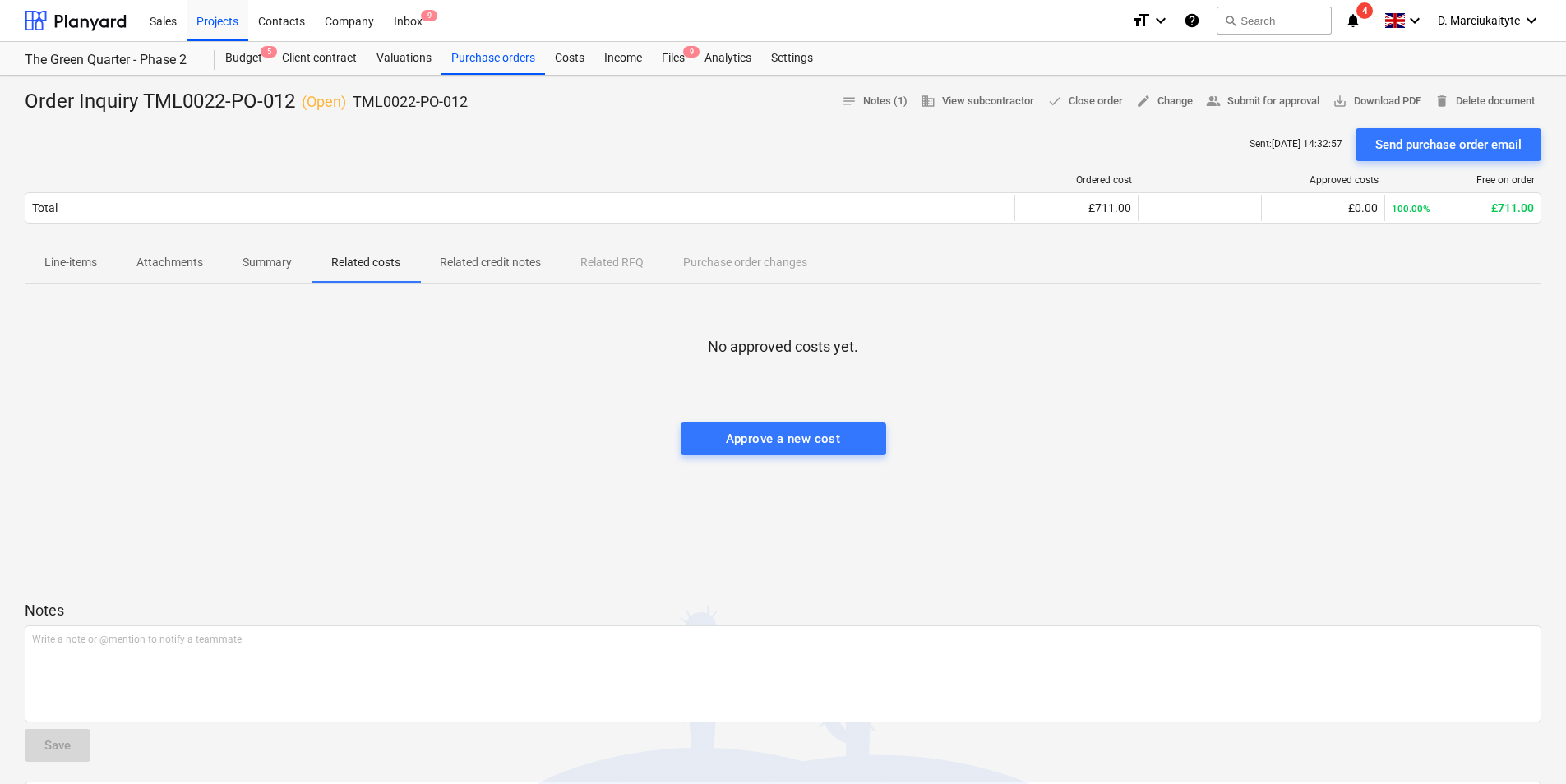 click on "Summary" at bounding box center [267, 262] 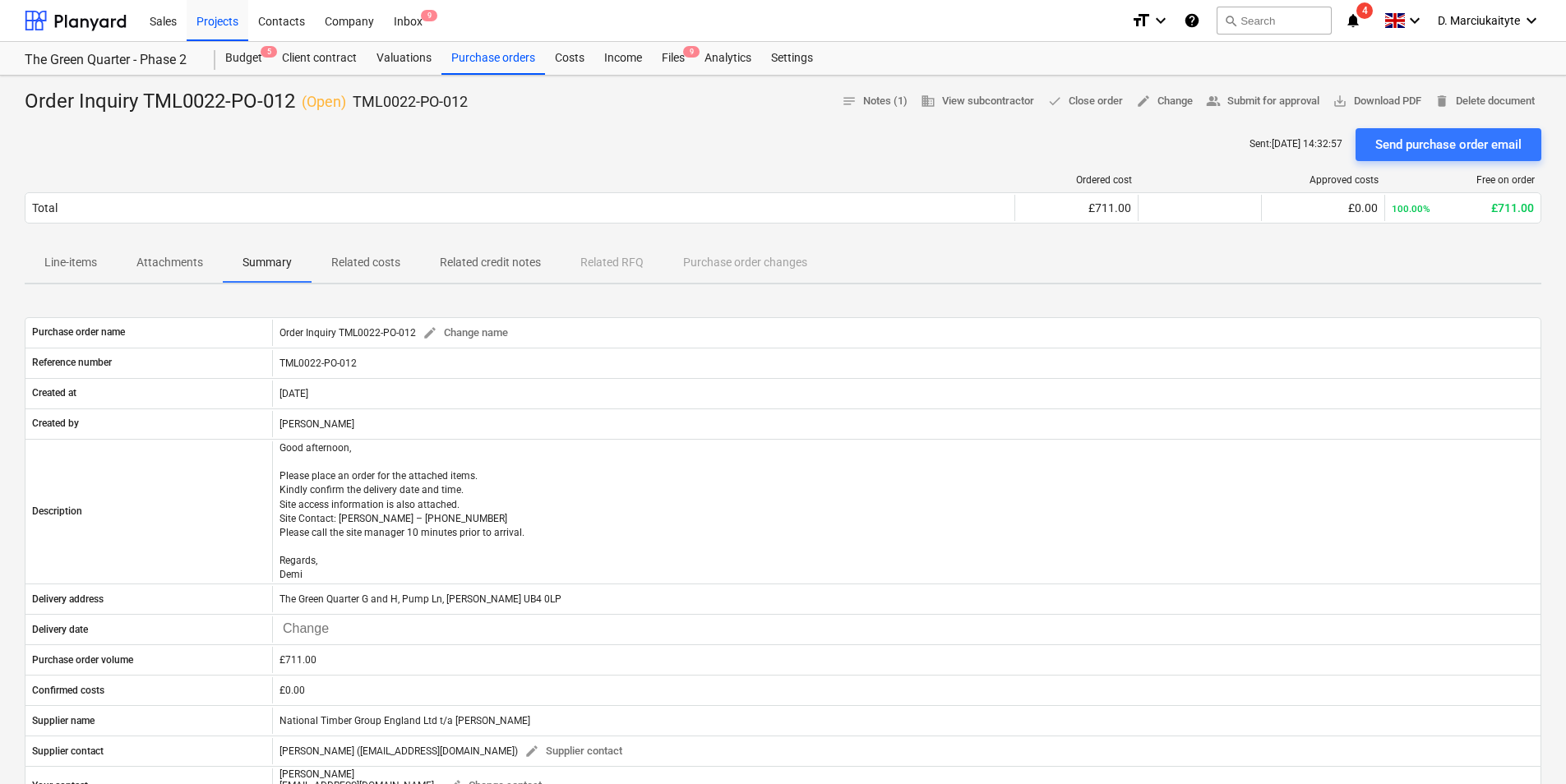 click on "Attachments" at bounding box center [169, 262] 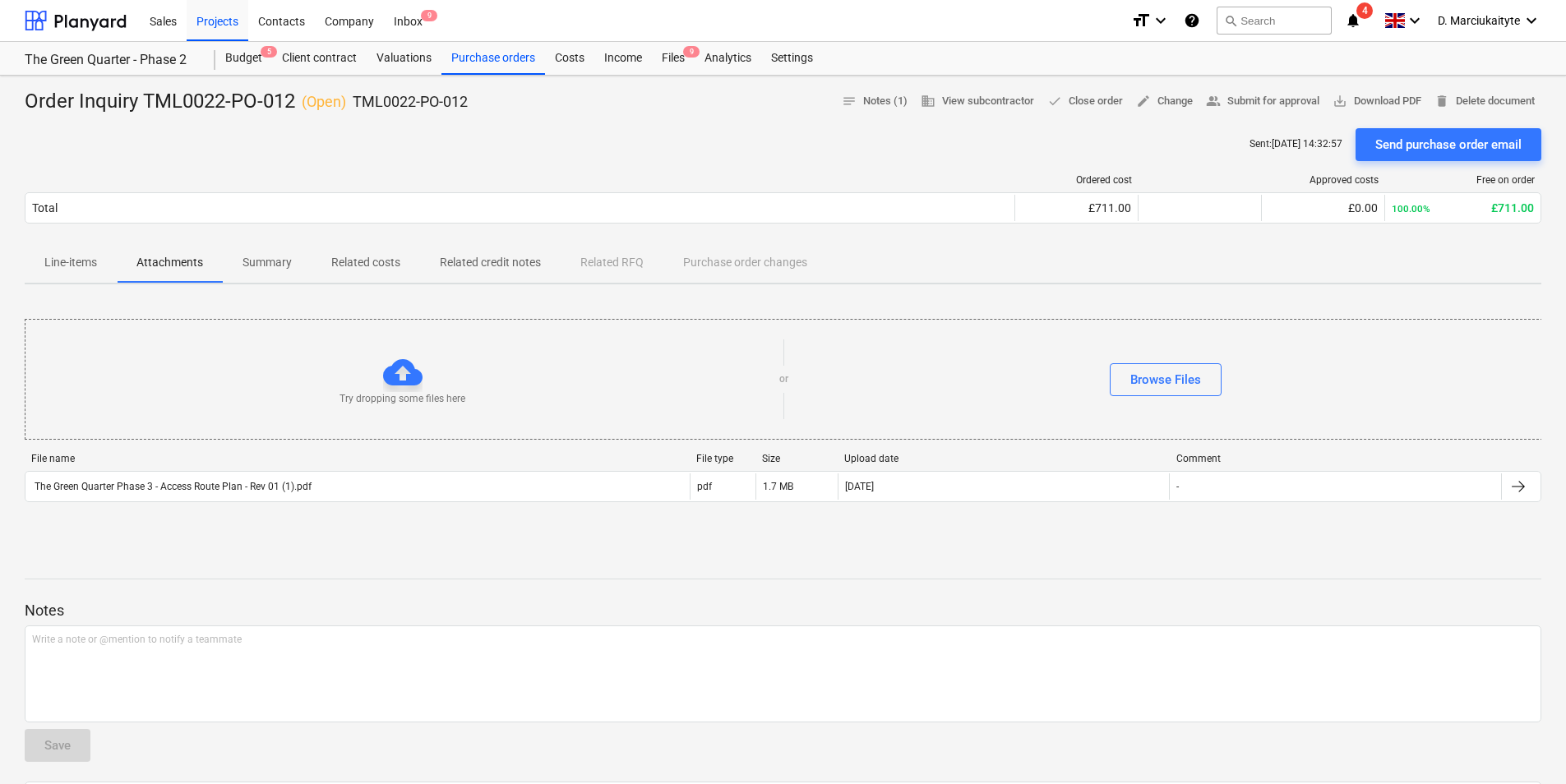 click on "Line-items" at bounding box center [71, 262] 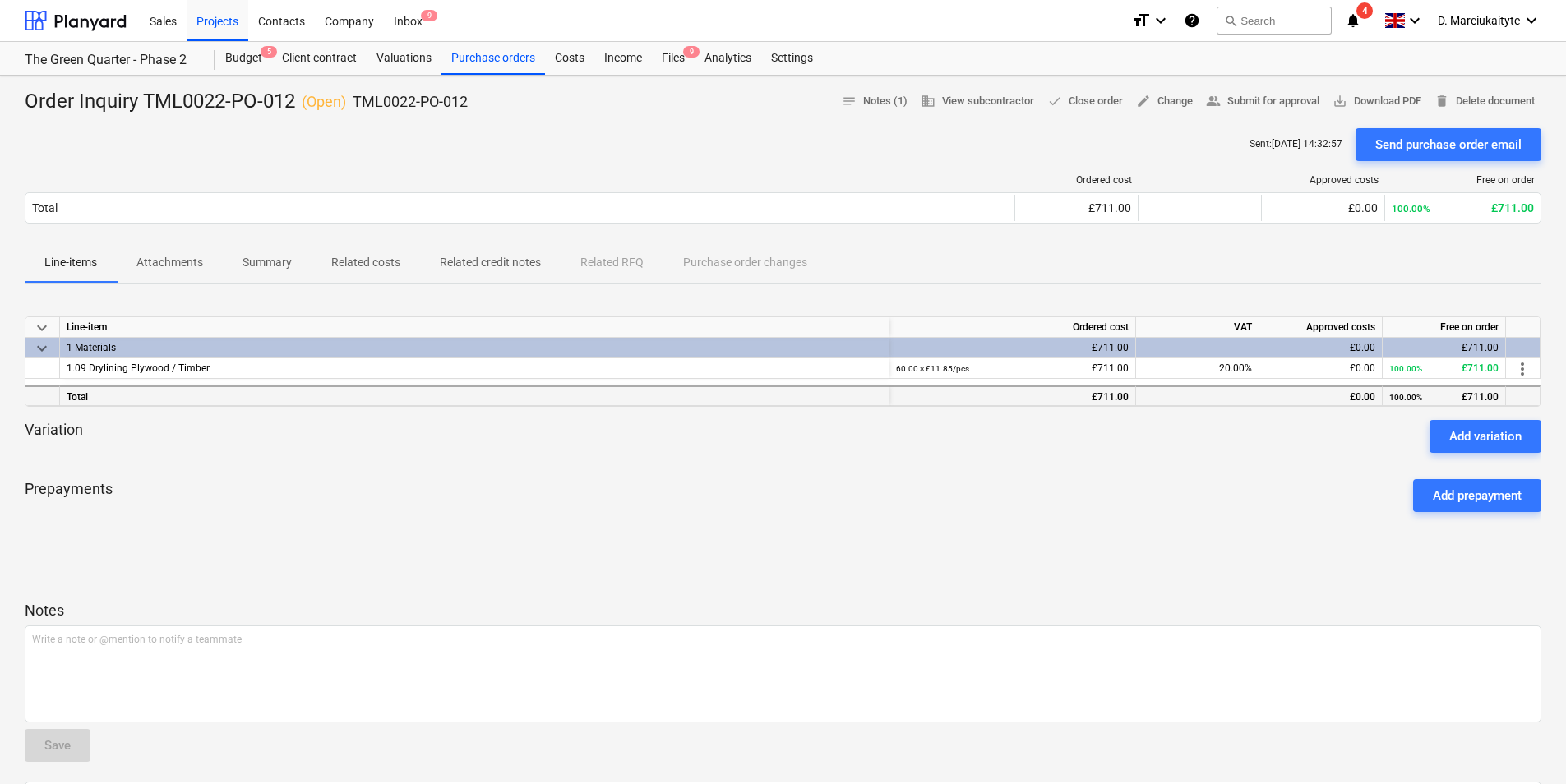 scroll, scrollTop: 164, scrollLeft: 0, axis: vertical 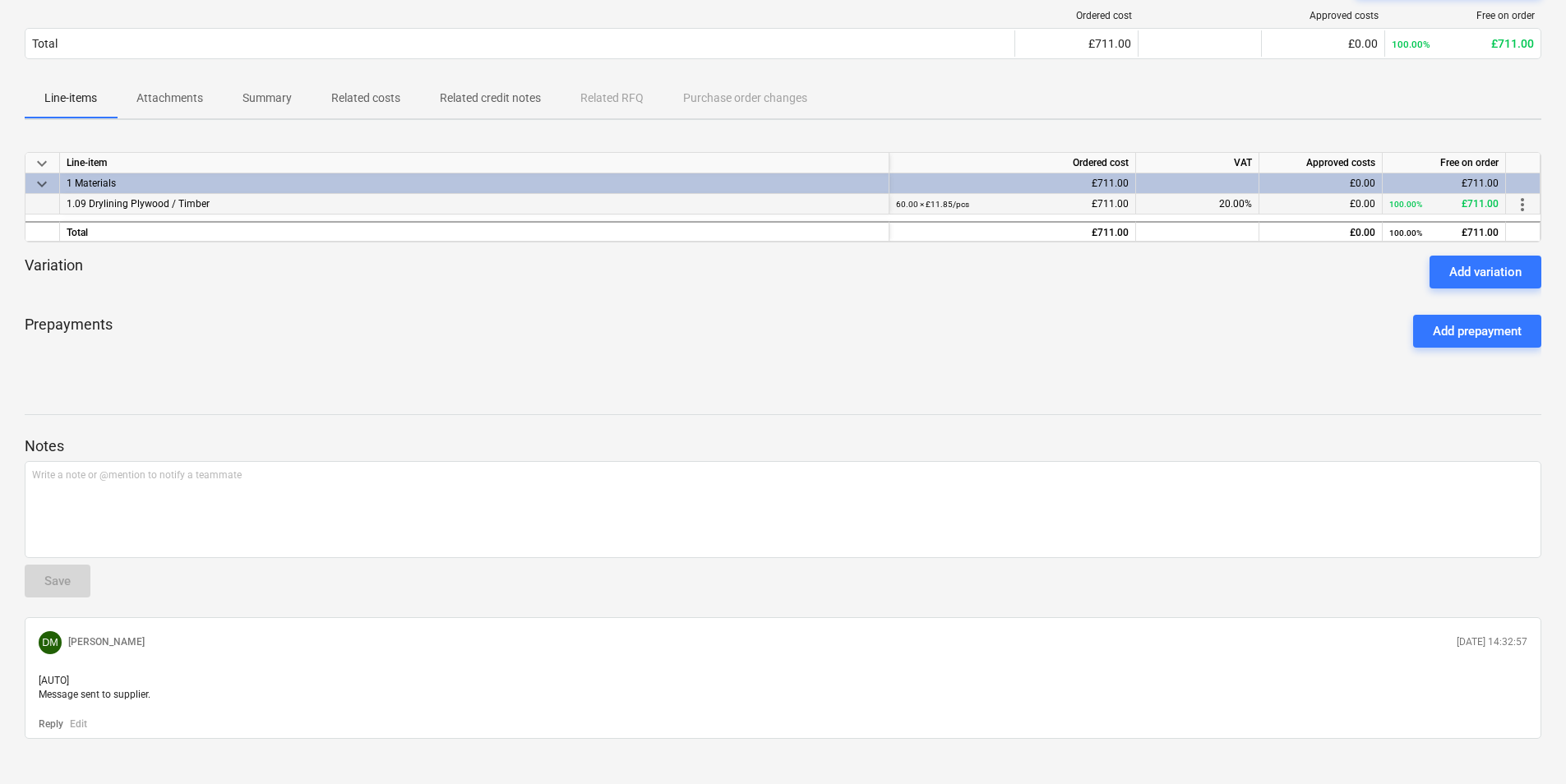 click on "1.09 Drylining Plywood / Timber" at bounding box center [474, 204] 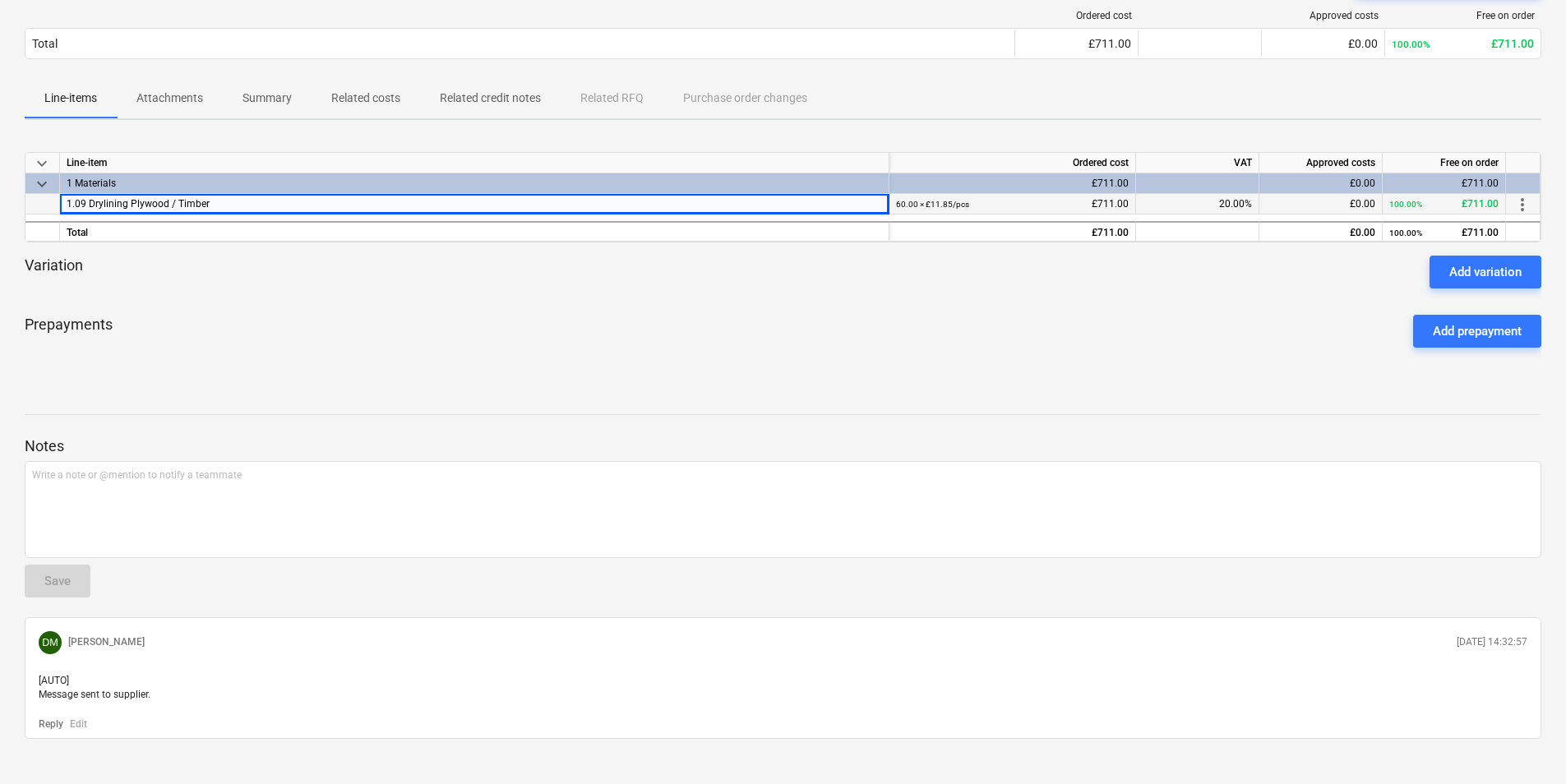 click on "1.09 Drylining Plywood / Timber" at bounding box center (474, 204) 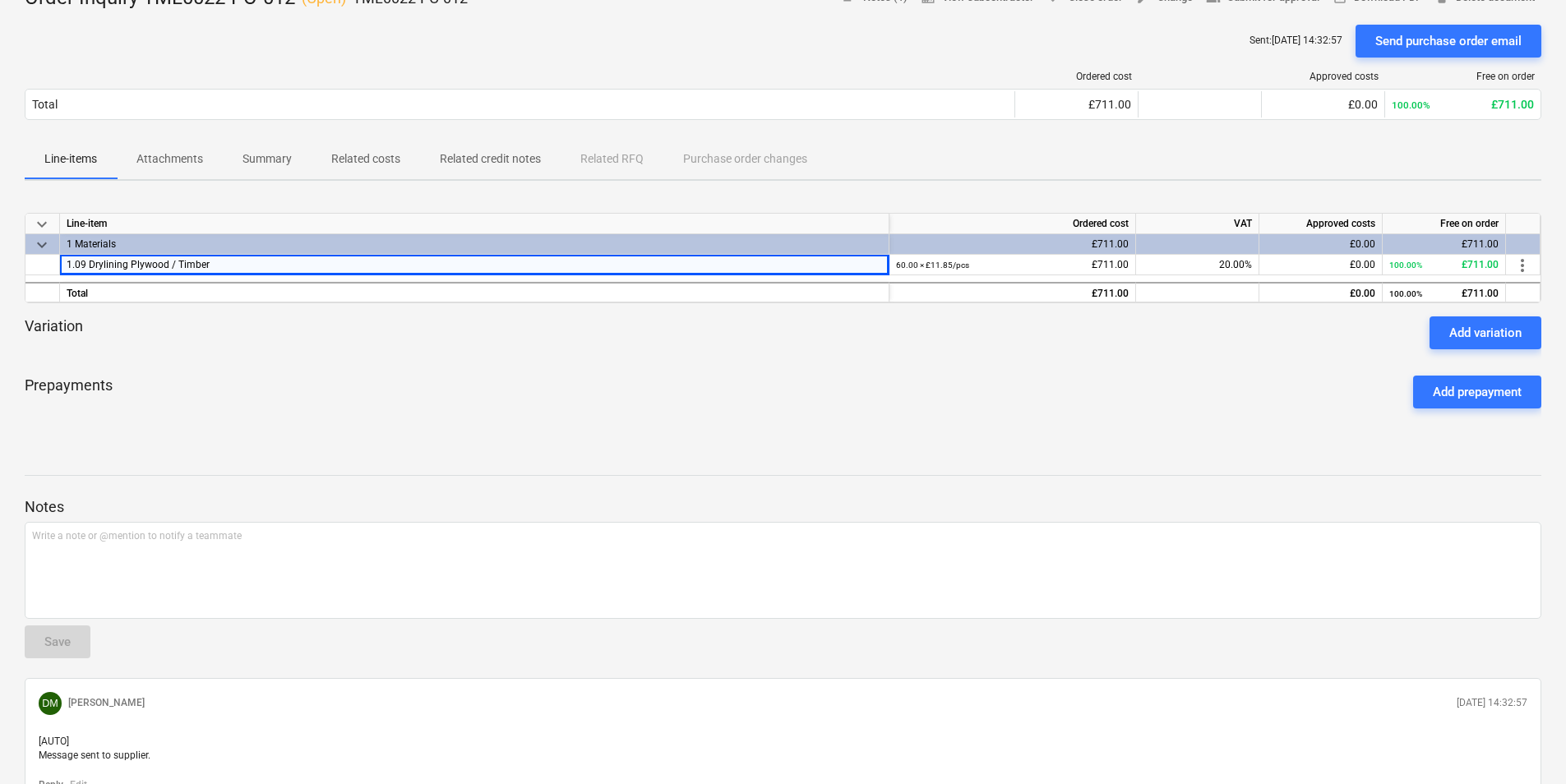 scroll, scrollTop: 0, scrollLeft: 0, axis: both 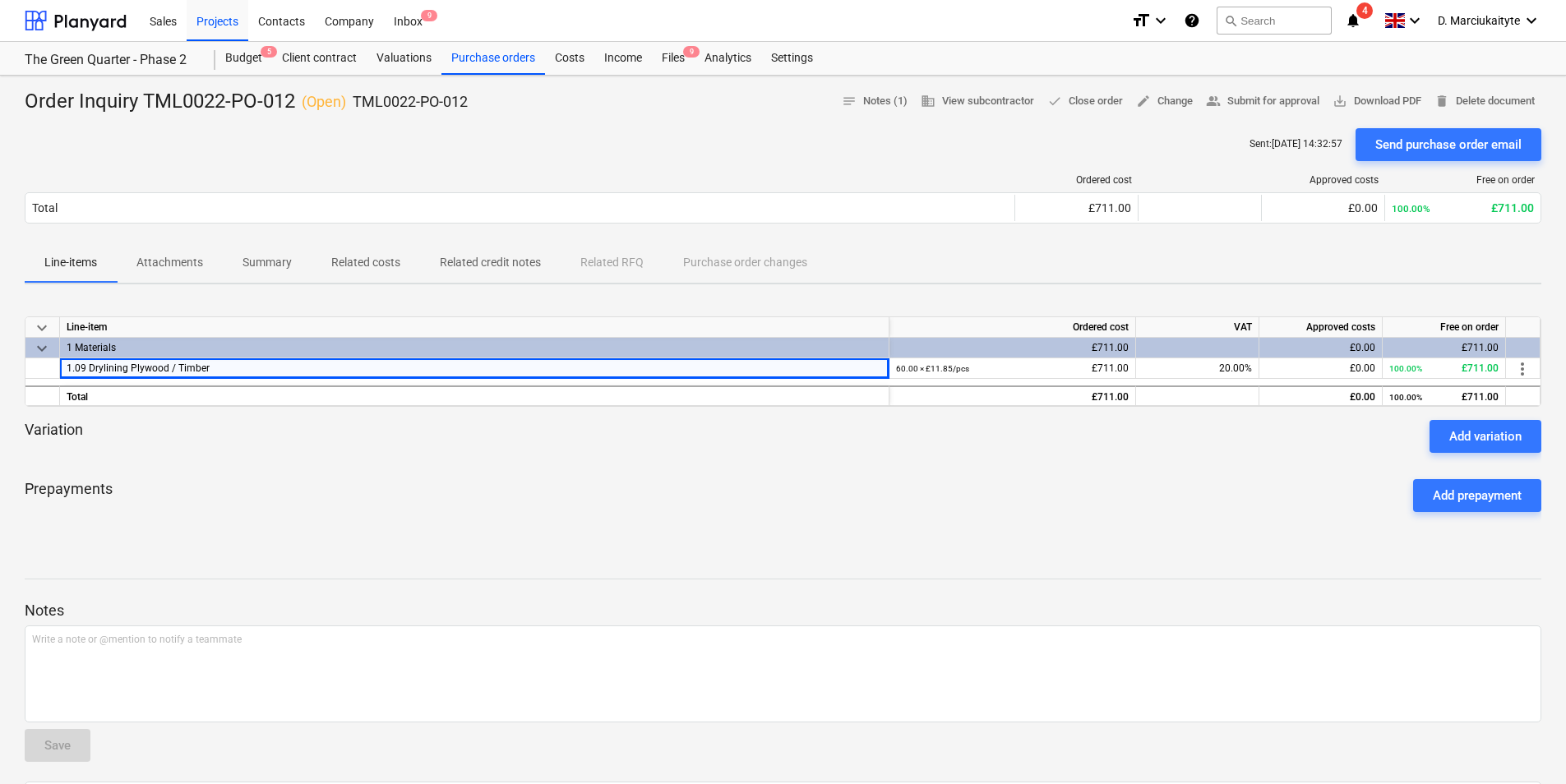 click on "Attachments" at bounding box center (169, 262) 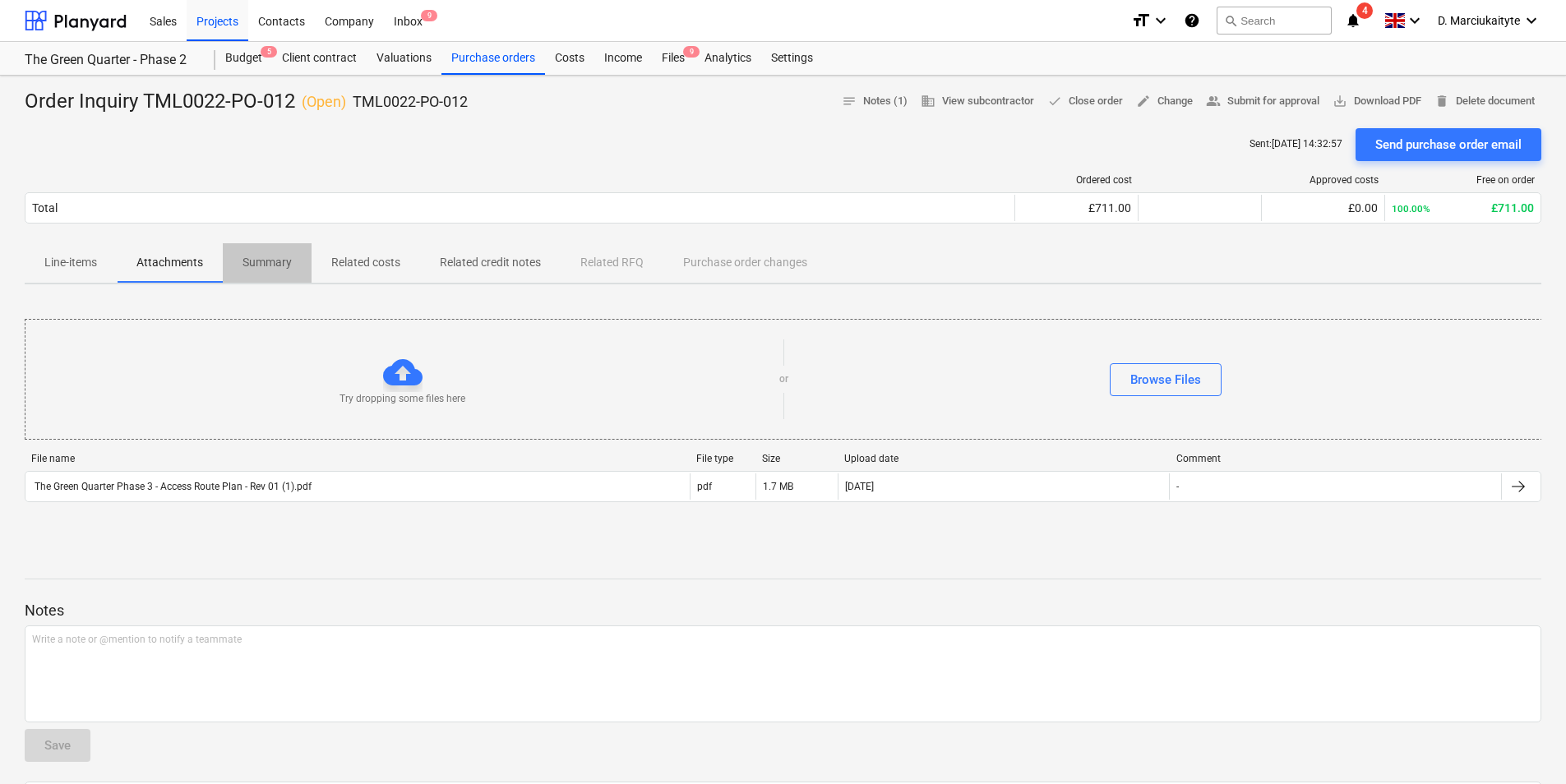 click on "Summary" at bounding box center [267, 262] 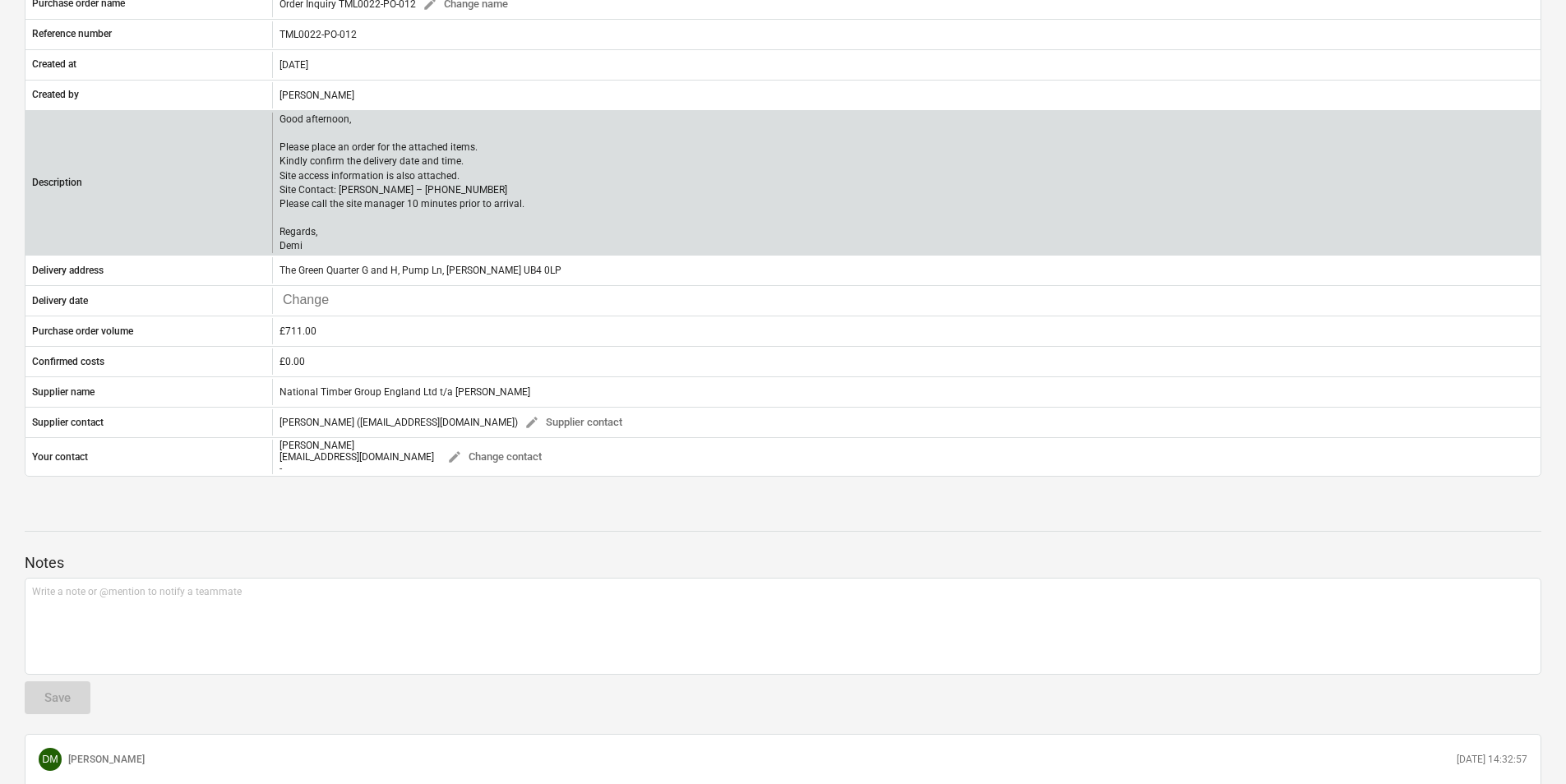 scroll, scrollTop: 0, scrollLeft: 0, axis: both 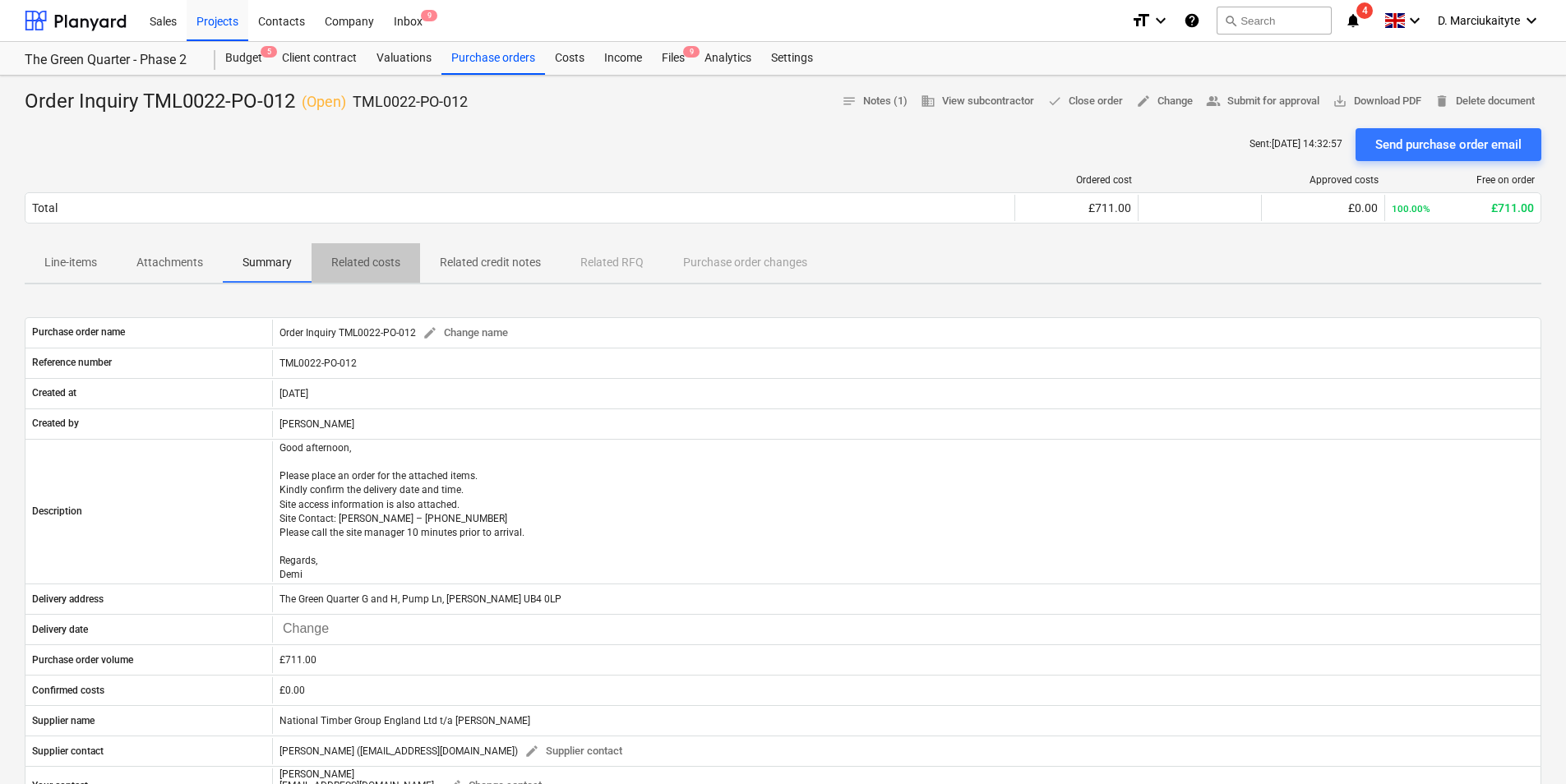 click on "Related costs" at bounding box center [366, 262] 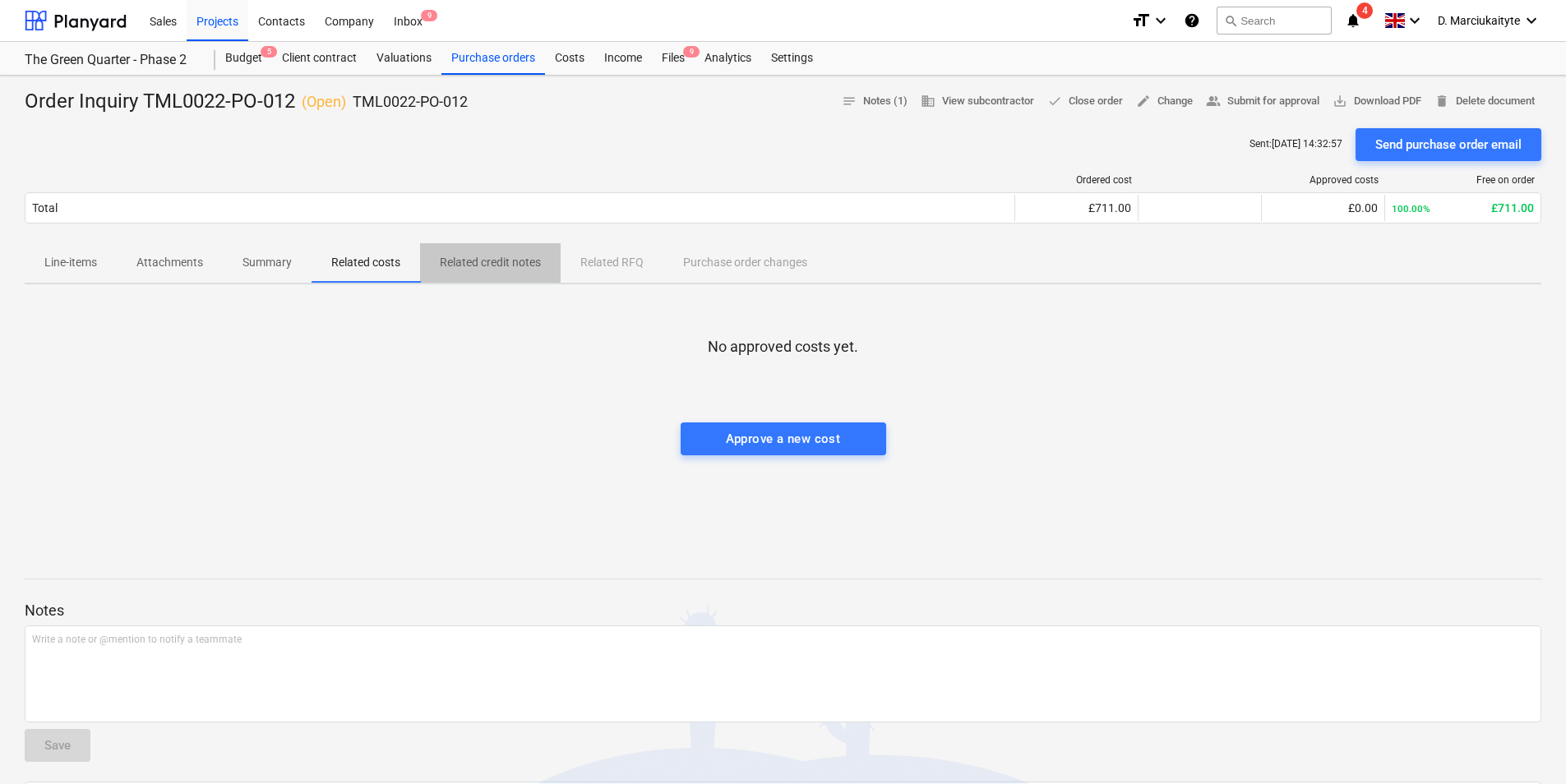 click on "Related credit notes" at bounding box center (490, 262) 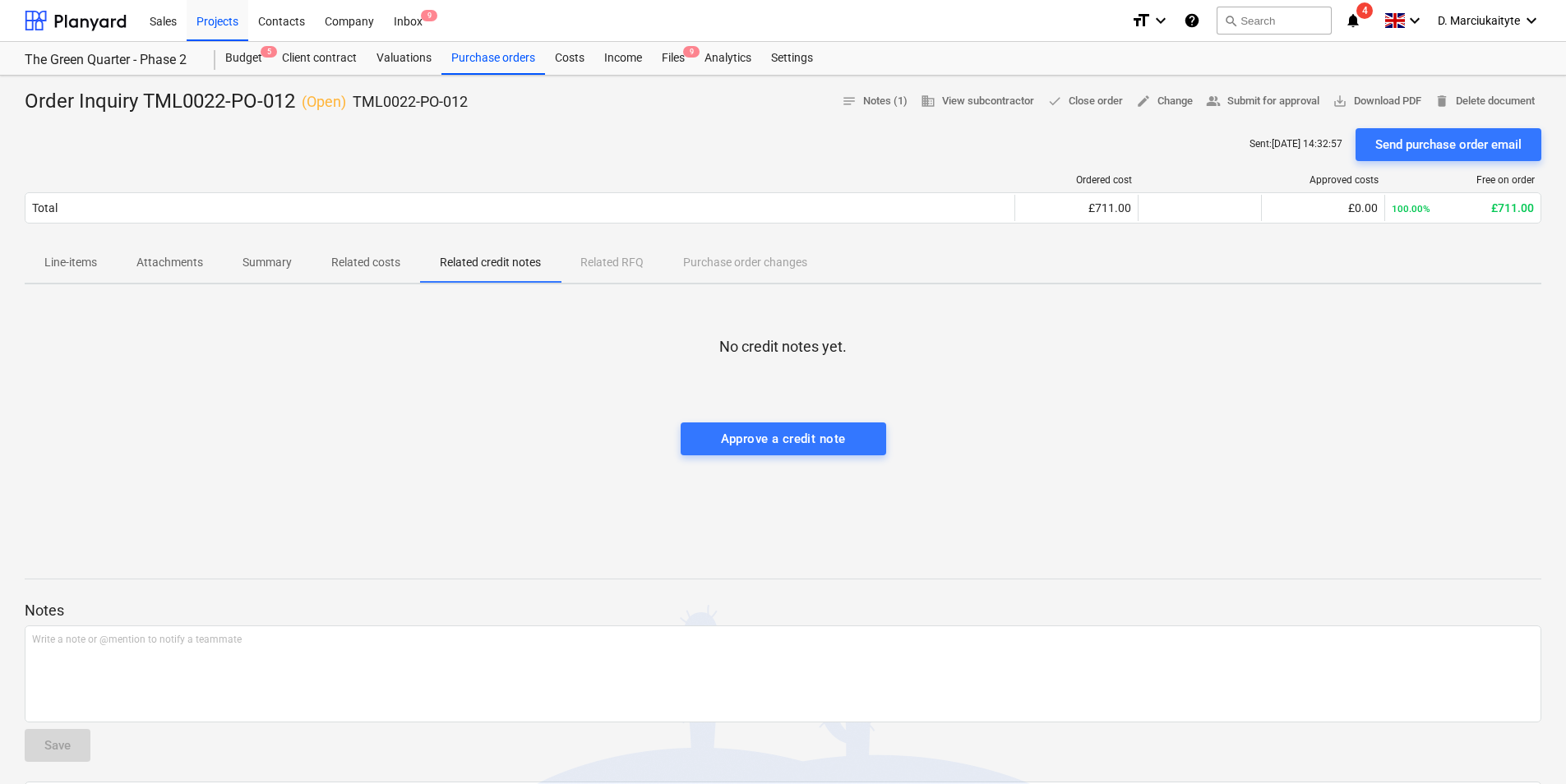 click on "Related costs" at bounding box center (366, 262) 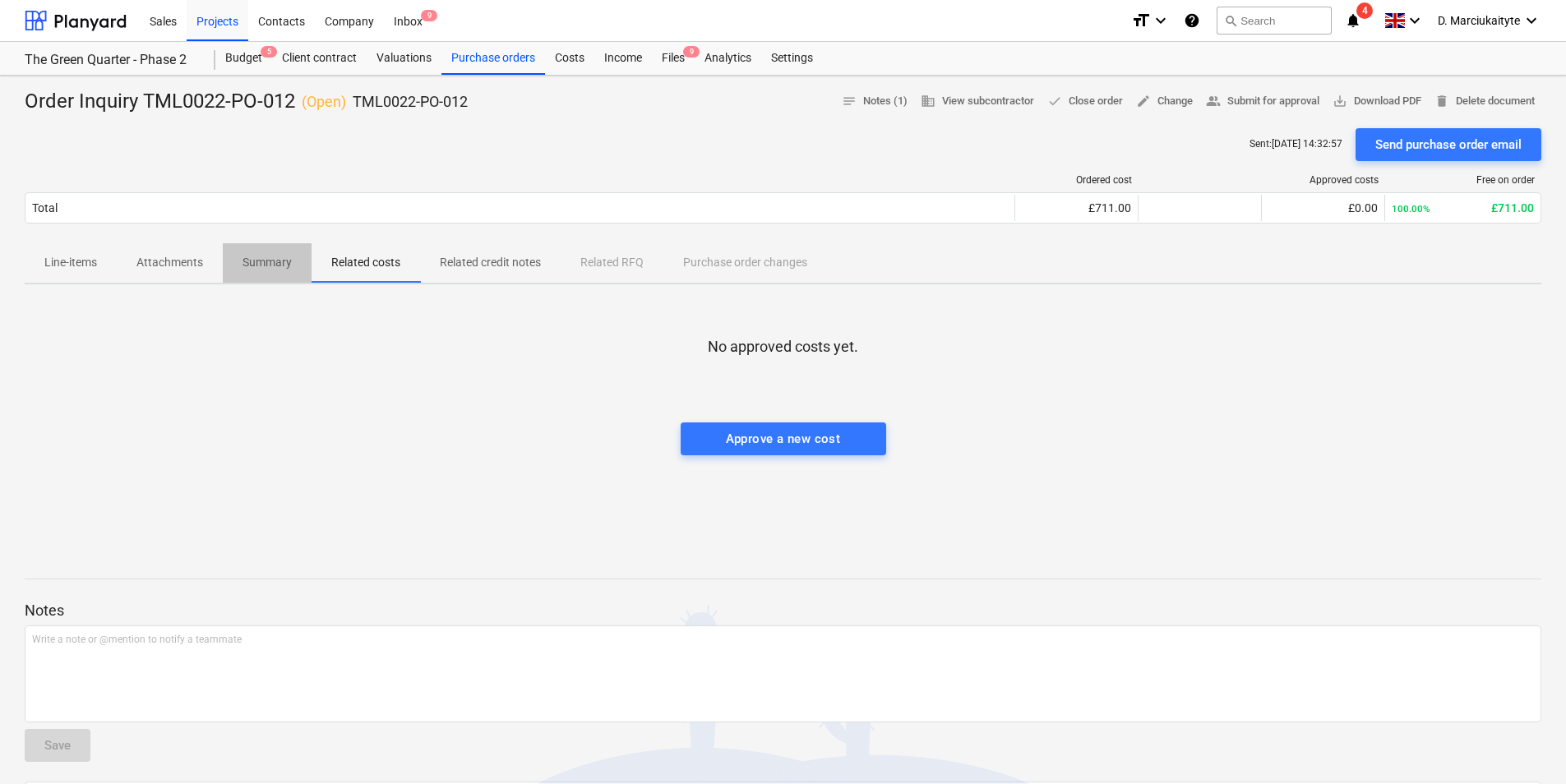 click on "Summary" at bounding box center [267, 262] 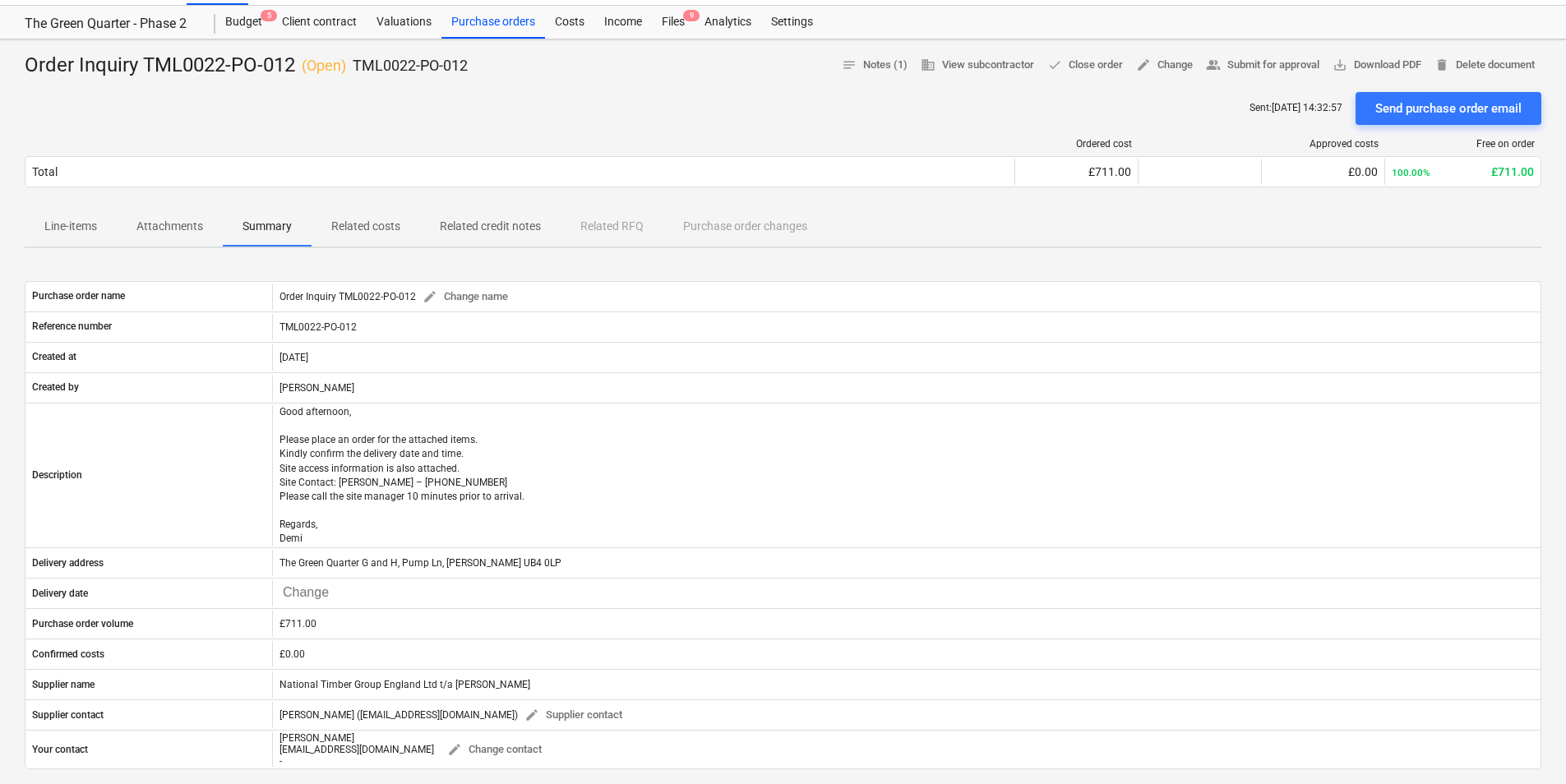 scroll, scrollTop: 0, scrollLeft: 0, axis: both 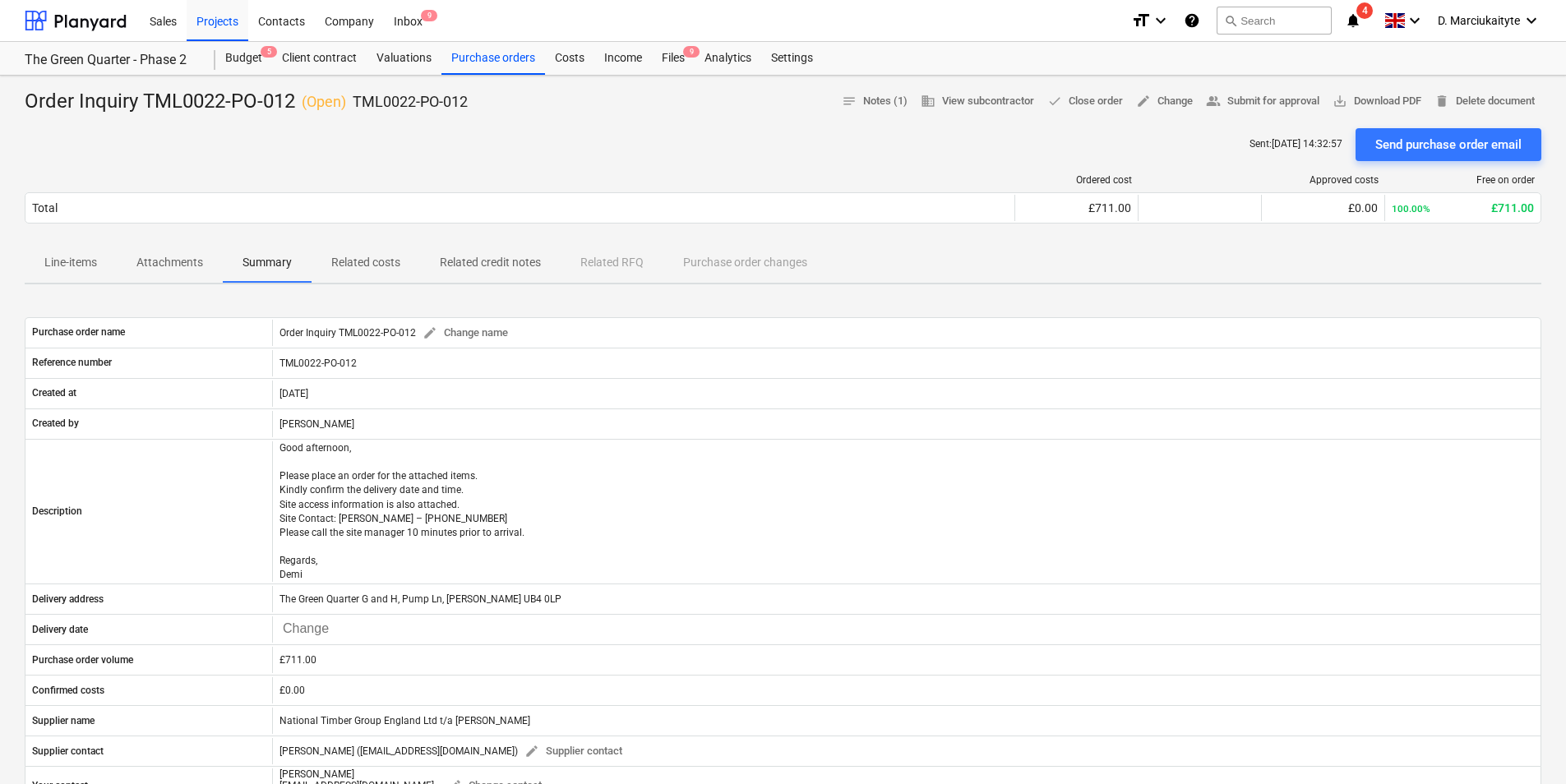 drag, startPoint x: 370, startPoint y: 262, endPoint x: 340, endPoint y: 269, distance: 30.80584 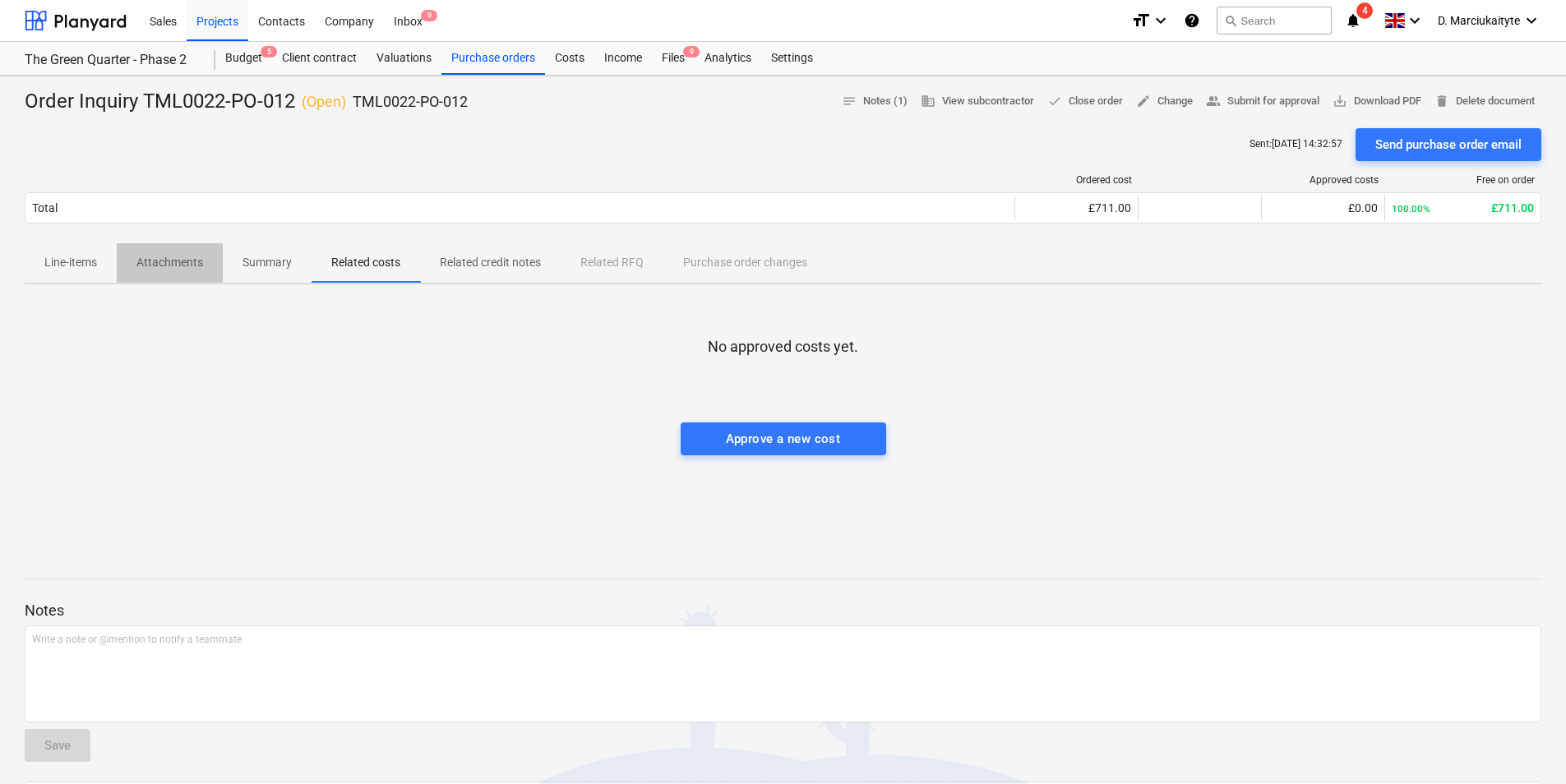 click on "Attachments" at bounding box center (169, 262) 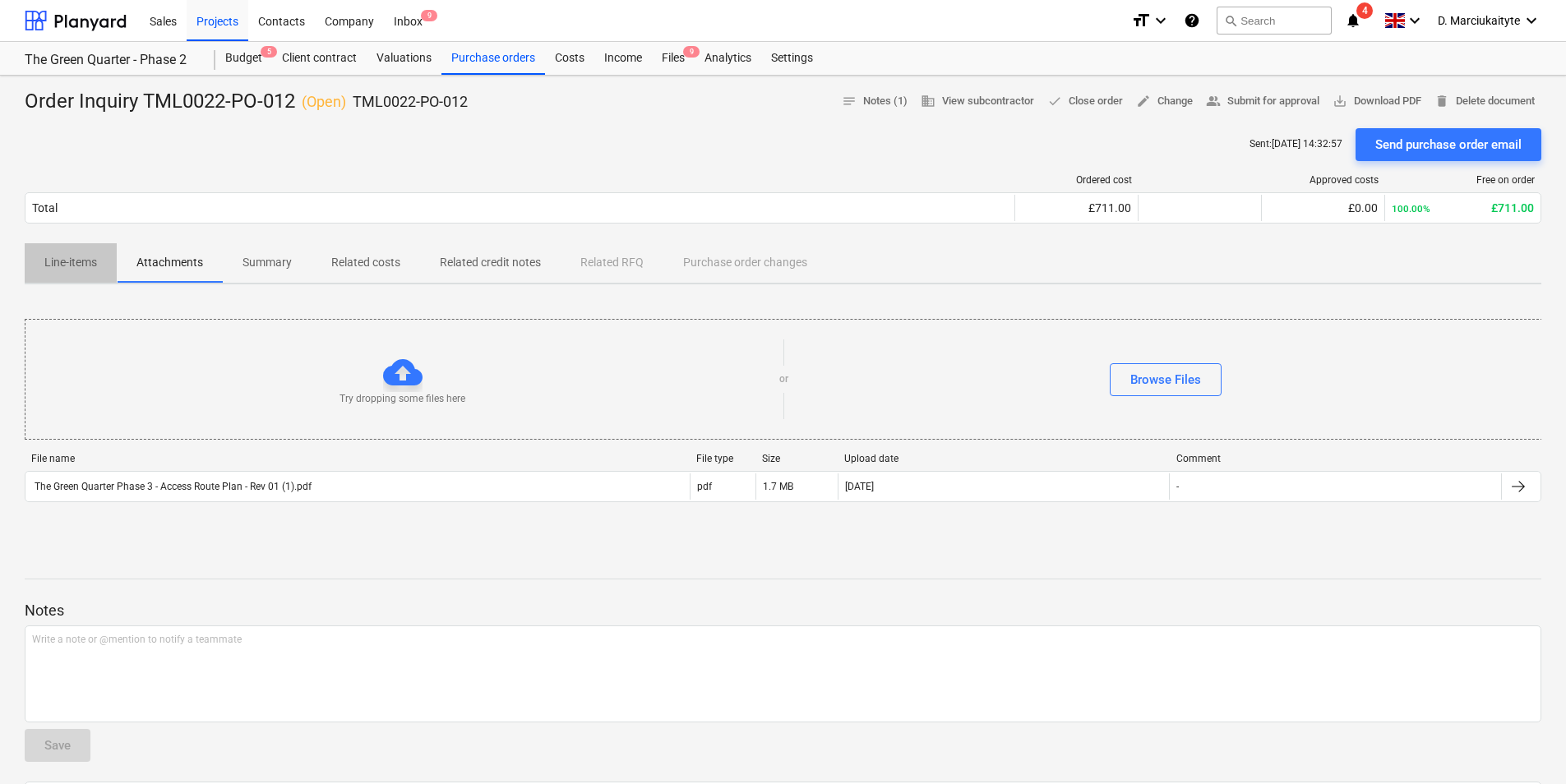 click on "Line-items" at bounding box center [71, 262] 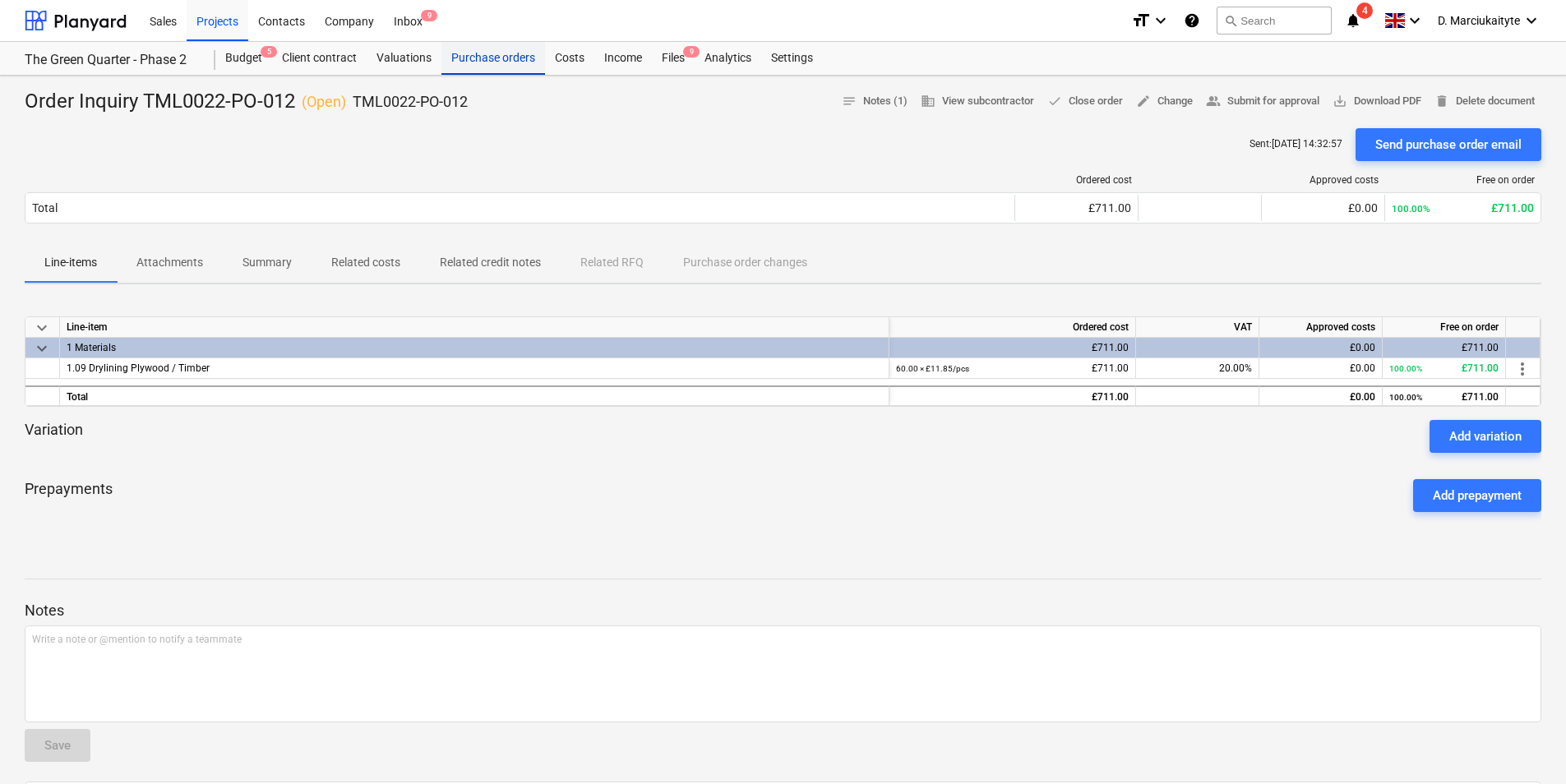 click on "Purchase orders" at bounding box center [493, 58] 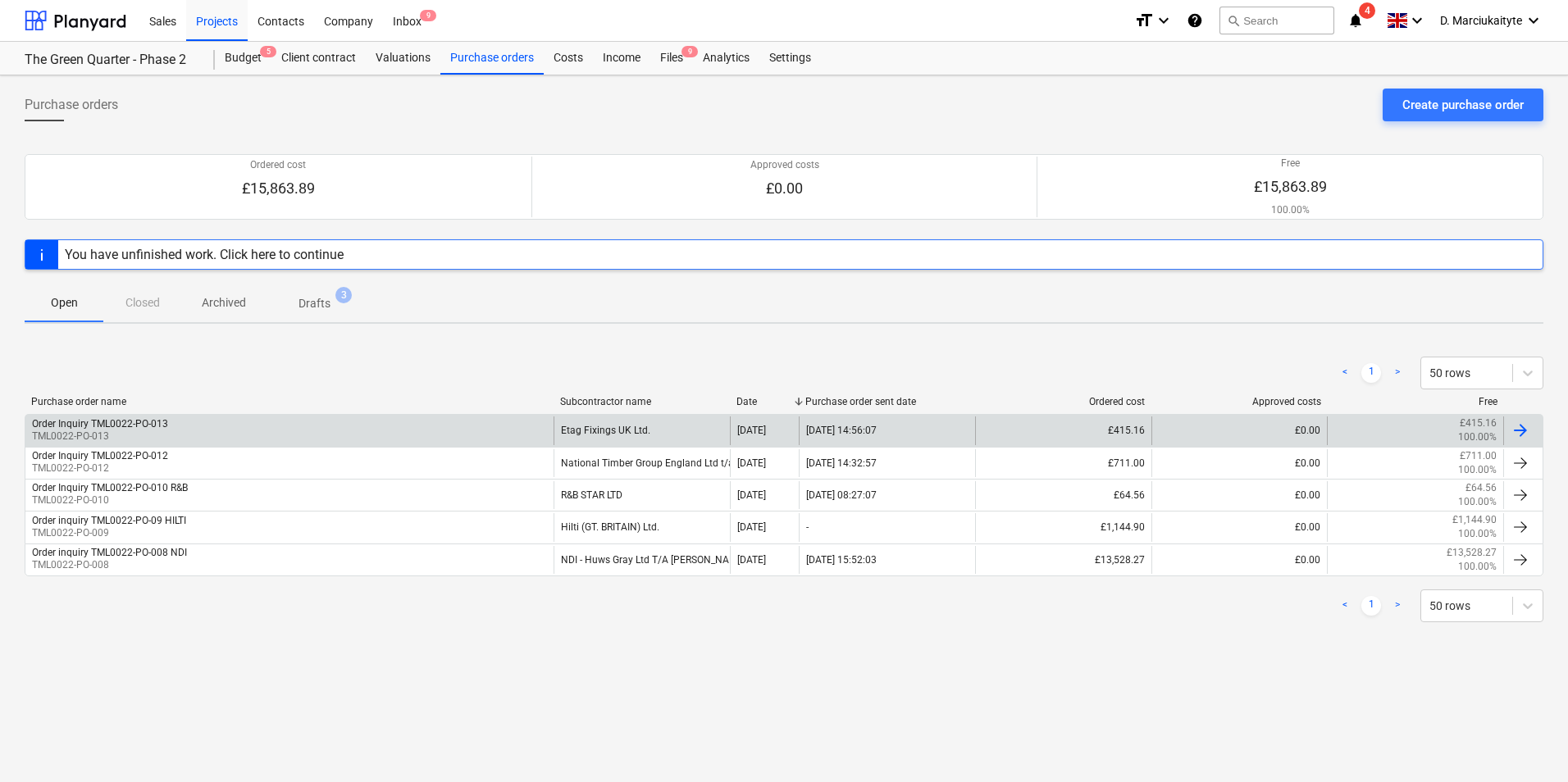 click on "Order Inquiry TML0022-PO-013 TML0022-PO-013" at bounding box center [289, 430] 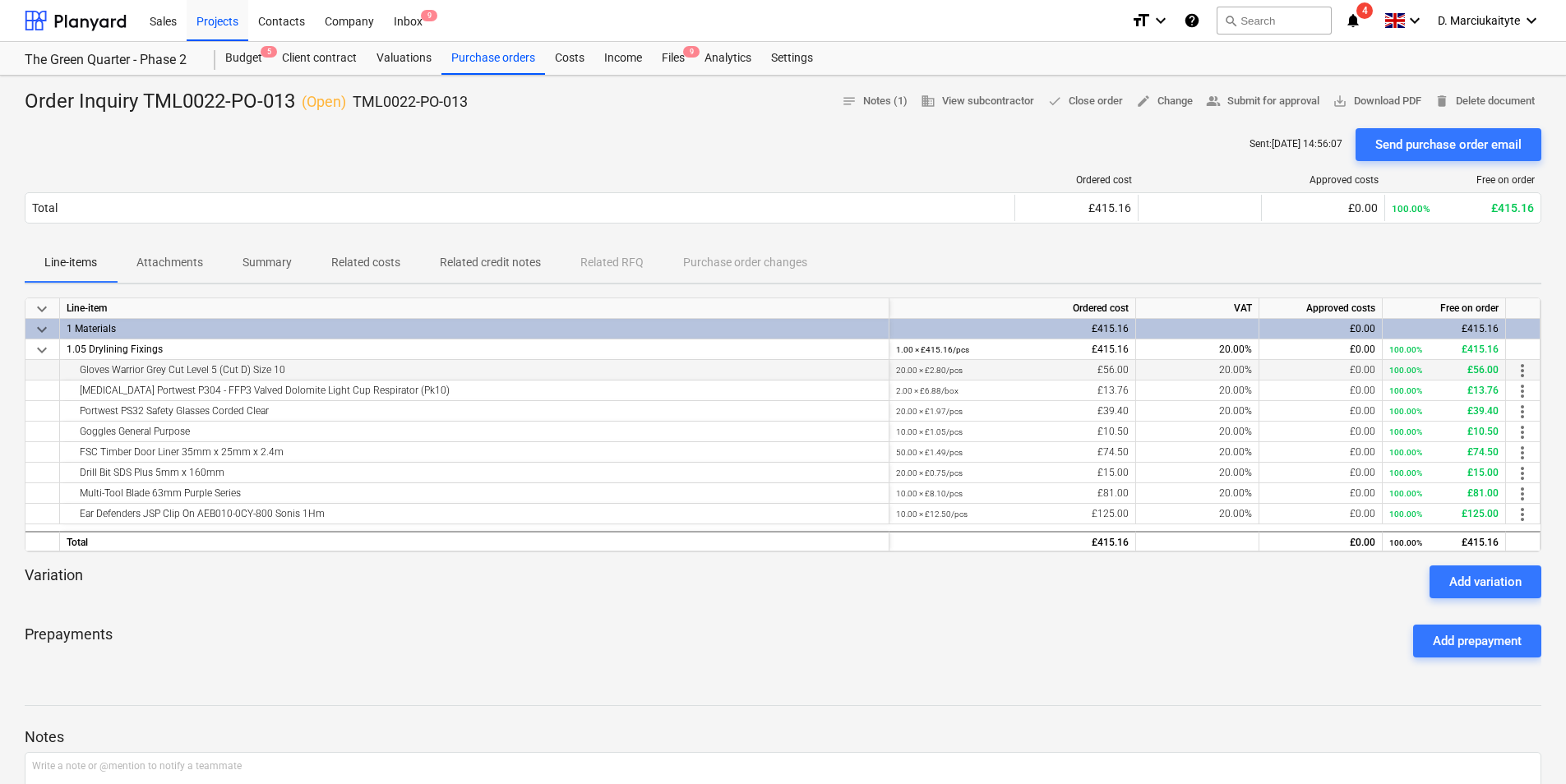 drag, startPoint x: 313, startPoint y: 366, endPoint x: 76, endPoint y: 375, distance: 237.17 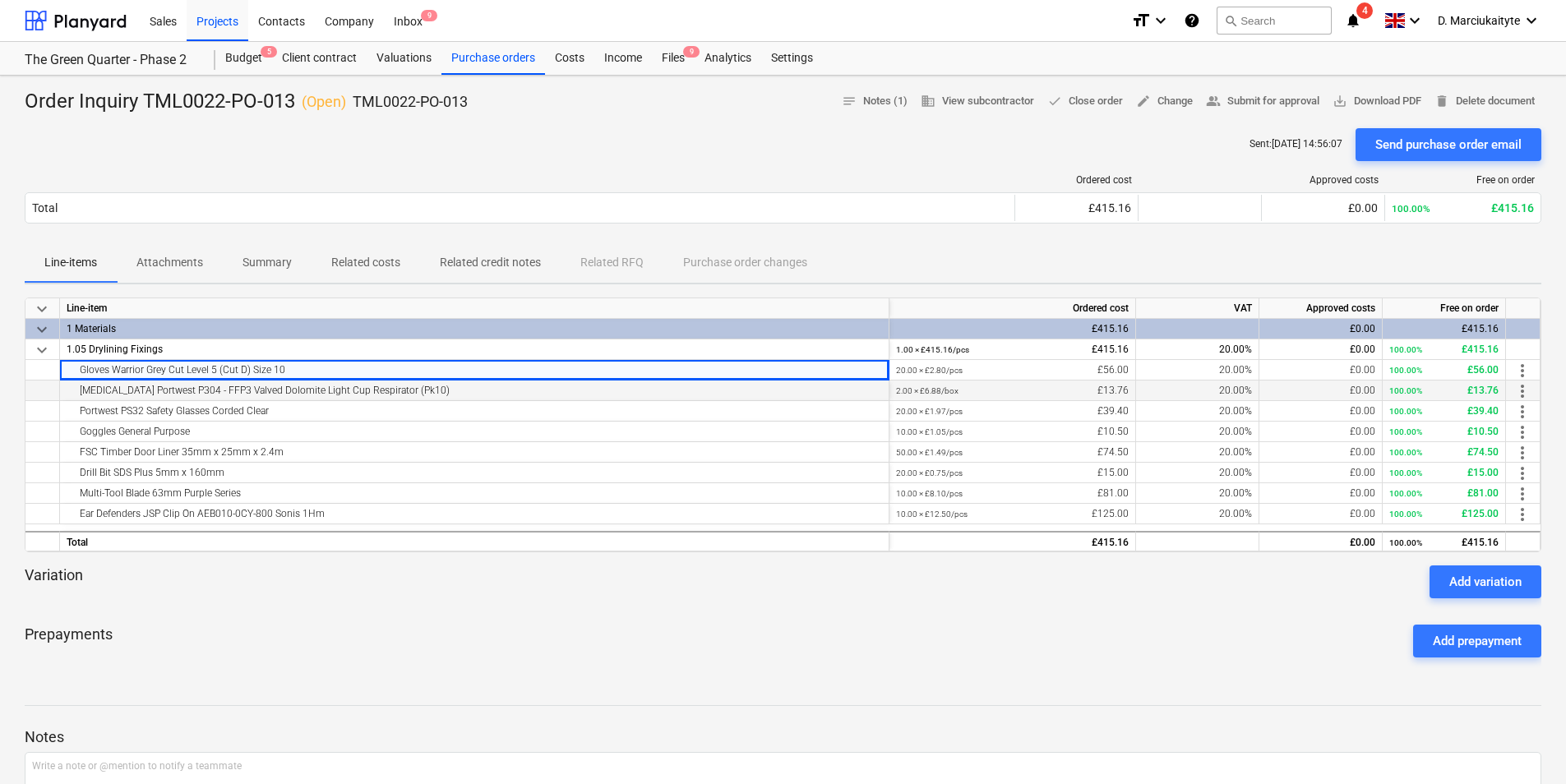 copy on "Gloves Warrior Grey Cut Level 5 (Cut D) Size 10" 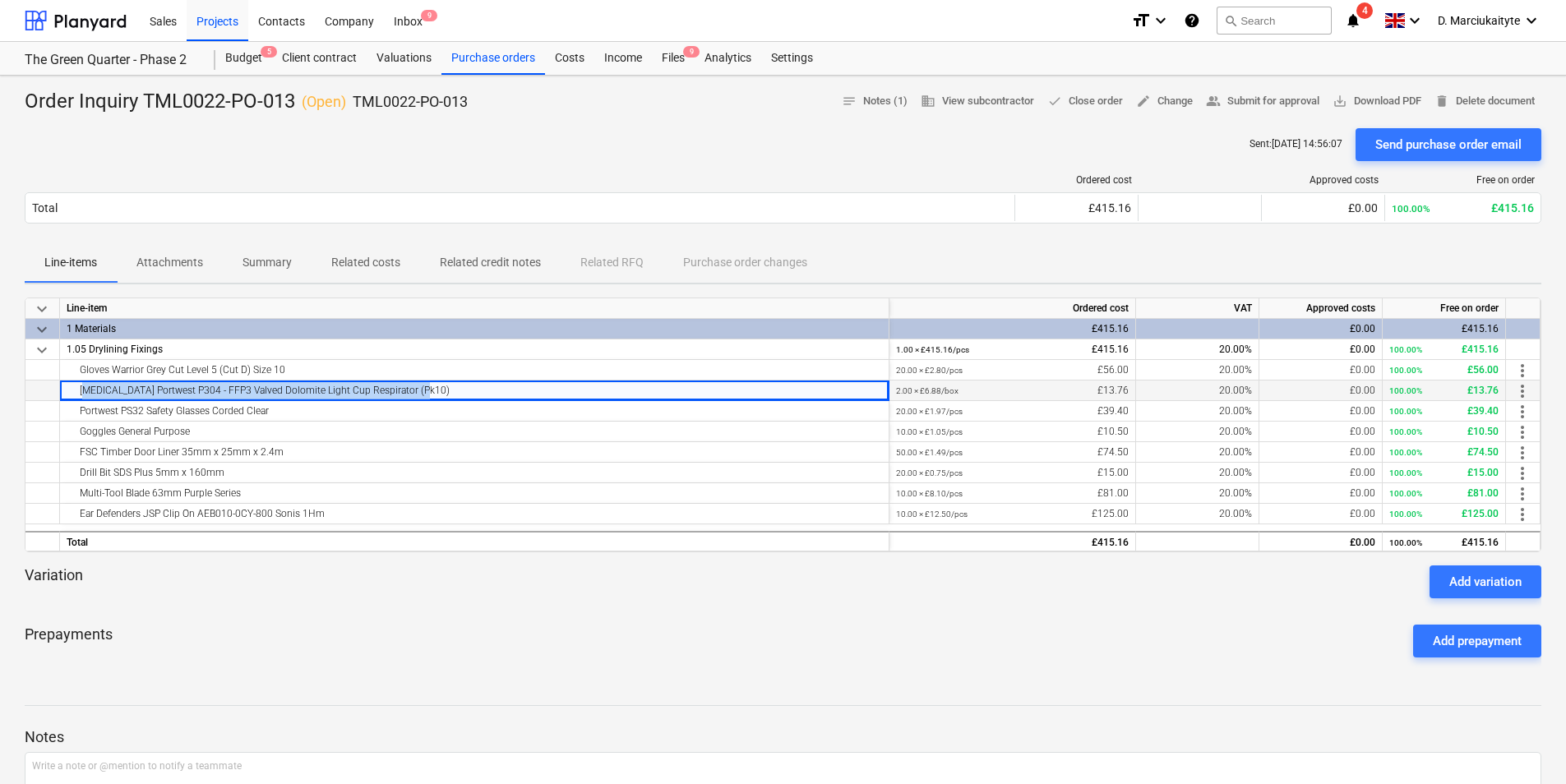 drag, startPoint x: 439, startPoint y: 393, endPoint x: 62, endPoint y: 391, distance: 377.00531 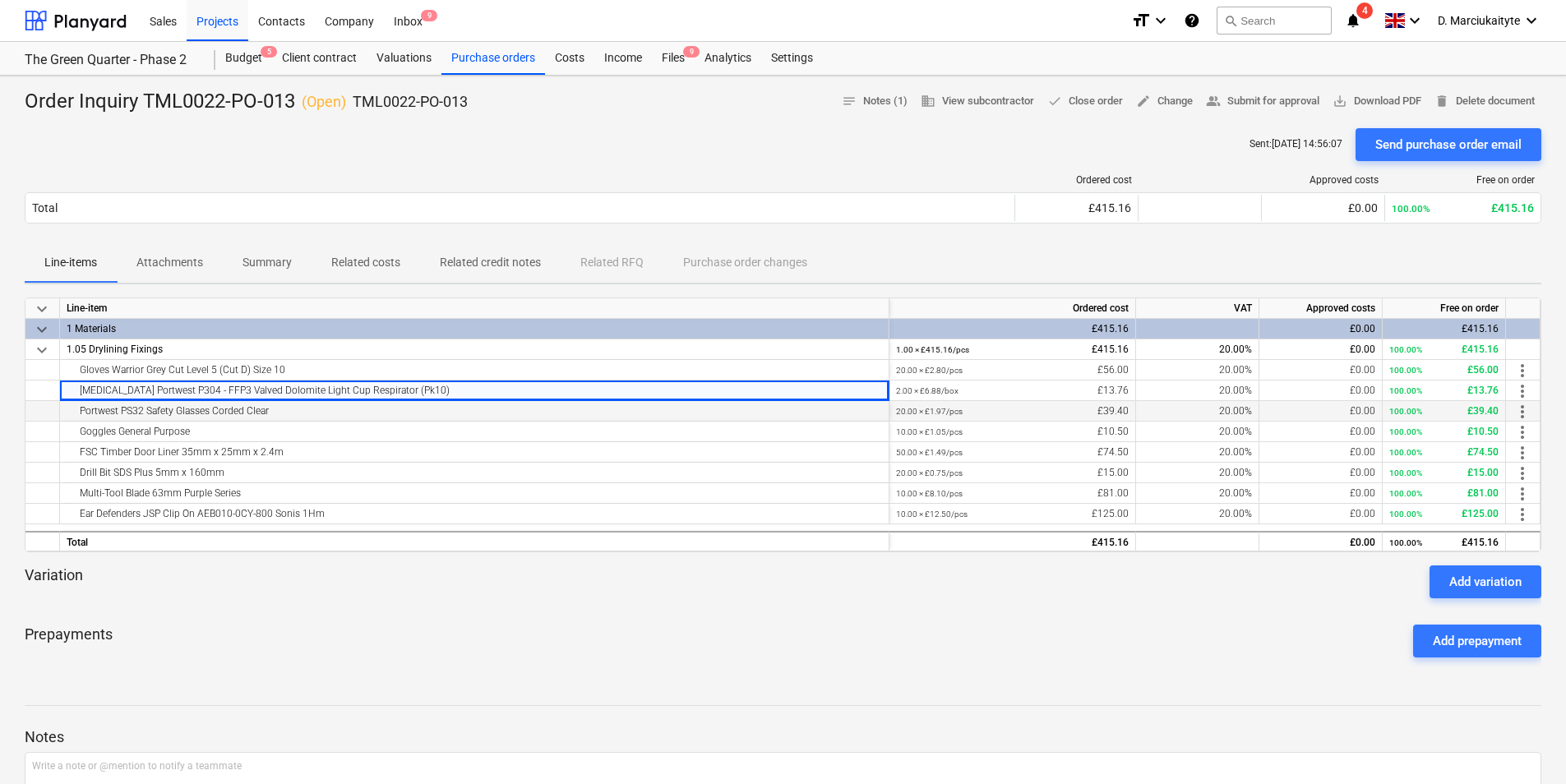 click on "Portwest PS32 Safety Glasses Corded Clear" at bounding box center [474, 411] 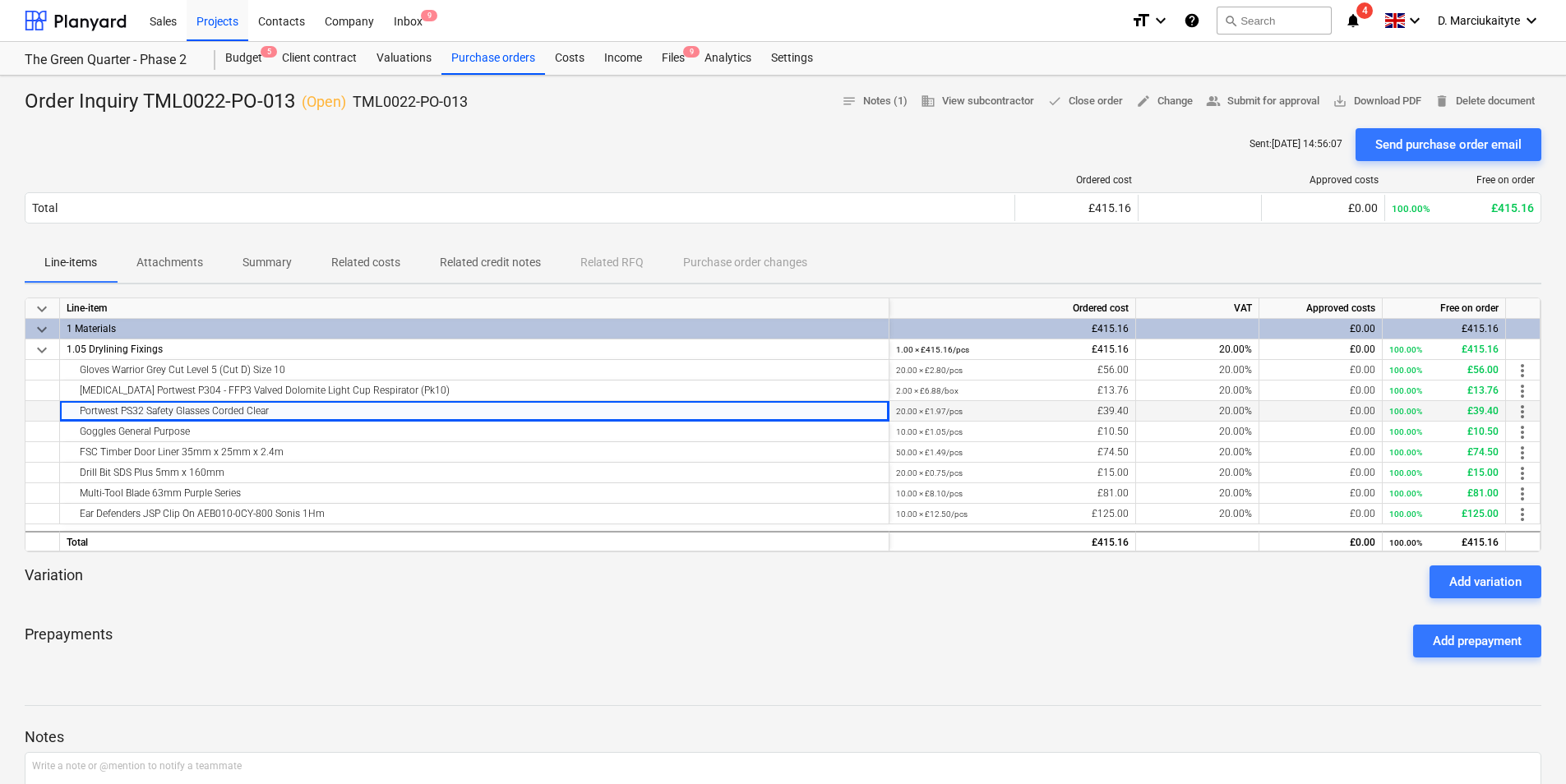 drag, startPoint x: 279, startPoint y: 411, endPoint x: 75, endPoint y: 412, distance: 204.00245 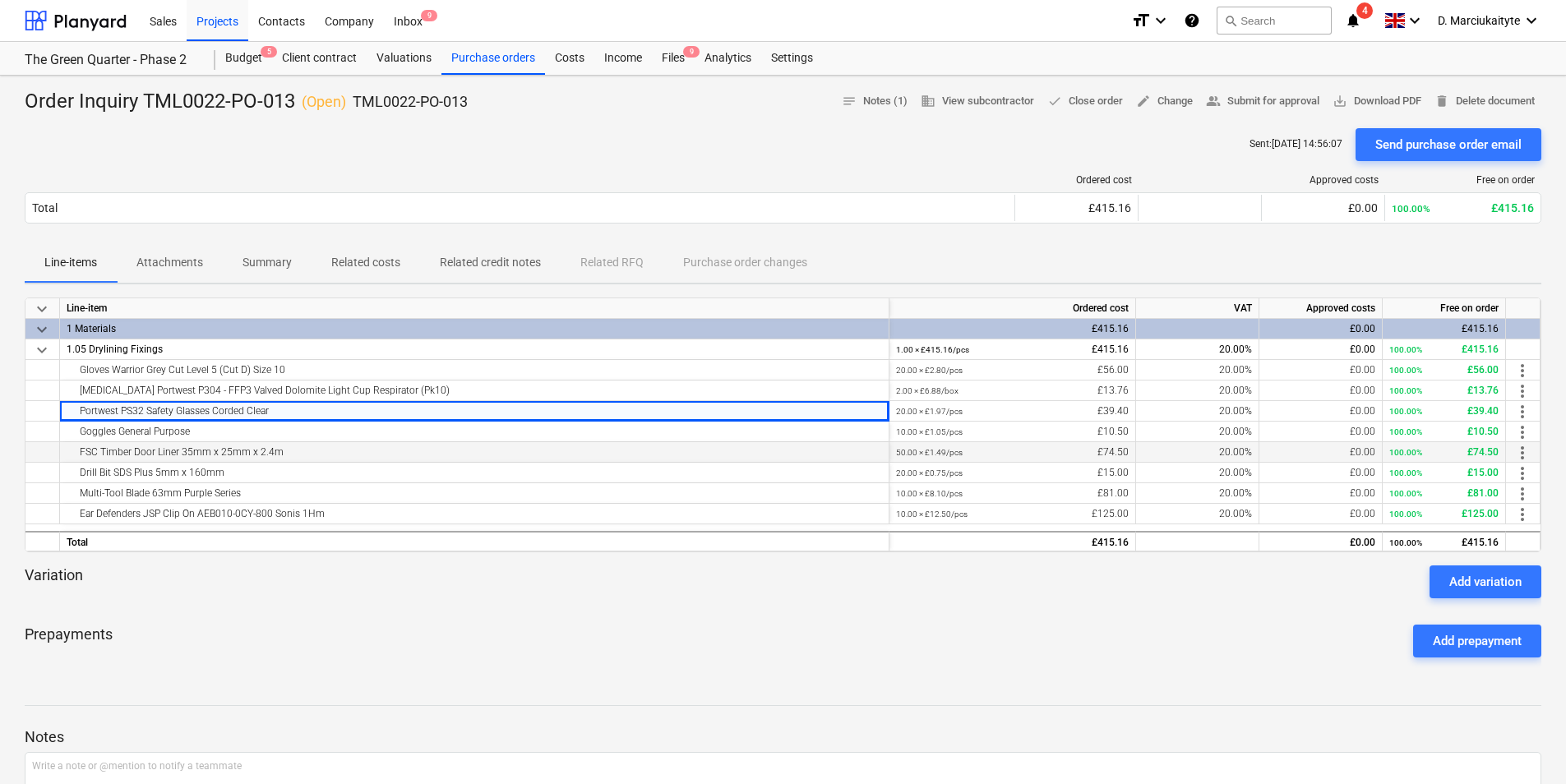 copy on "Portwest PS32 Safety Glasses Corded Clear" 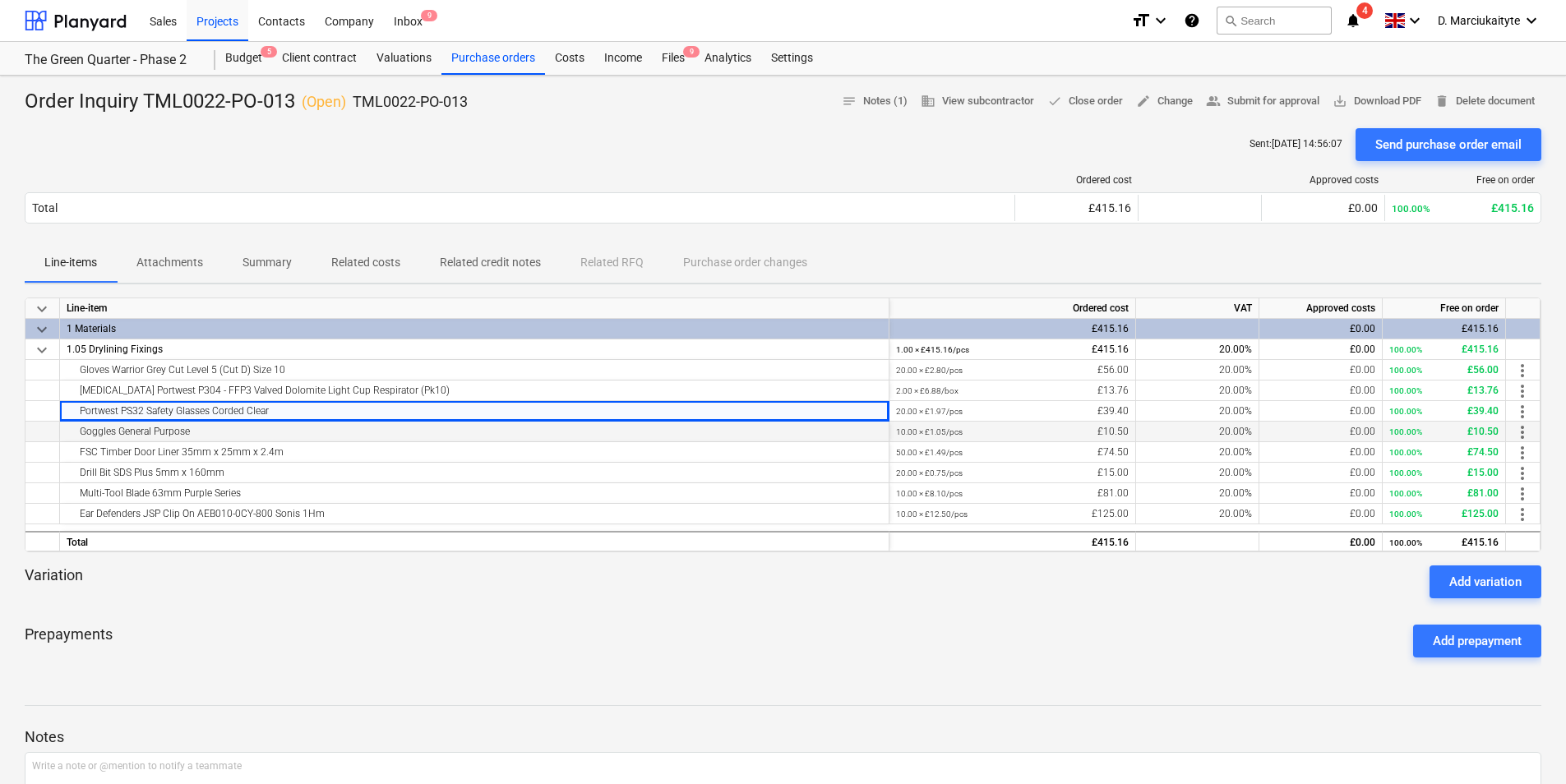 click on "Goggles General Purpose" at bounding box center [474, 431] 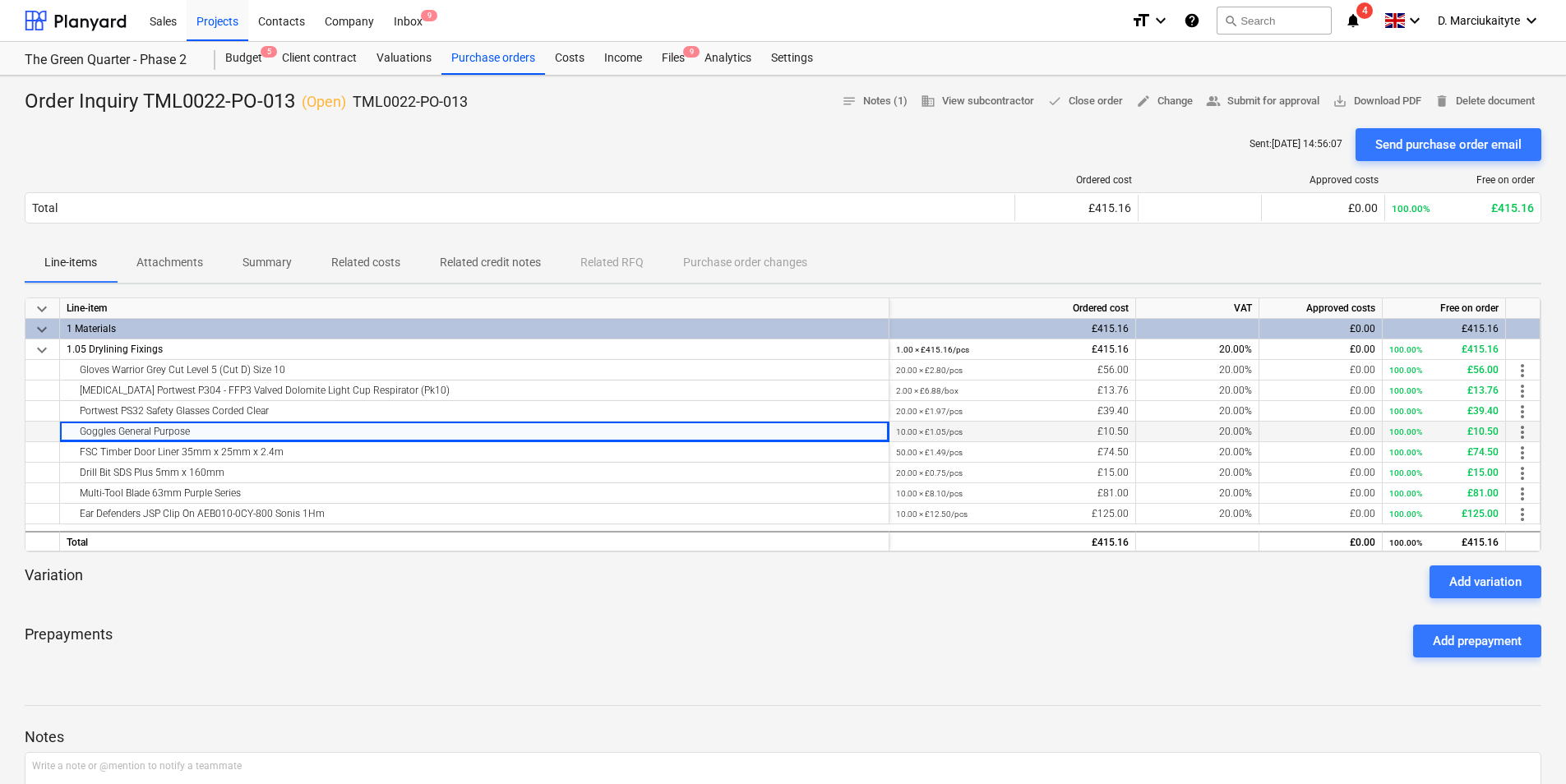 drag, startPoint x: 174, startPoint y: 430, endPoint x: 58, endPoint y: 428, distance: 116.01724 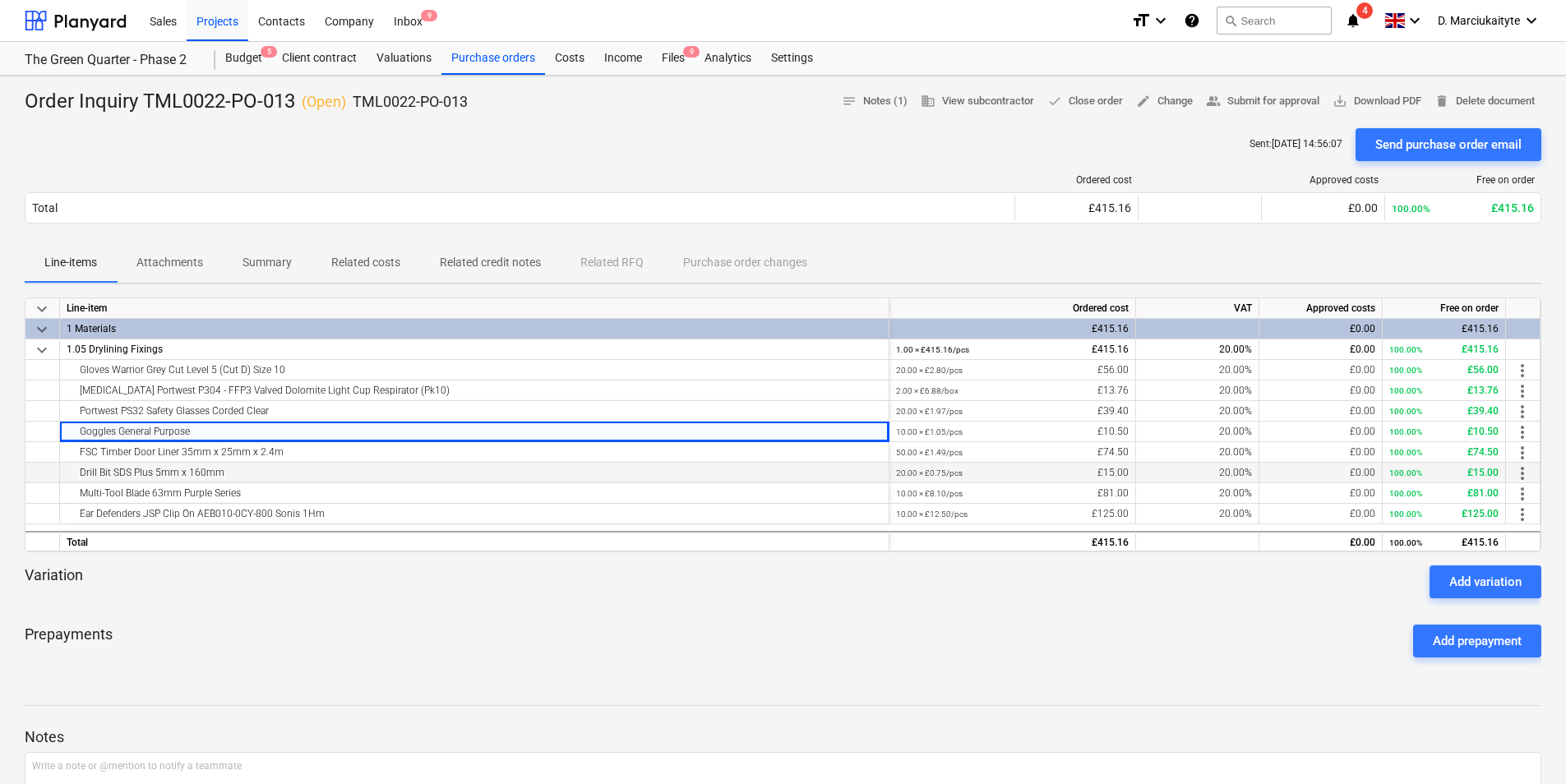 drag, startPoint x: 240, startPoint y: 477, endPoint x: 81, endPoint y: 476, distance: 159.00314 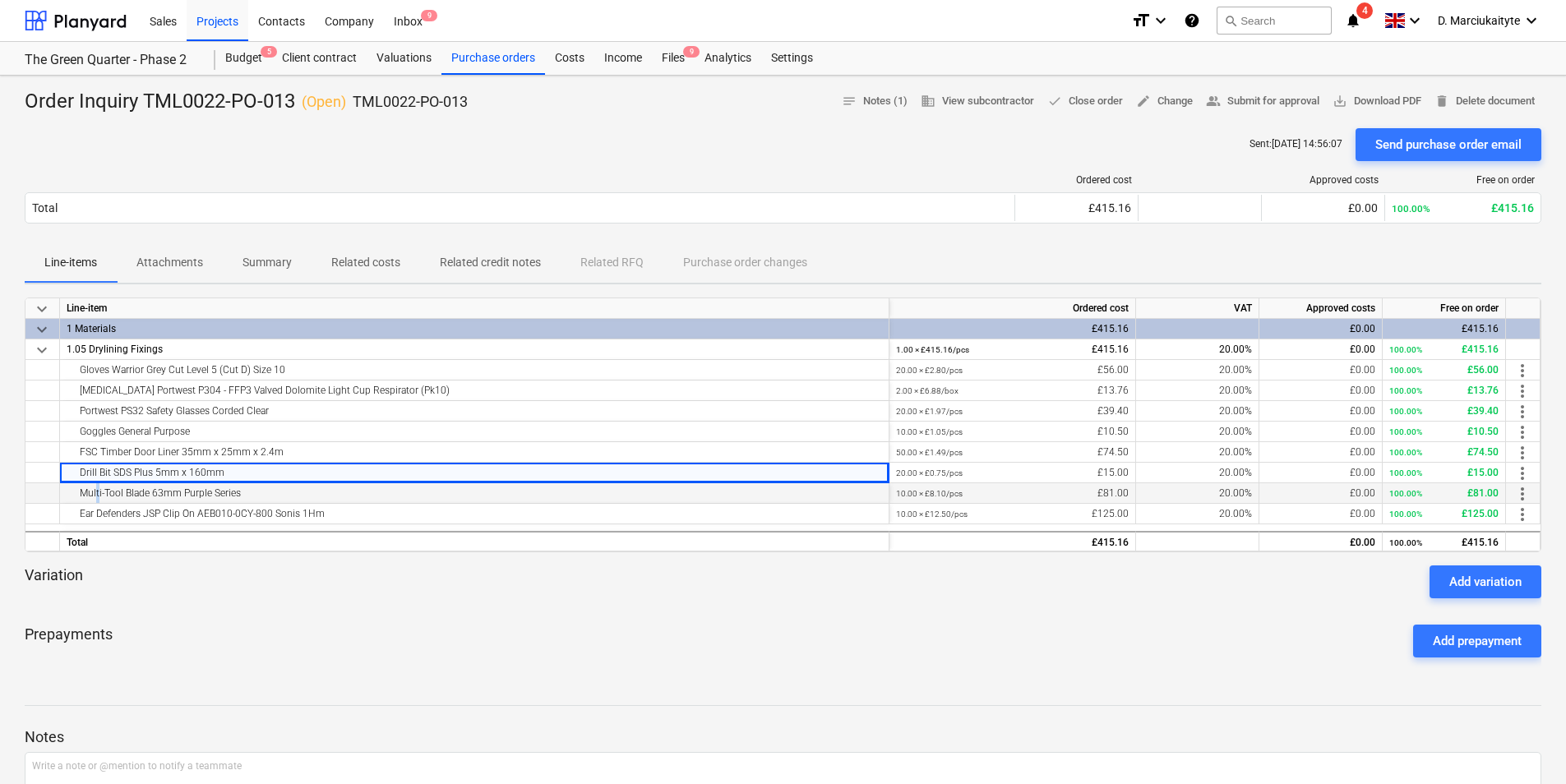 drag, startPoint x: 81, startPoint y: 476, endPoint x: 95, endPoint y: 491, distance: 20.518285 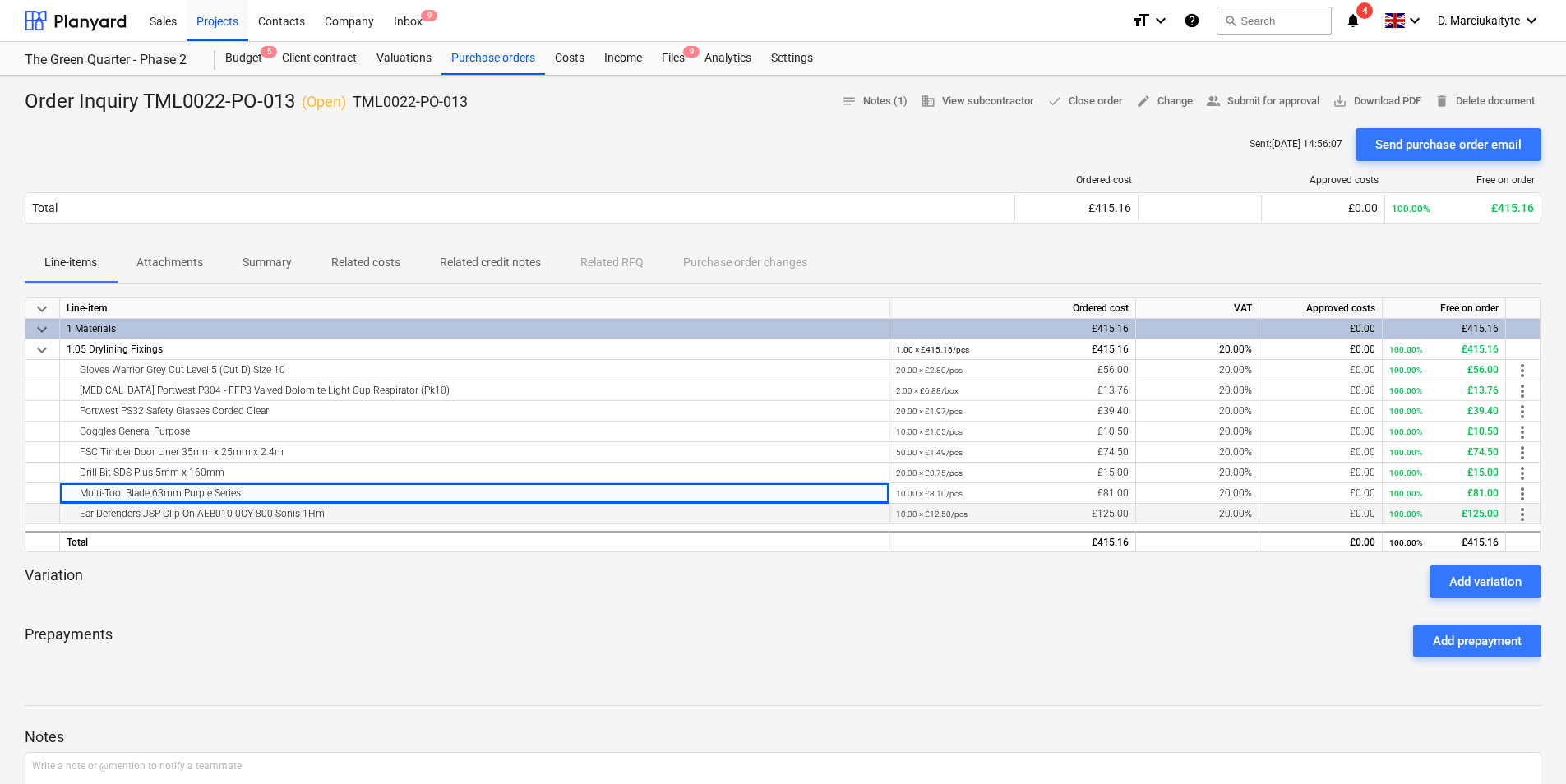 drag, startPoint x: 95, startPoint y: 491, endPoint x: 144, endPoint y: 514, distance: 54.12947 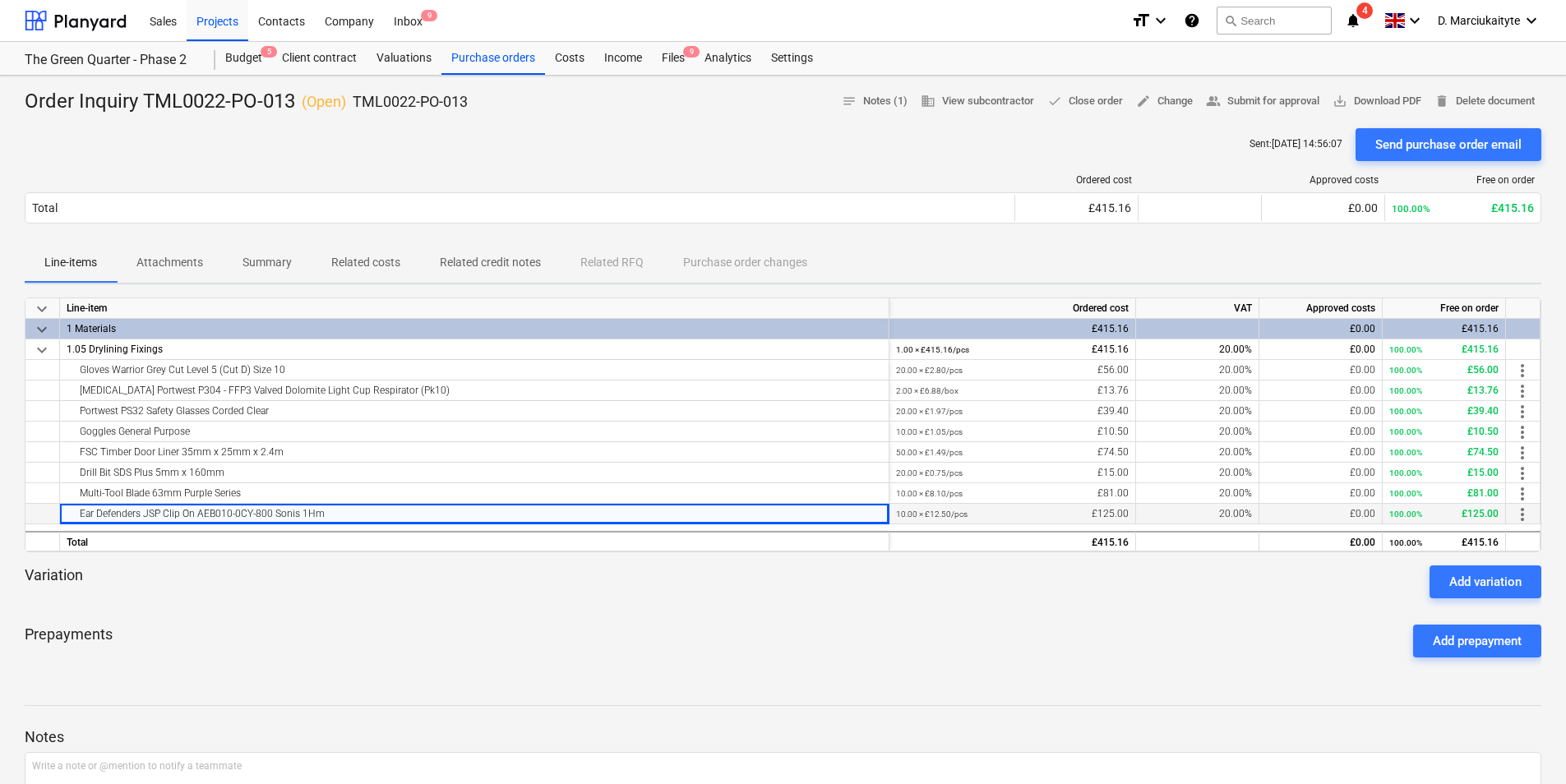 drag, startPoint x: 332, startPoint y: 513, endPoint x: 66, endPoint y: 517, distance: 266.03007 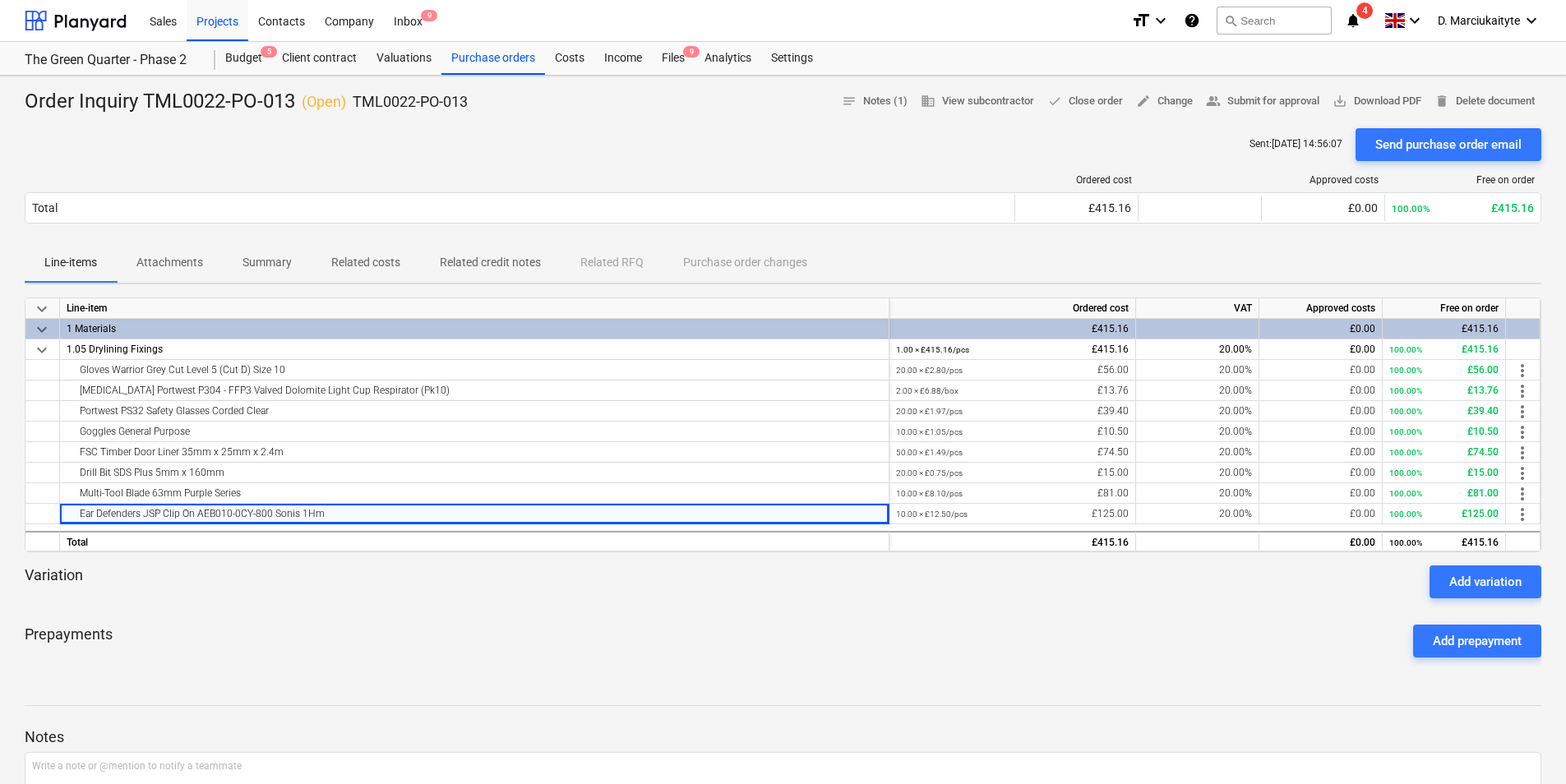 click on "Variation Add variation" at bounding box center (783, 582) 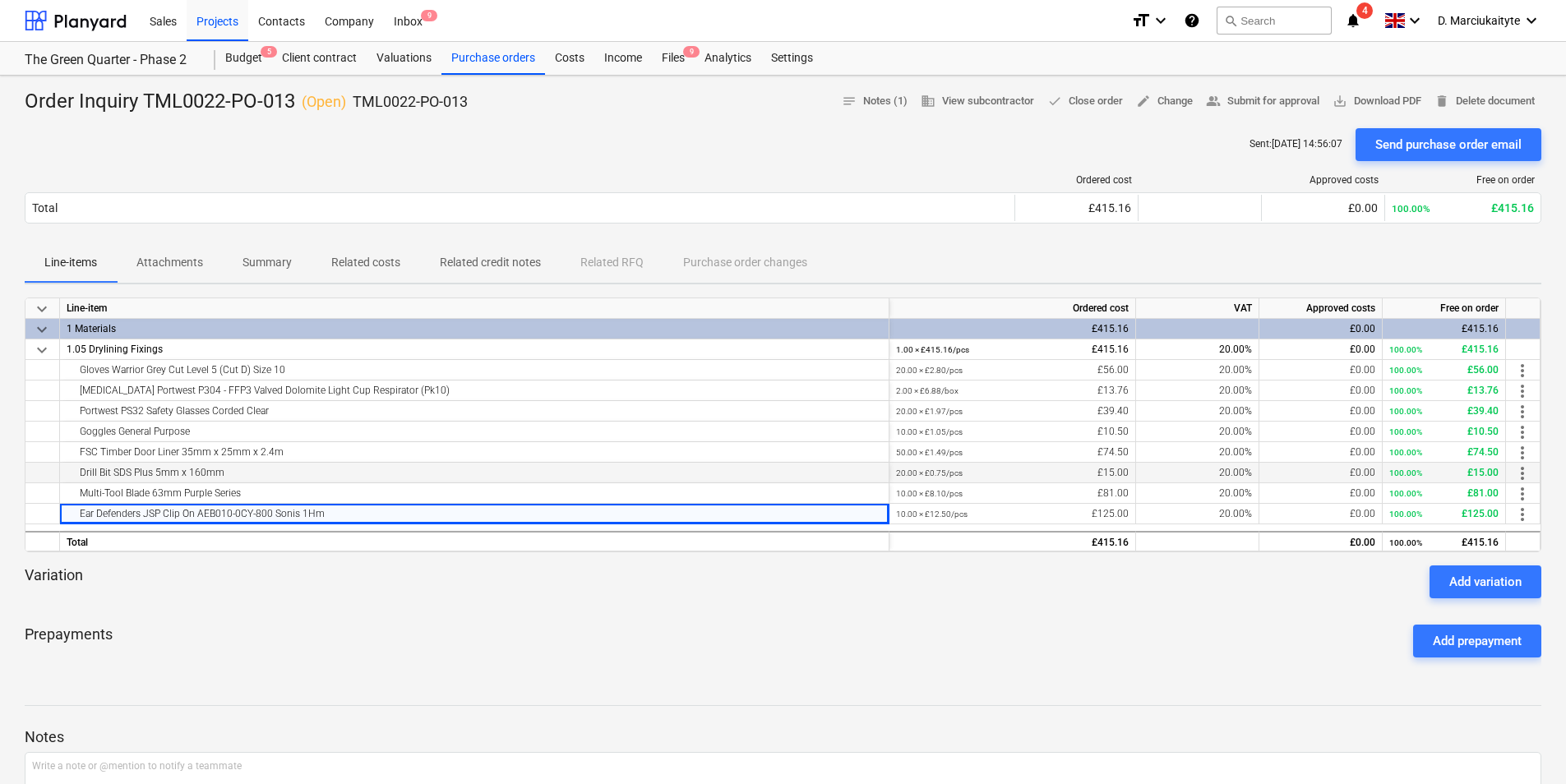 click on "Drill Bit SDS Plus 5mm x 160mm" at bounding box center [474, 473] 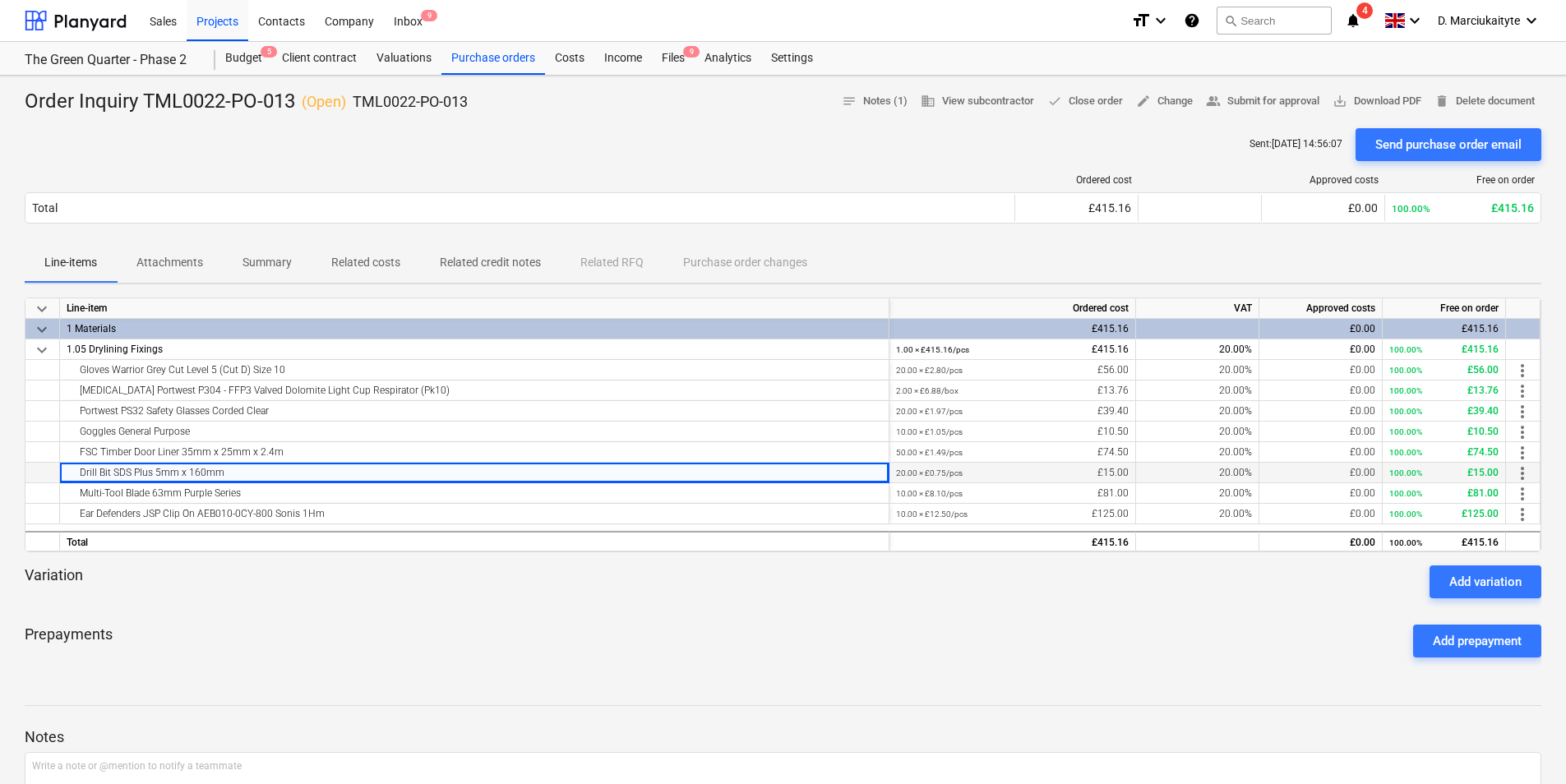 drag, startPoint x: 127, startPoint y: 468, endPoint x: 31, endPoint y: 466, distance: 96.02083 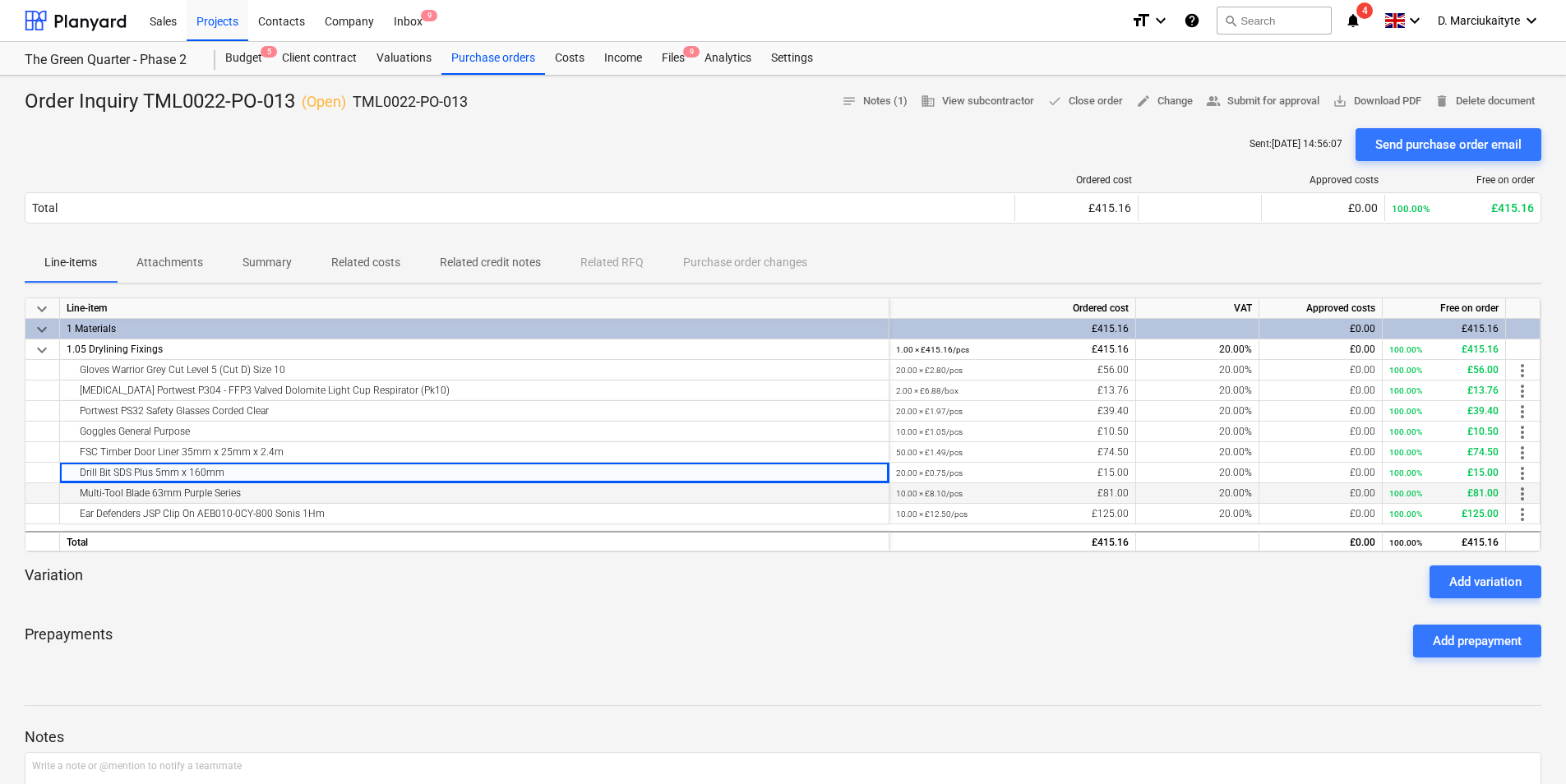 click on "Multi-Tool Blade 63mm Purple Series" at bounding box center [474, 493] 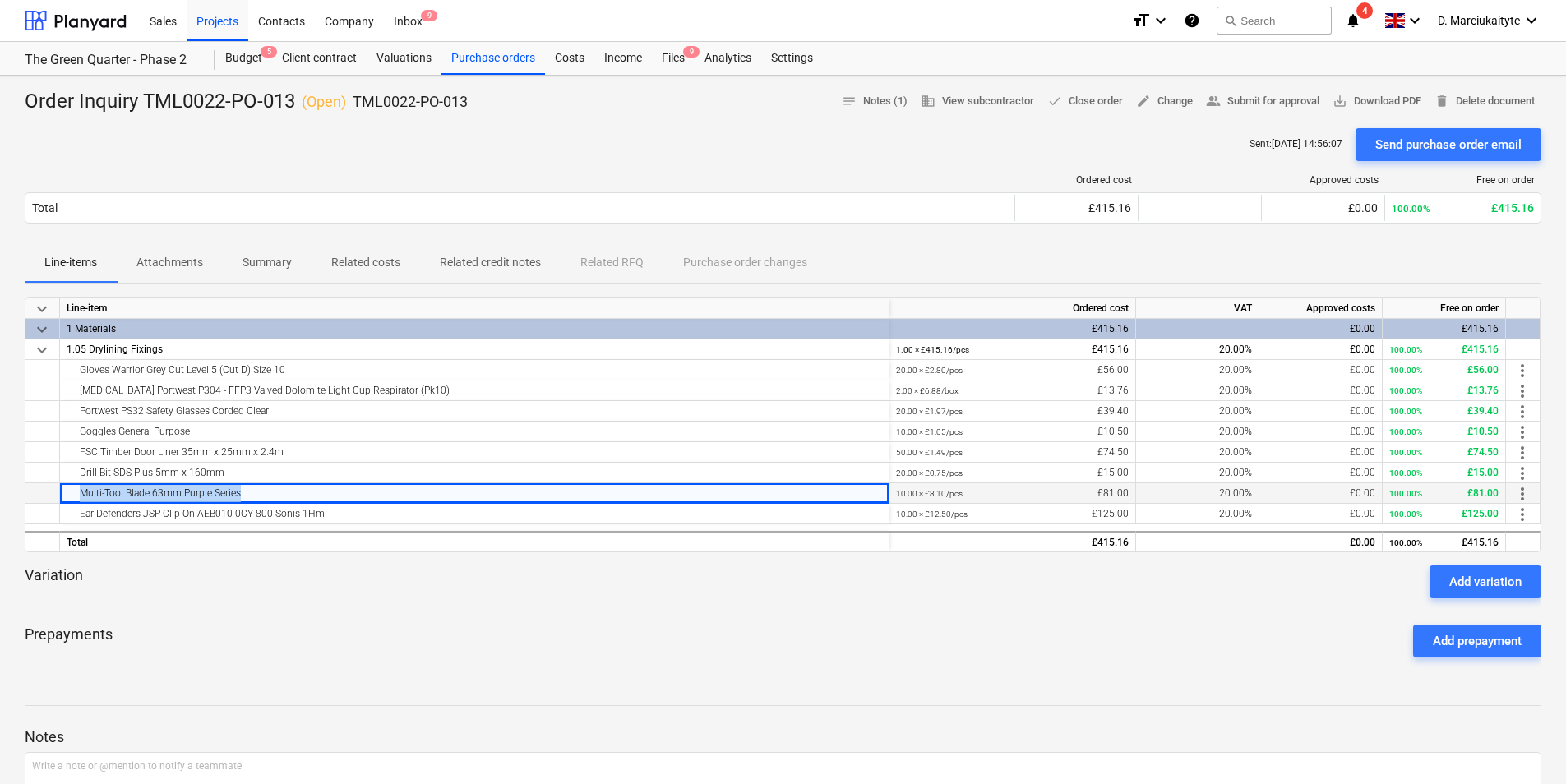 drag, startPoint x: 279, startPoint y: 491, endPoint x: 48, endPoint y: 490, distance: 231.00216 